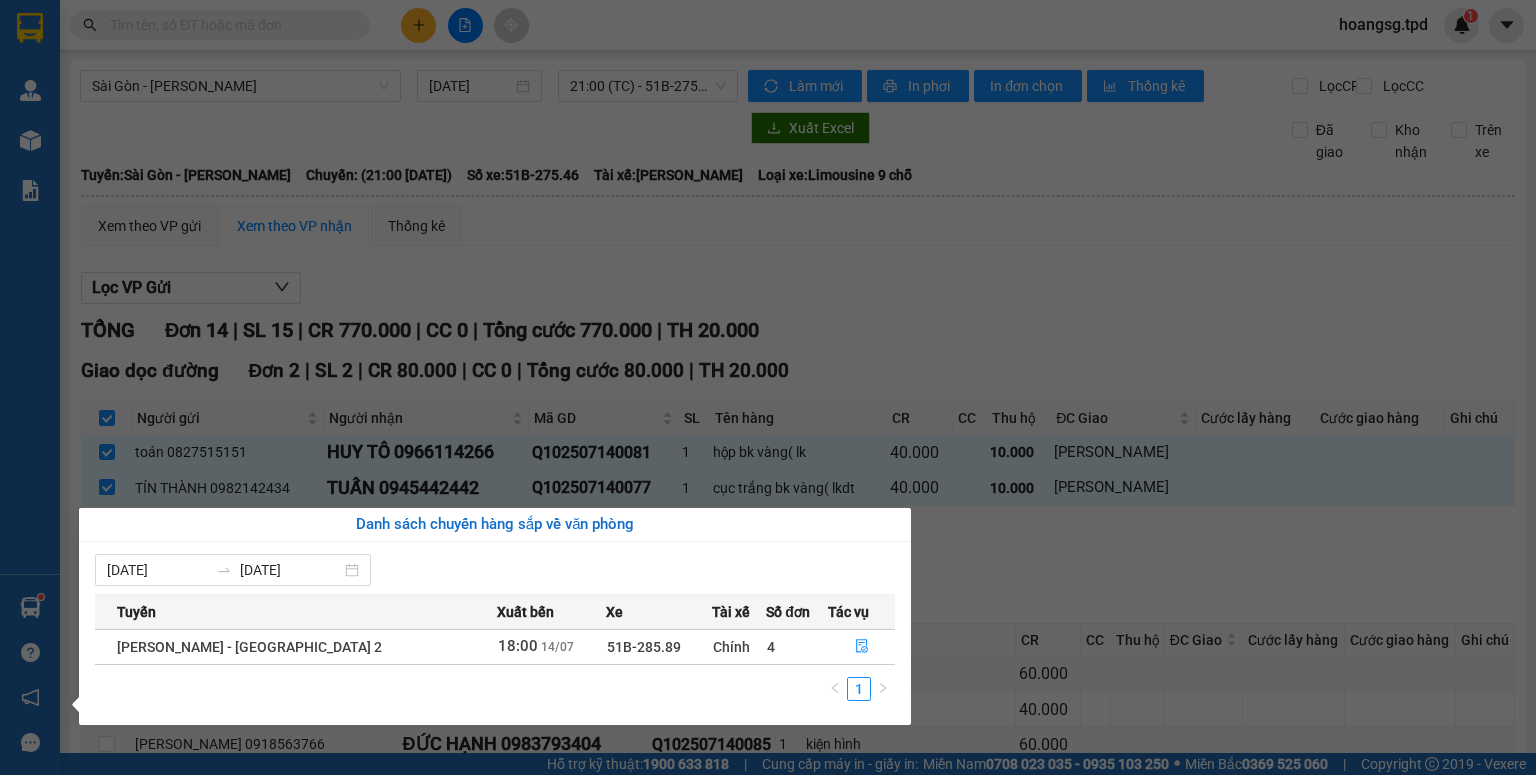 scroll, scrollTop: 0, scrollLeft: 0, axis: both 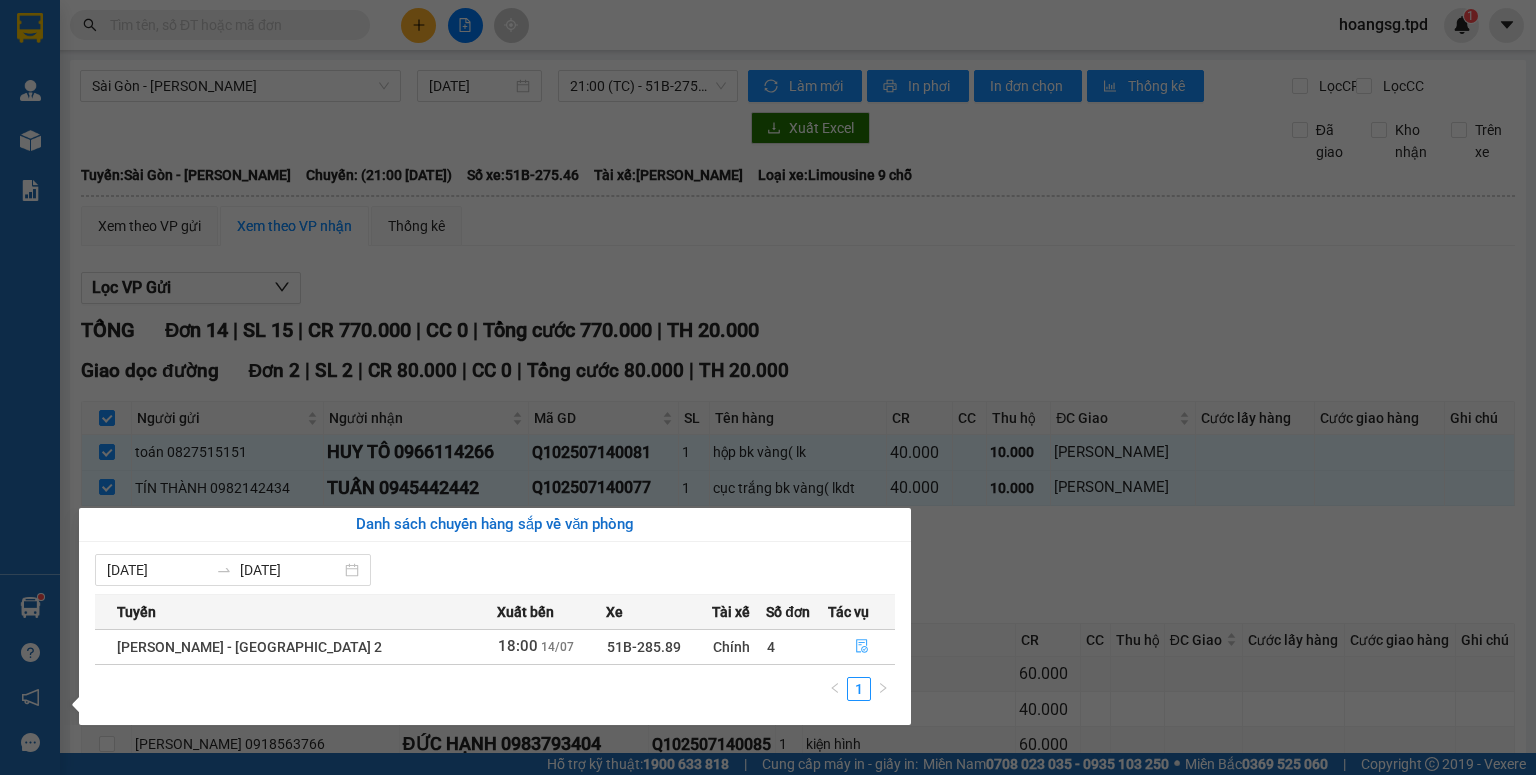 drag, startPoint x: 852, startPoint y: 651, endPoint x: 858, endPoint y: 557, distance: 94.19129 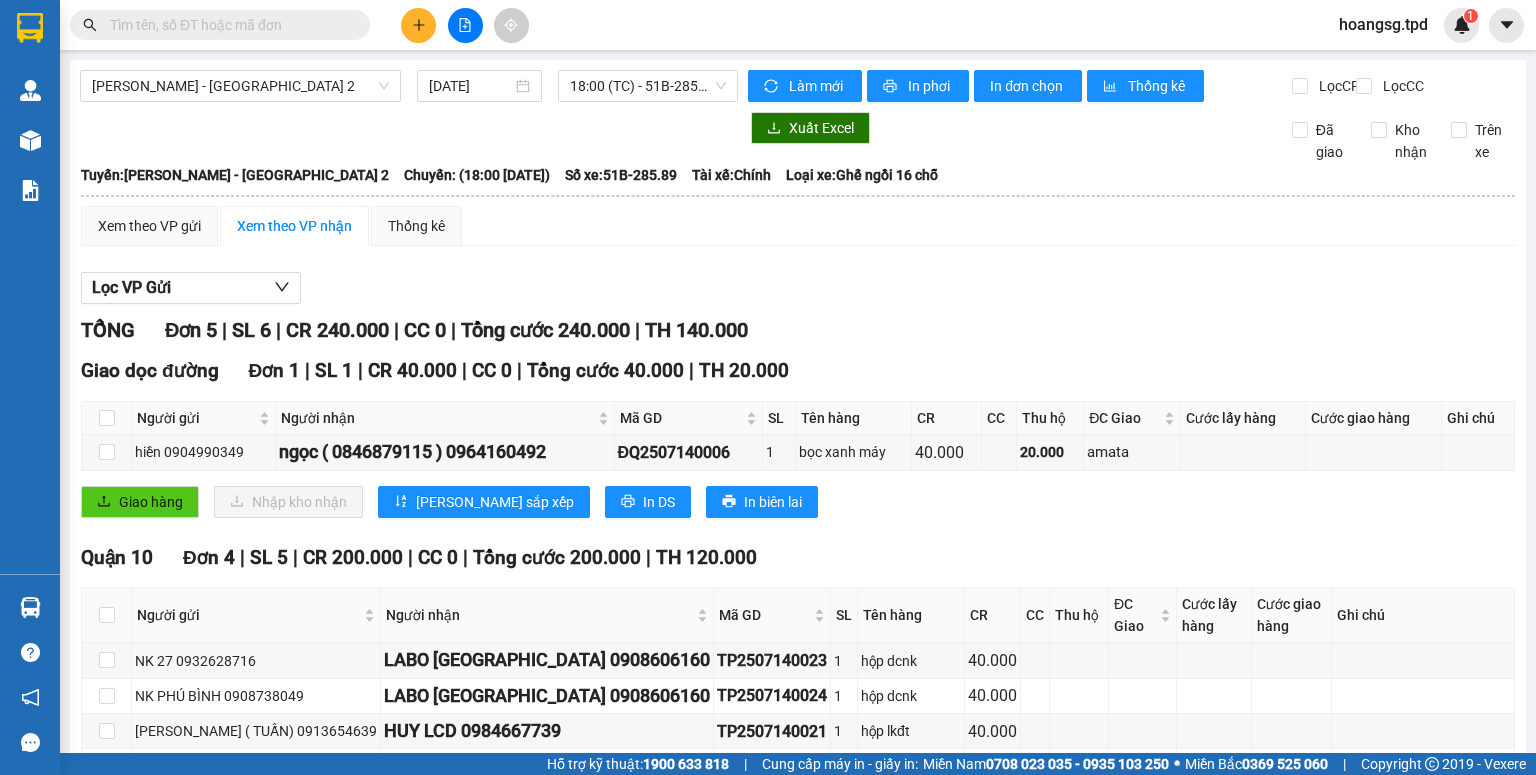 scroll, scrollTop: 164, scrollLeft: 0, axis: vertical 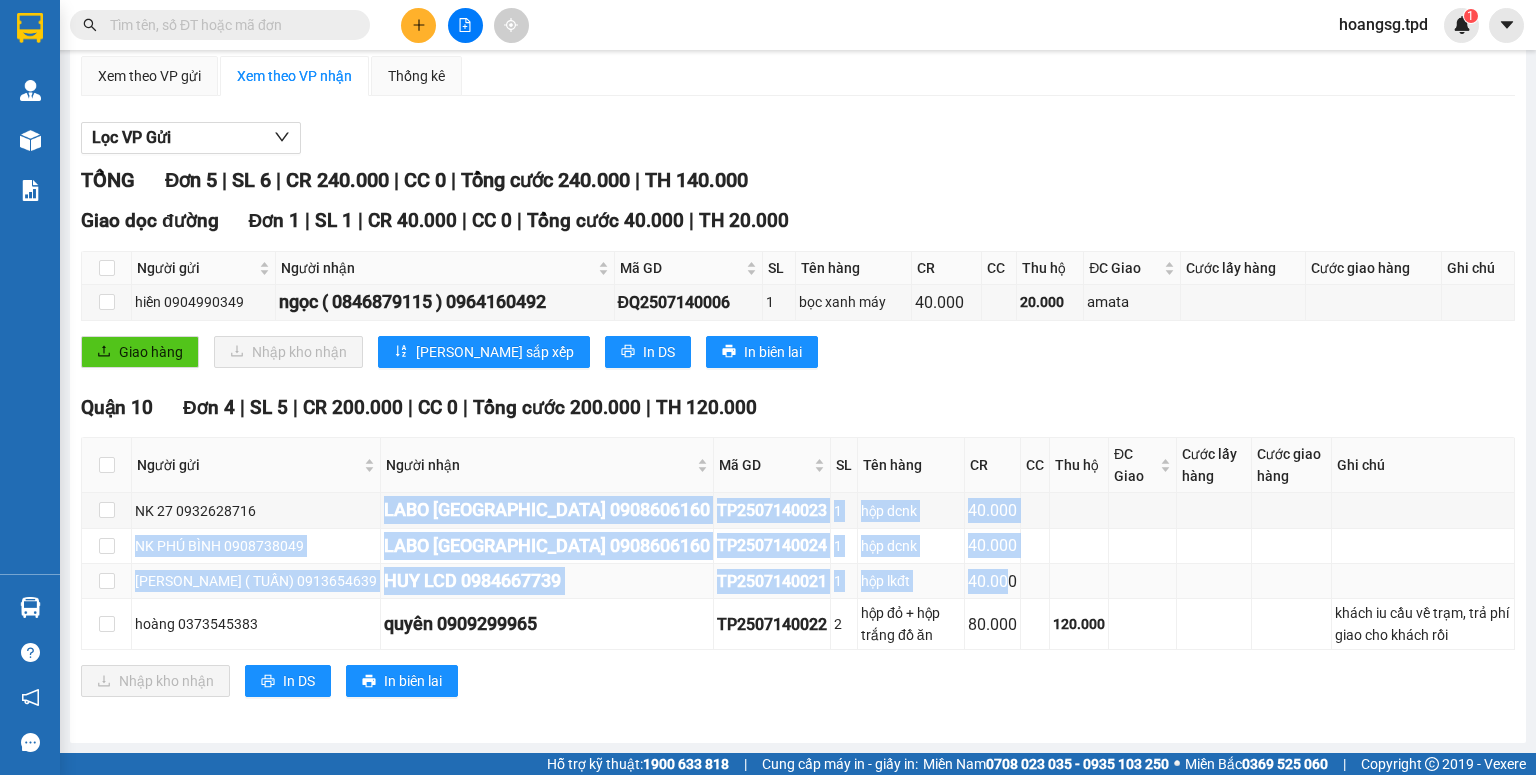 drag, startPoint x: 321, startPoint y: 503, endPoint x: 904, endPoint y: 571, distance: 586.9523 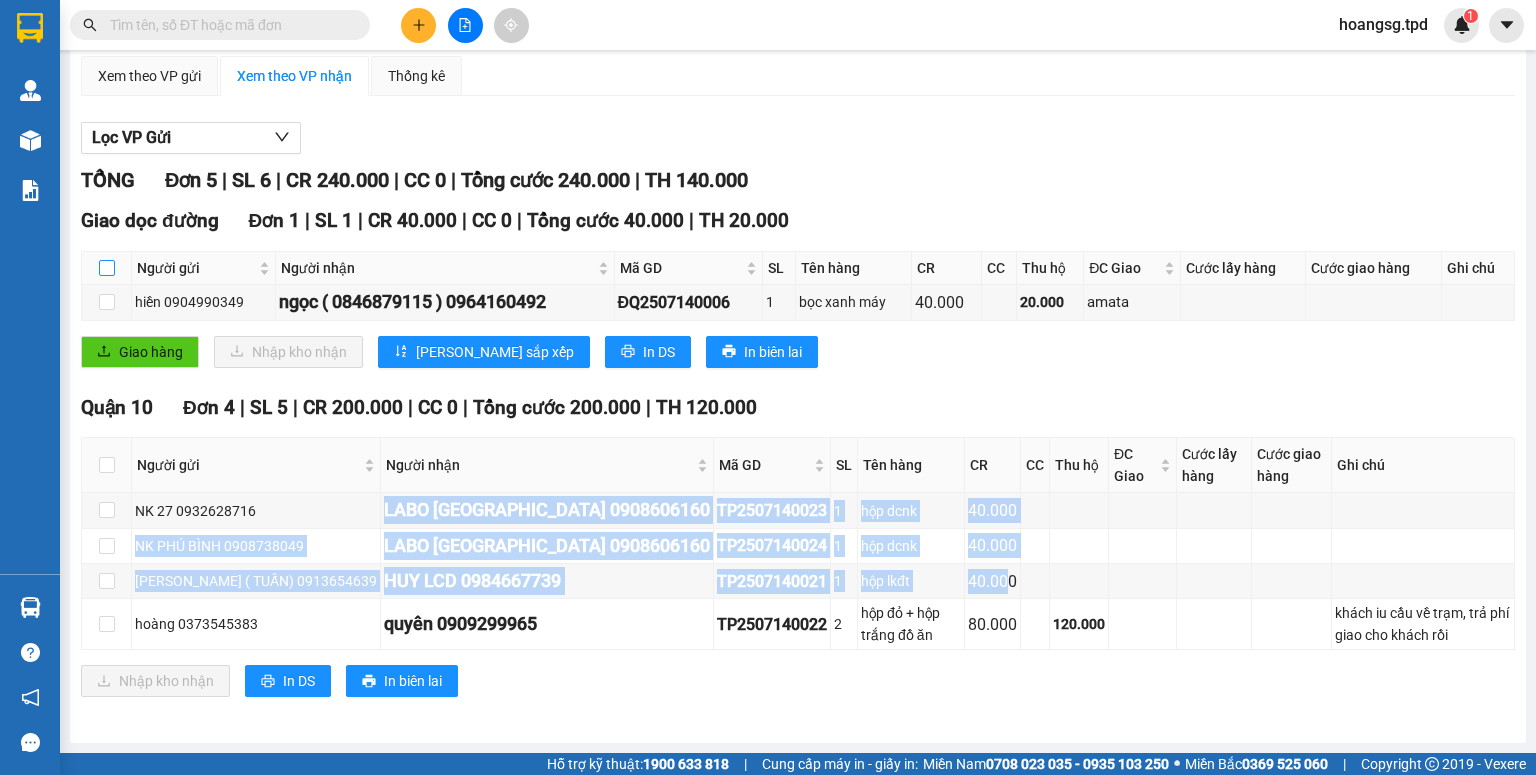 click at bounding box center (107, 268) 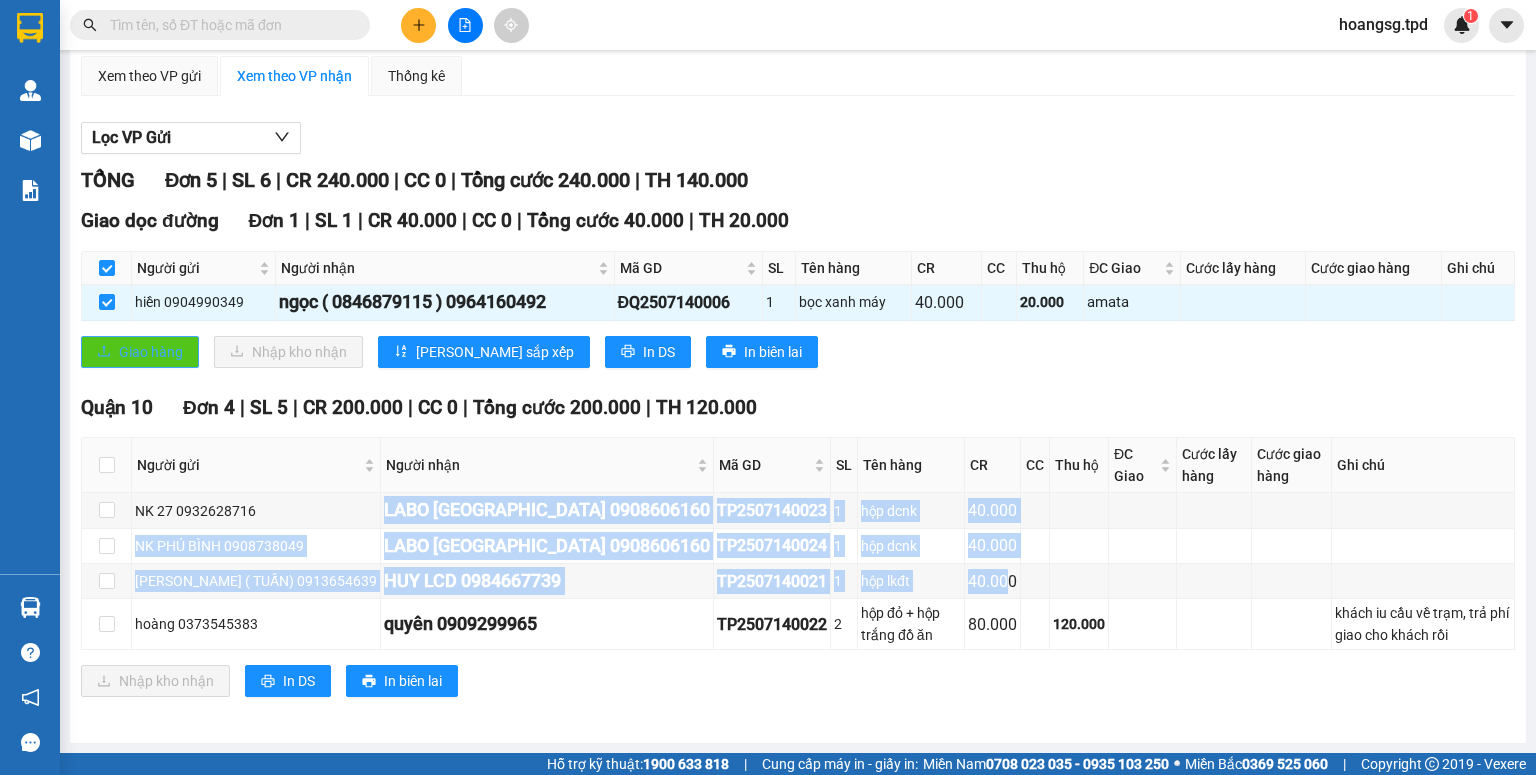 click on "Giao hàng" at bounding box center (151, 352) 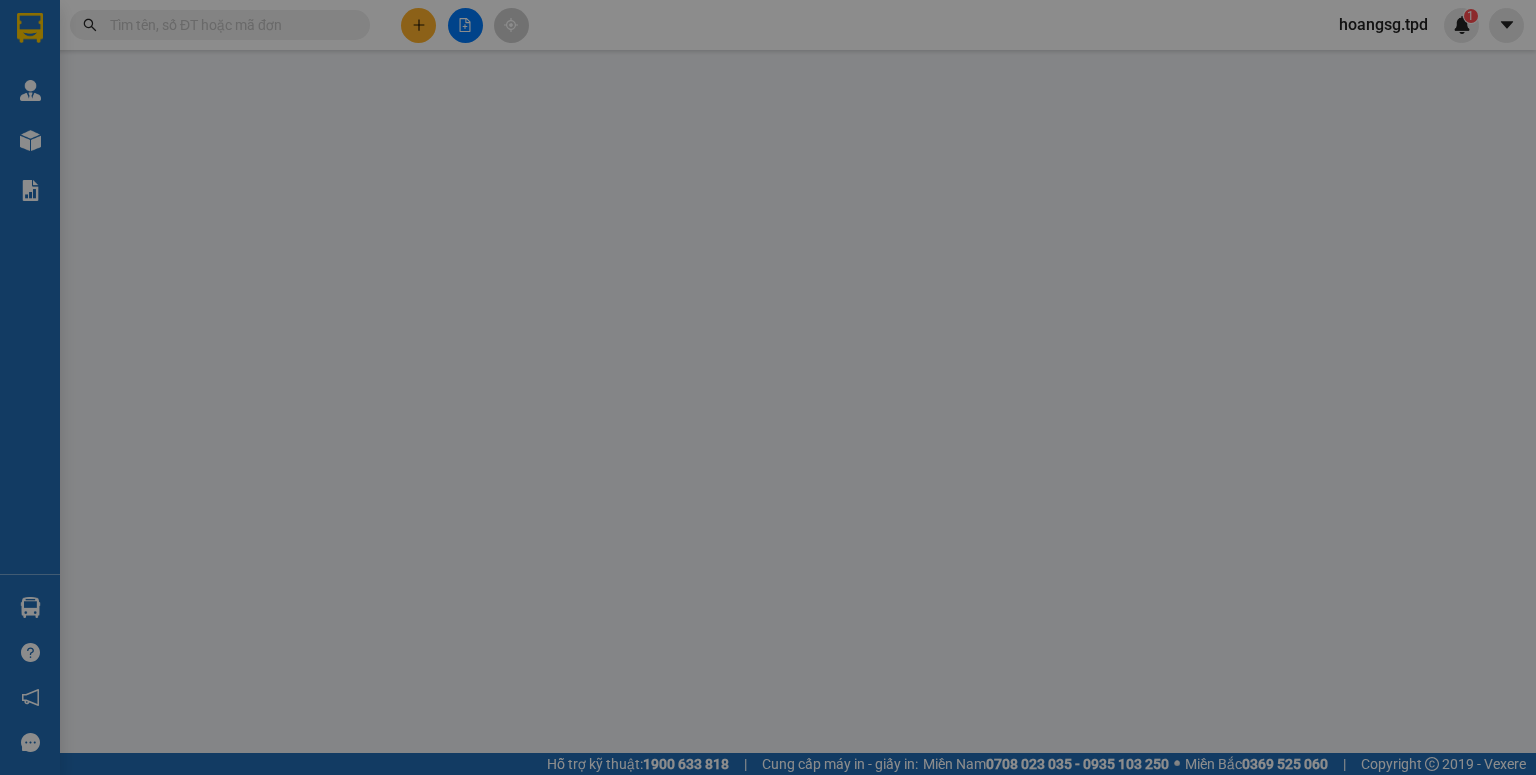scroll, scrollTop: 0, scrollLeft: 0, axis: both 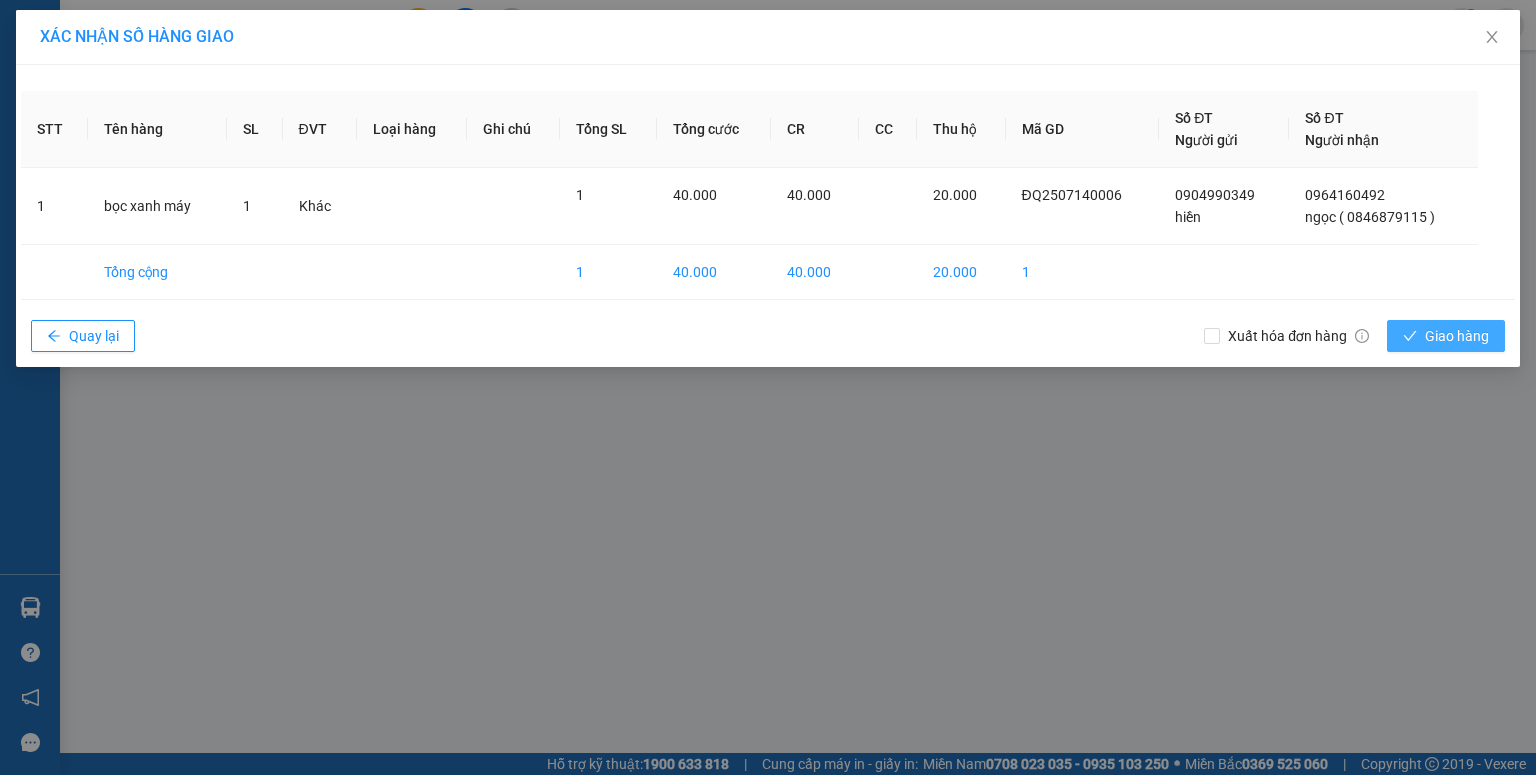 click on "Giao hàng" at bounding box center (1446, 336) 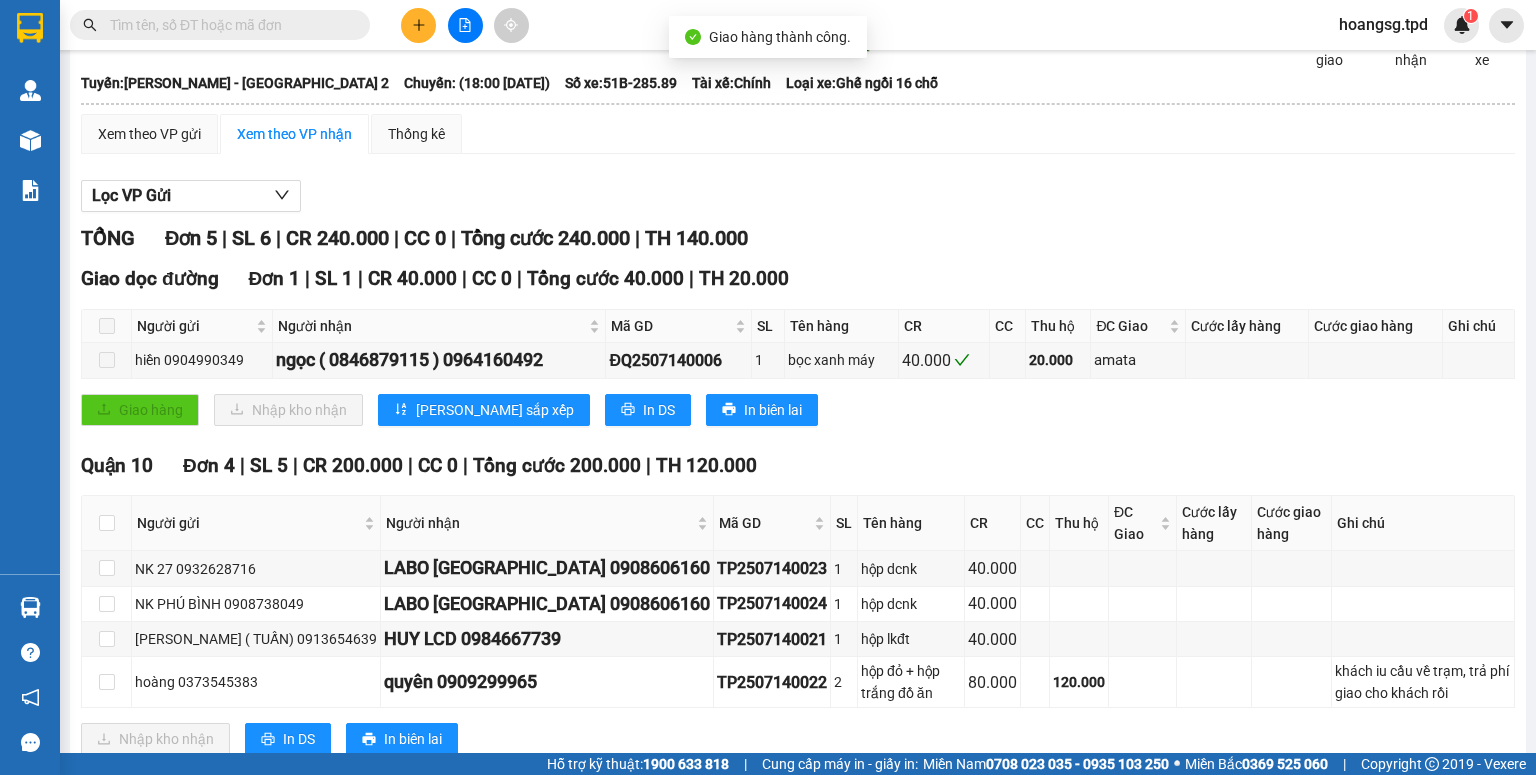 scroll, scrollTop: 164, scrollLeft: 0, axis: vertical 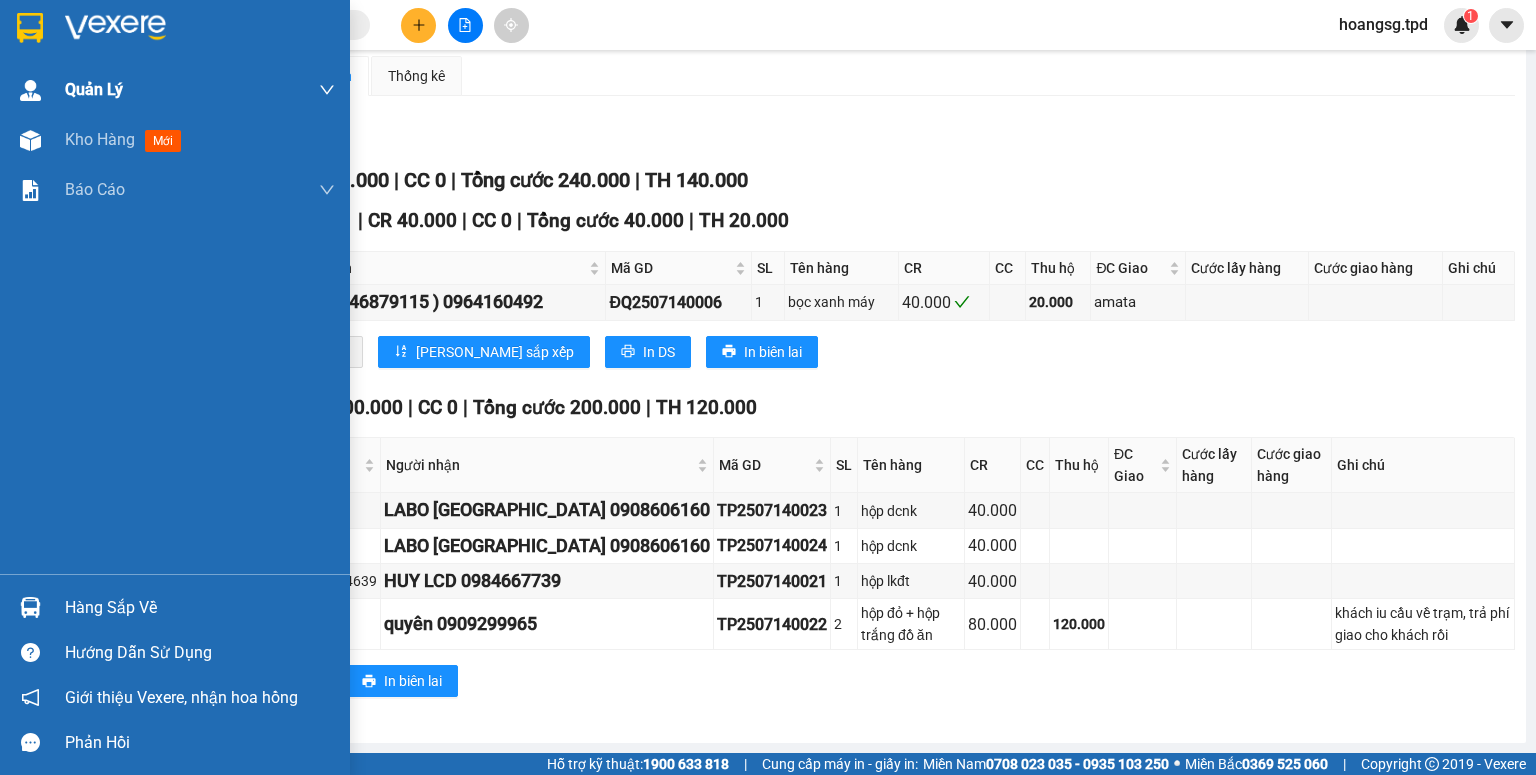click on "Kho hàng mới" at bounding box center (175, 140) 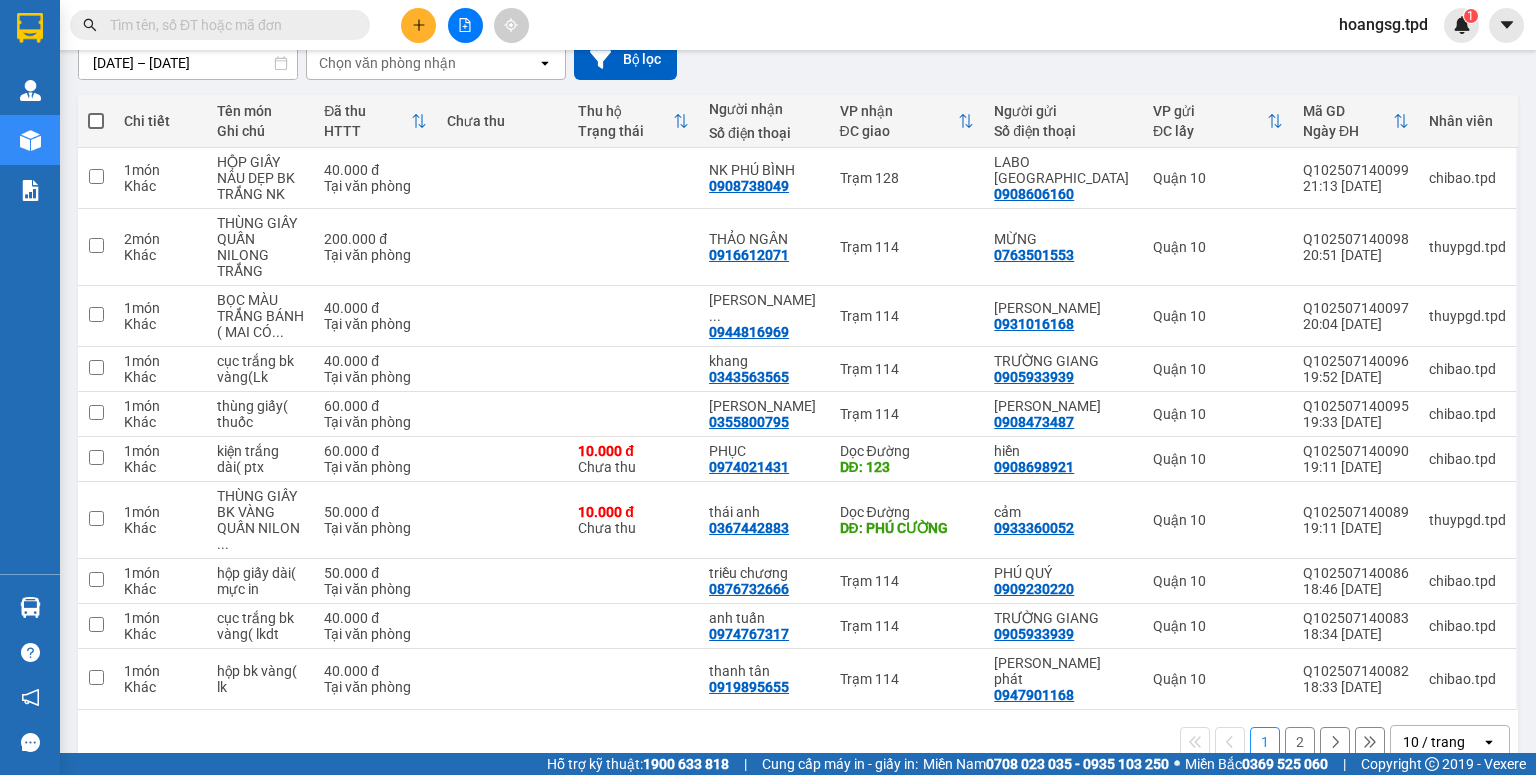 scroll, scrollTop: 190, scrollLeft: 0, axis: vertical 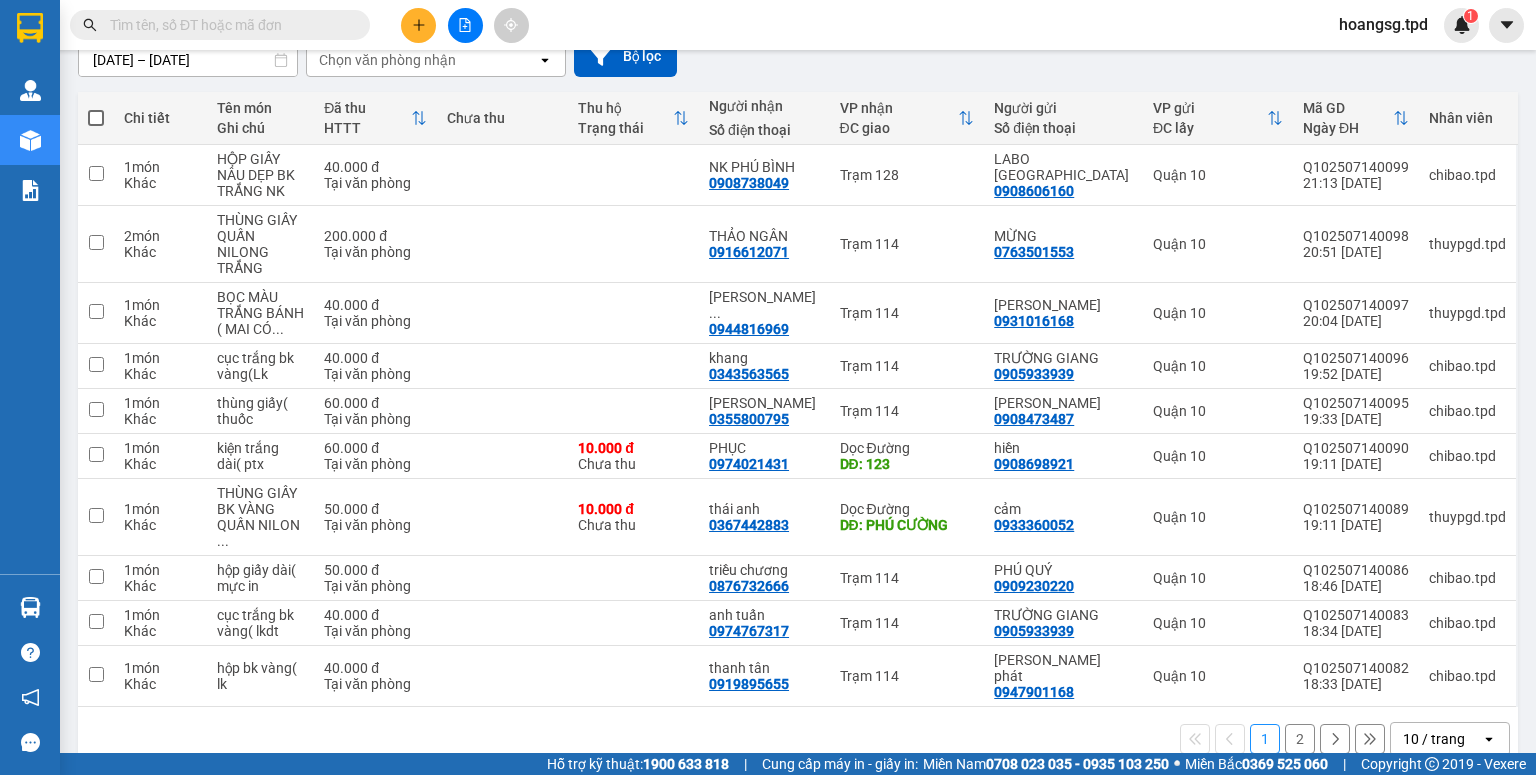 click on "2" at bounding box center [1300, 739] 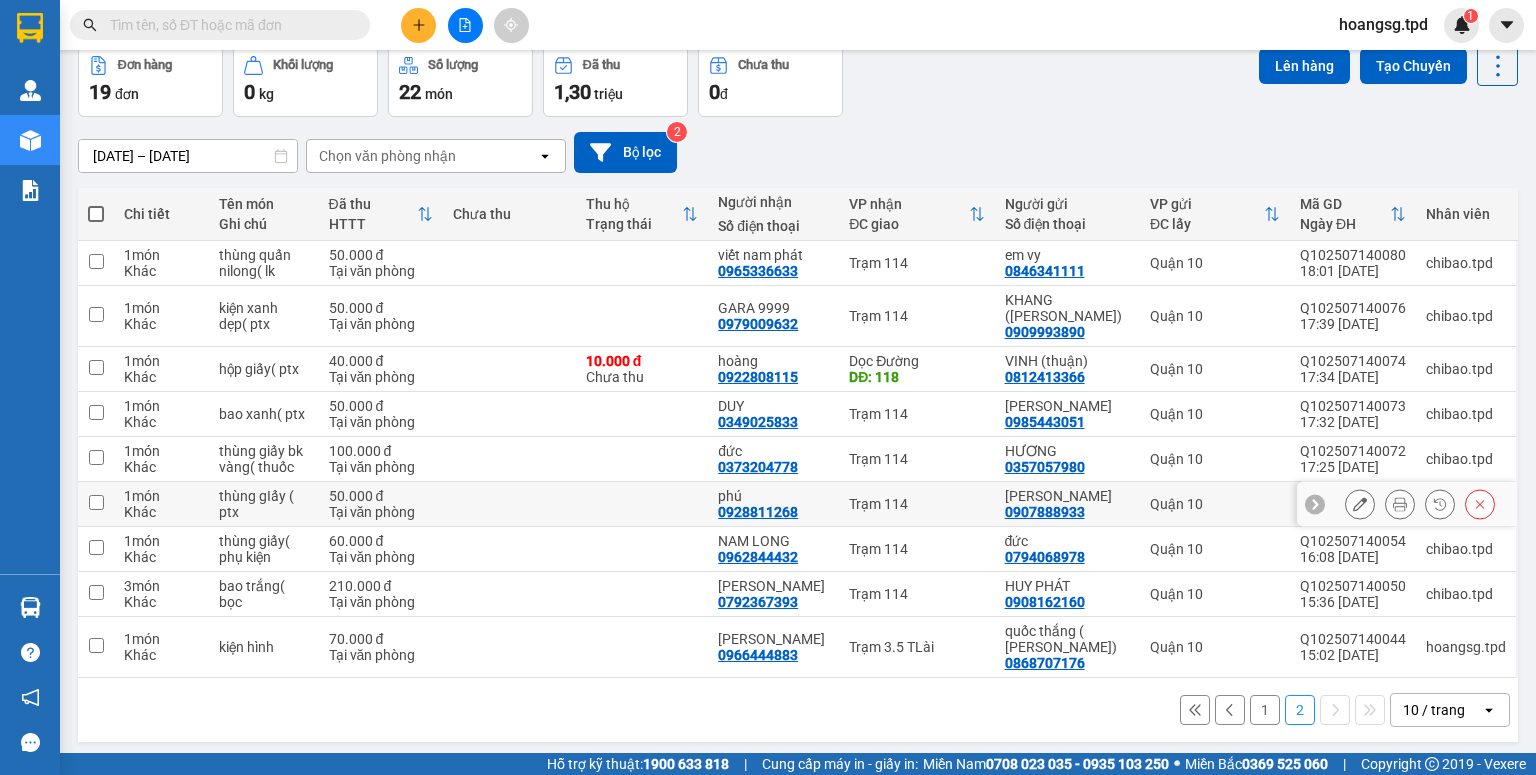 scroll, scrollTop: 97, scrollLeft: 0, axis: vertical 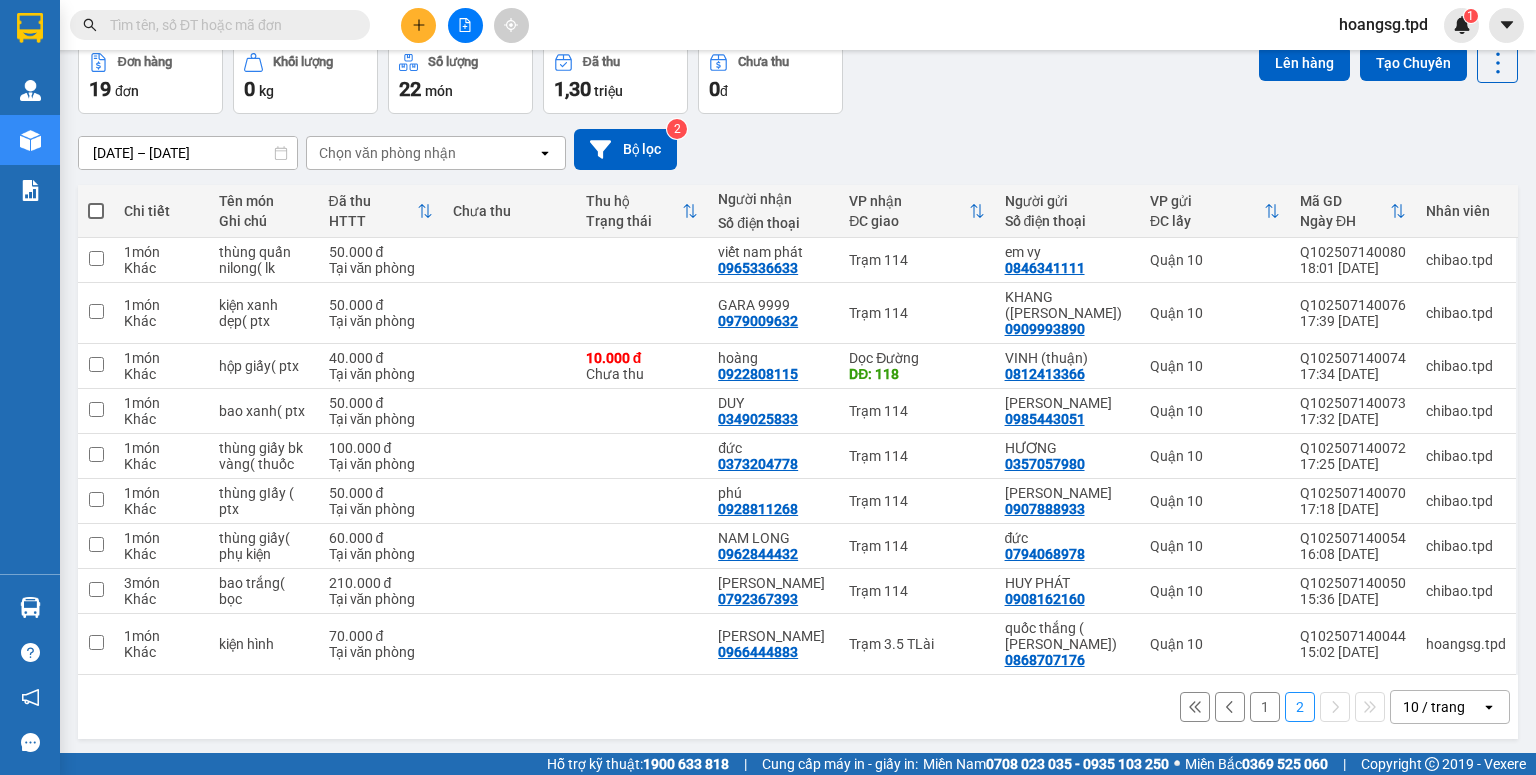 drag, startPoint x: 1472, startPoint y: 716, endPoint x: 1462, endPoint y: 720, distance: 10.770329 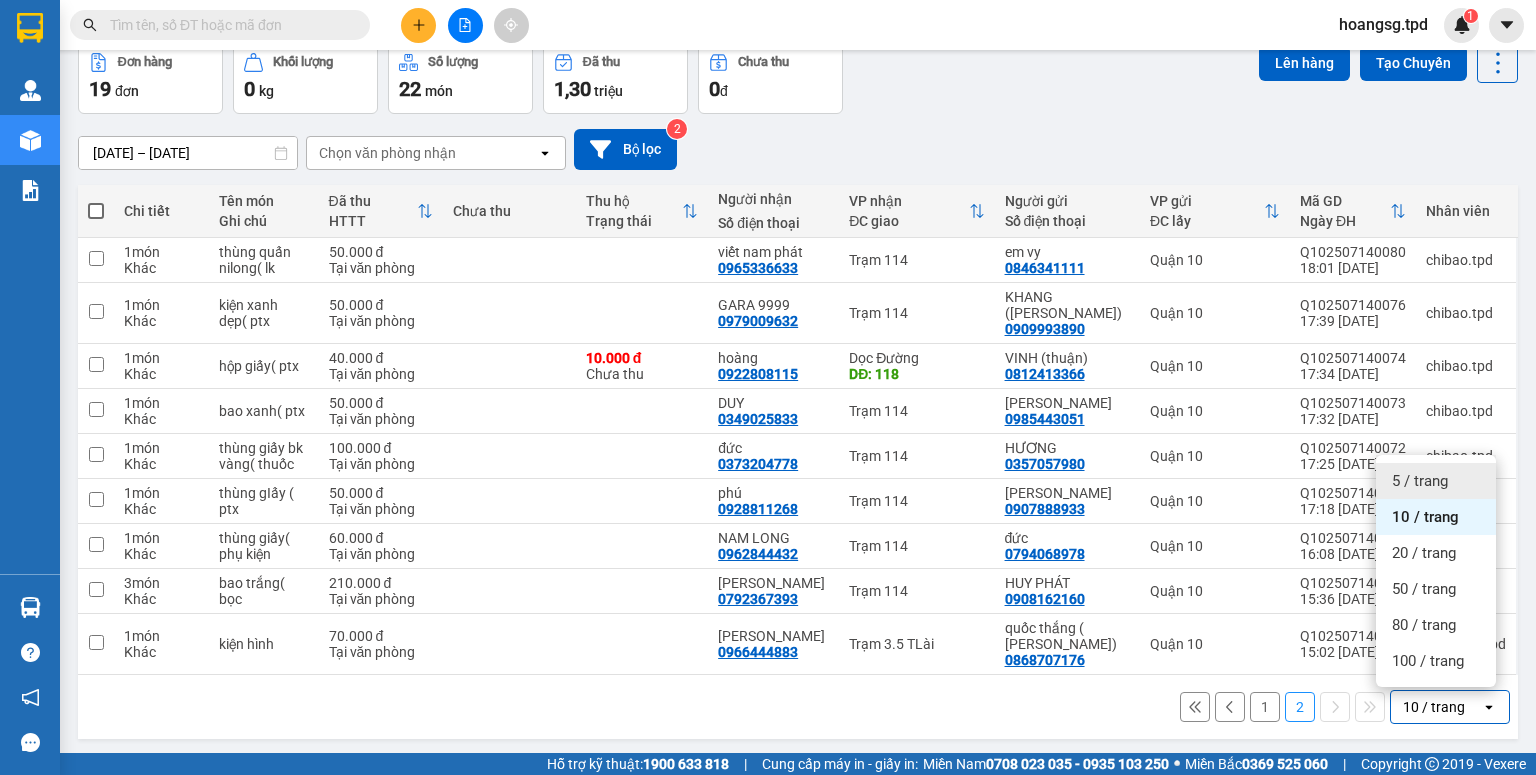 drag, startPoint x: 1414, startPoint y: 471, endPoint x: 1393, endPoint y: 748, distance: 277.7949 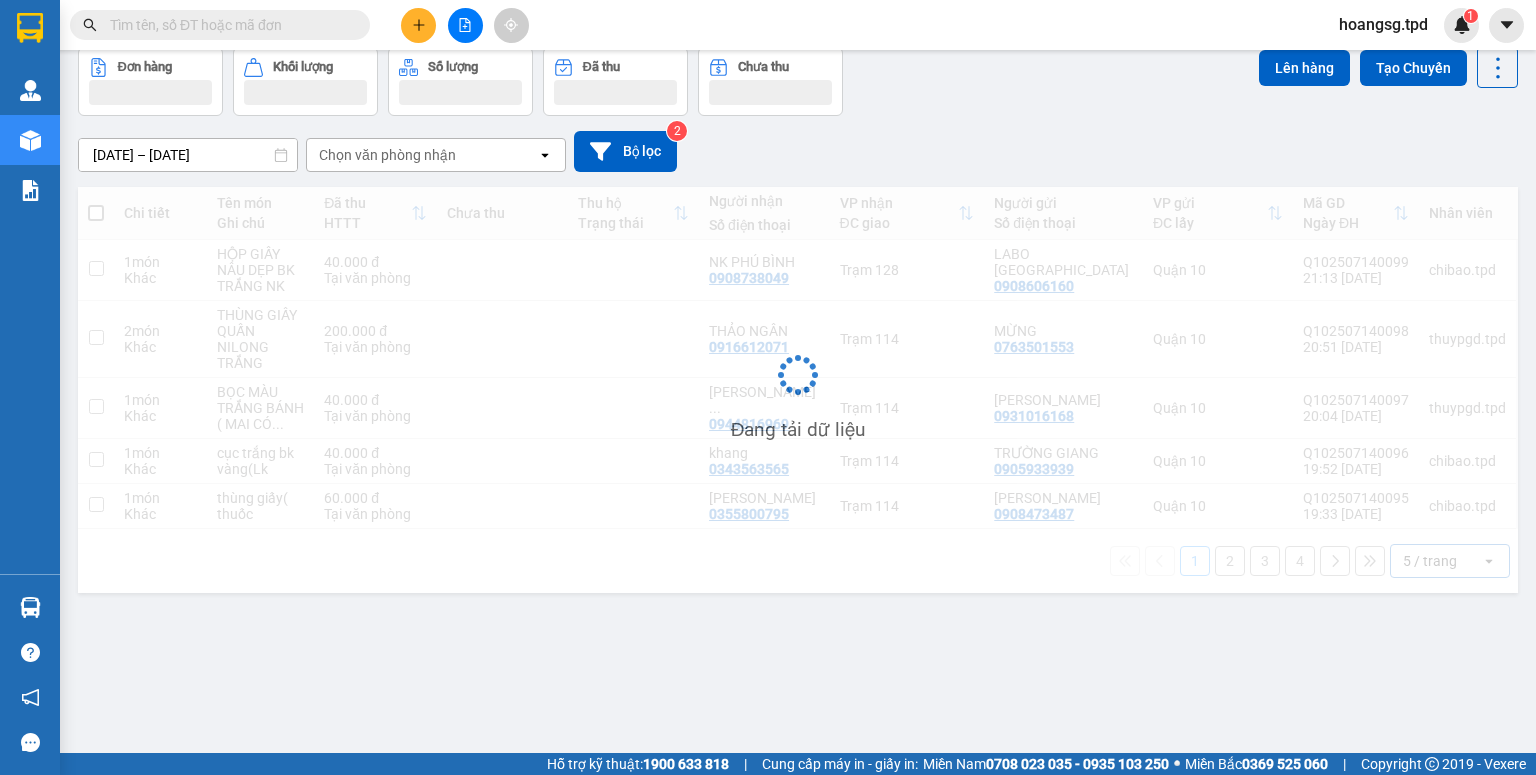 scroll, scrollTop: 92, scrollLeft: 0, axis: vertical 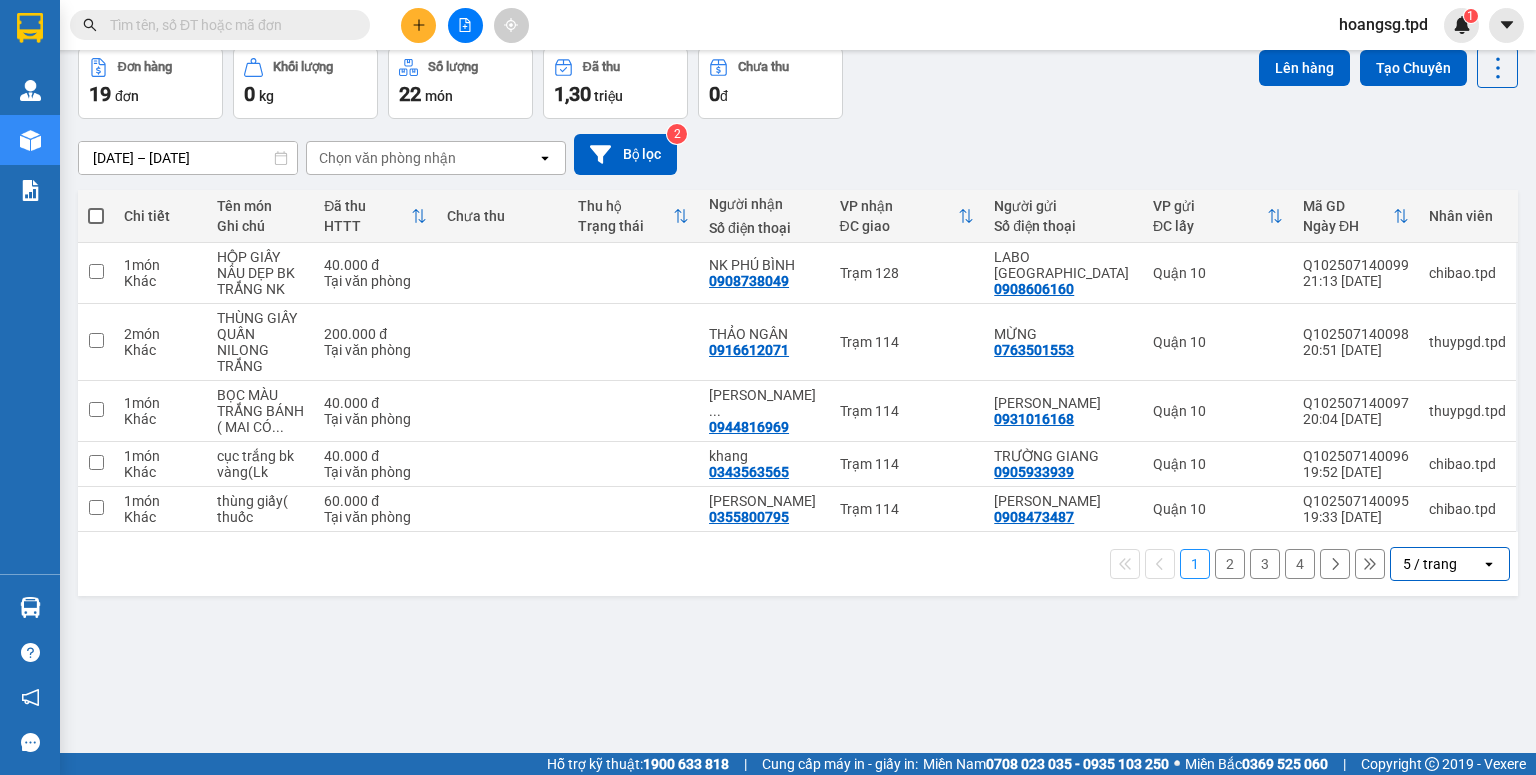 click on "5 / trang" at bounding box center [1436, 564] 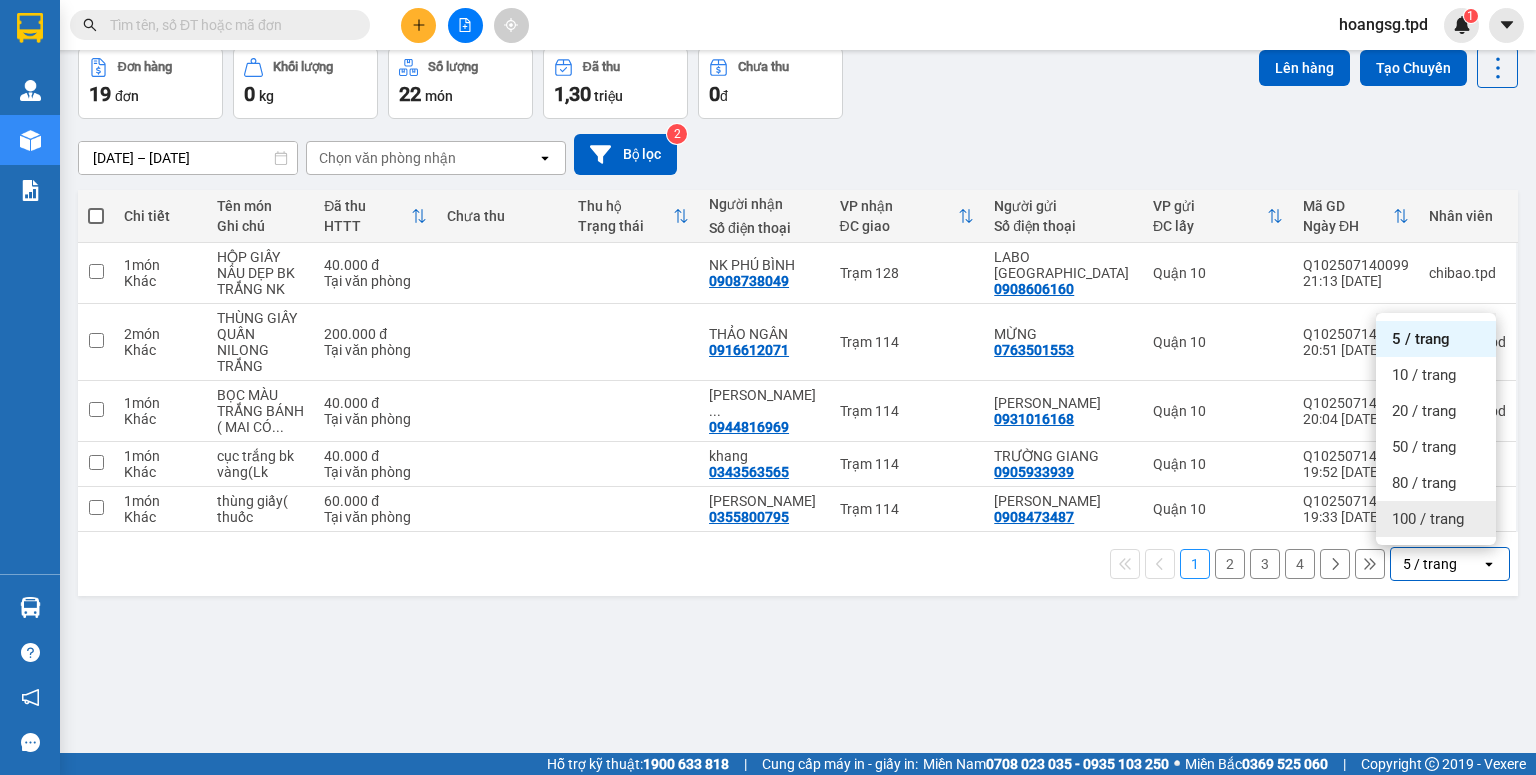 drag, startPoint x: 1421, startPoint y: 515, endPoint x: 1465, endPoint y: 754, distance: 243.01646 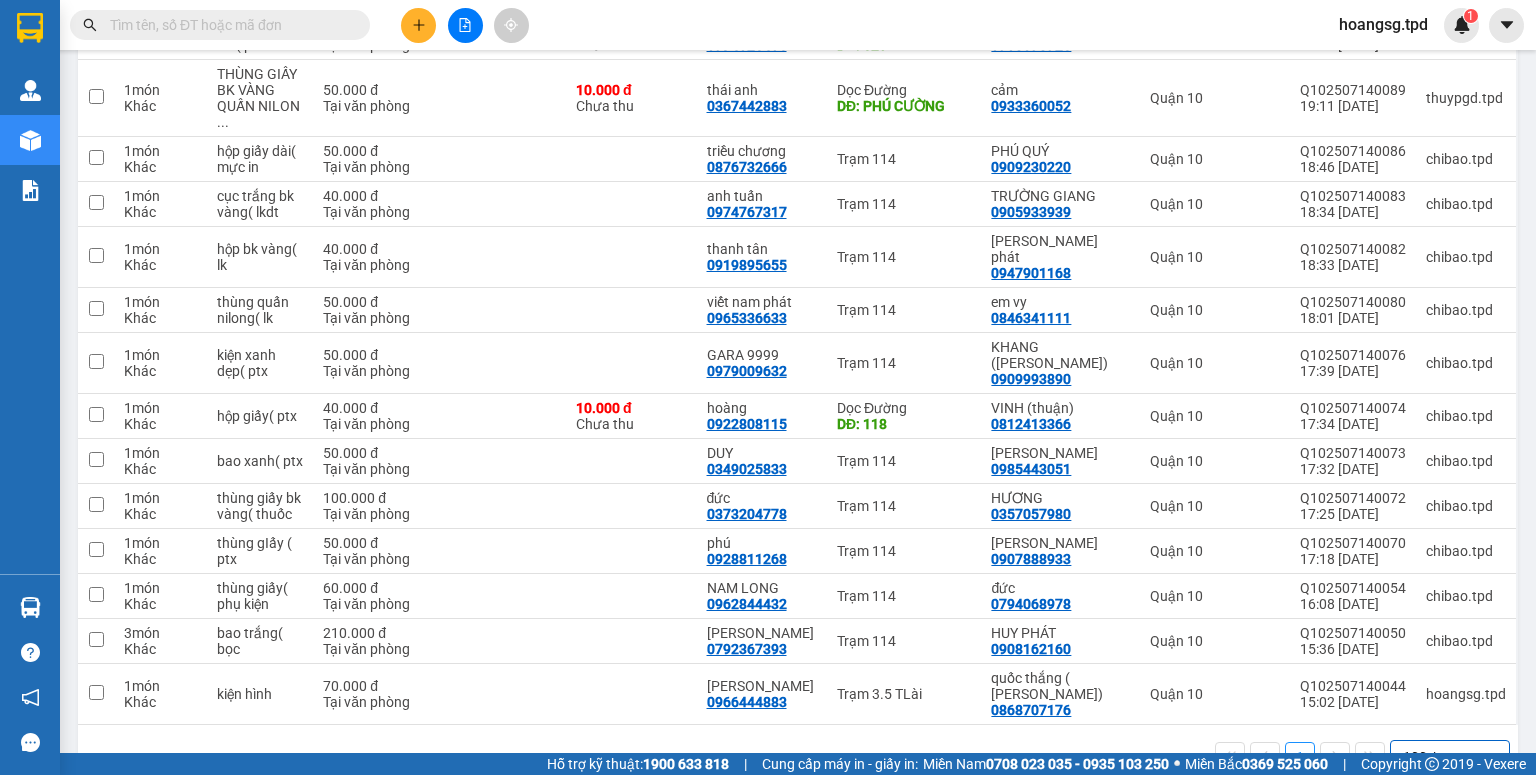 scroll, scrollTop: 0, scrollLeft: 0, axis: both 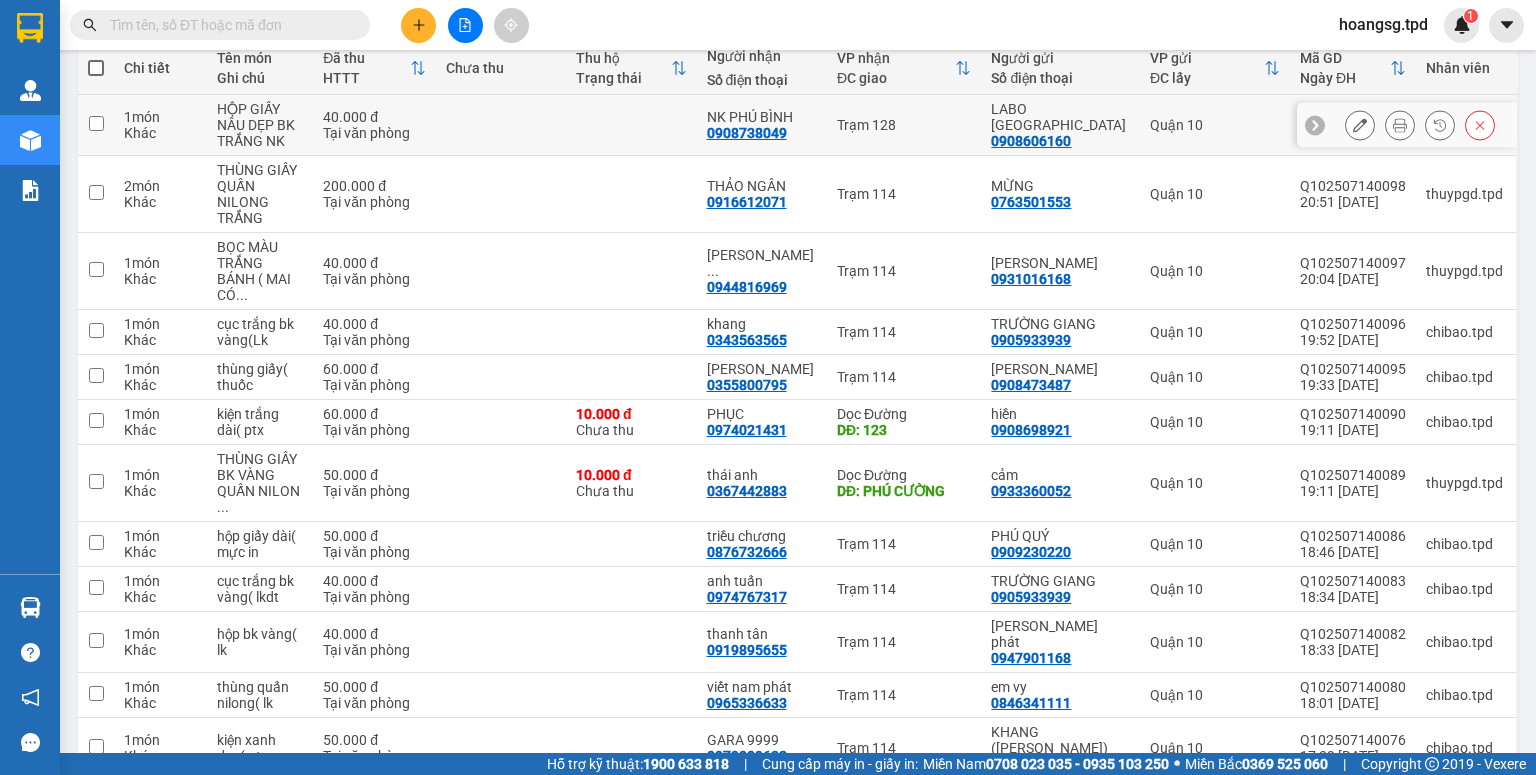click at bounding box center [96, 123] 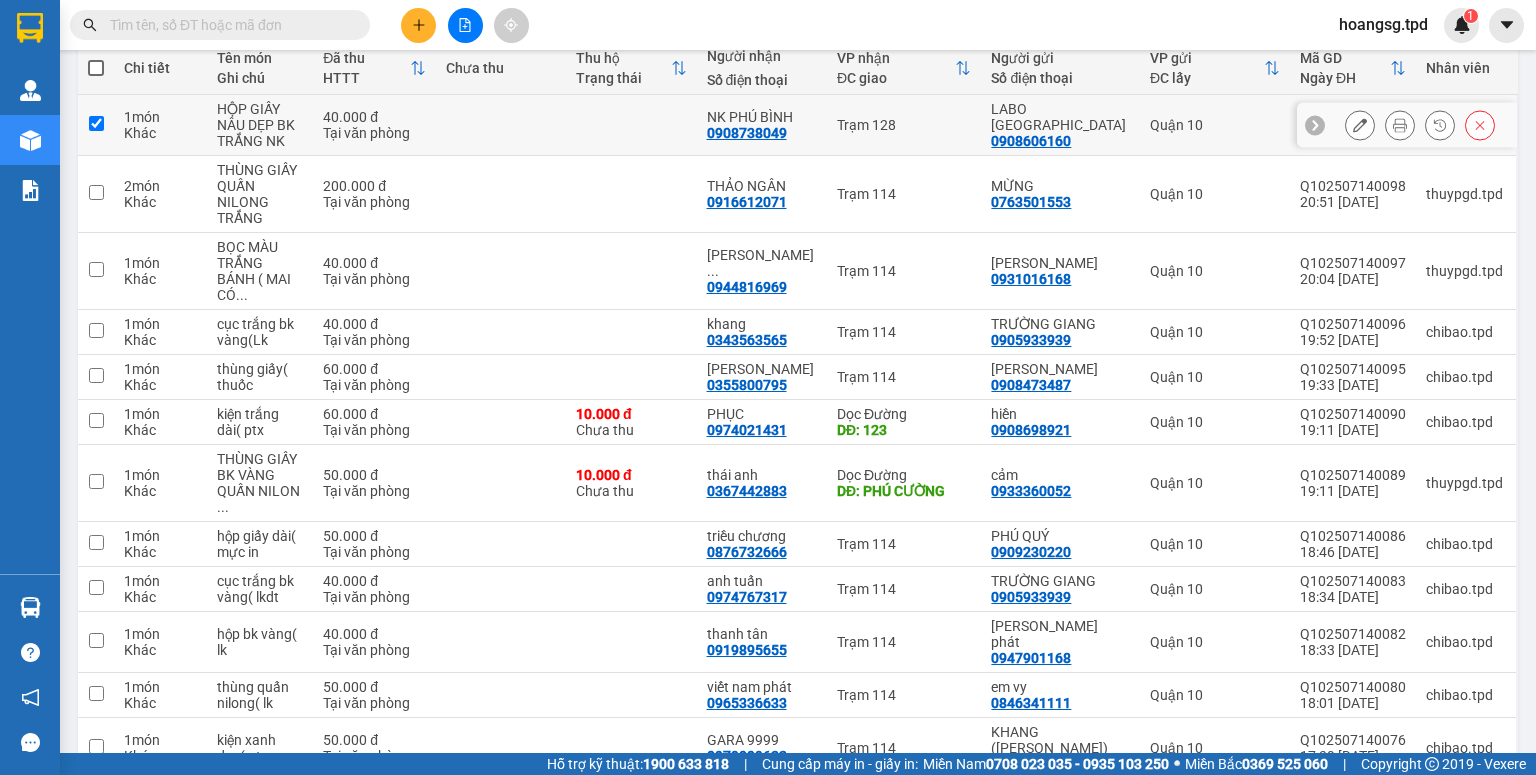checkbox on "true" 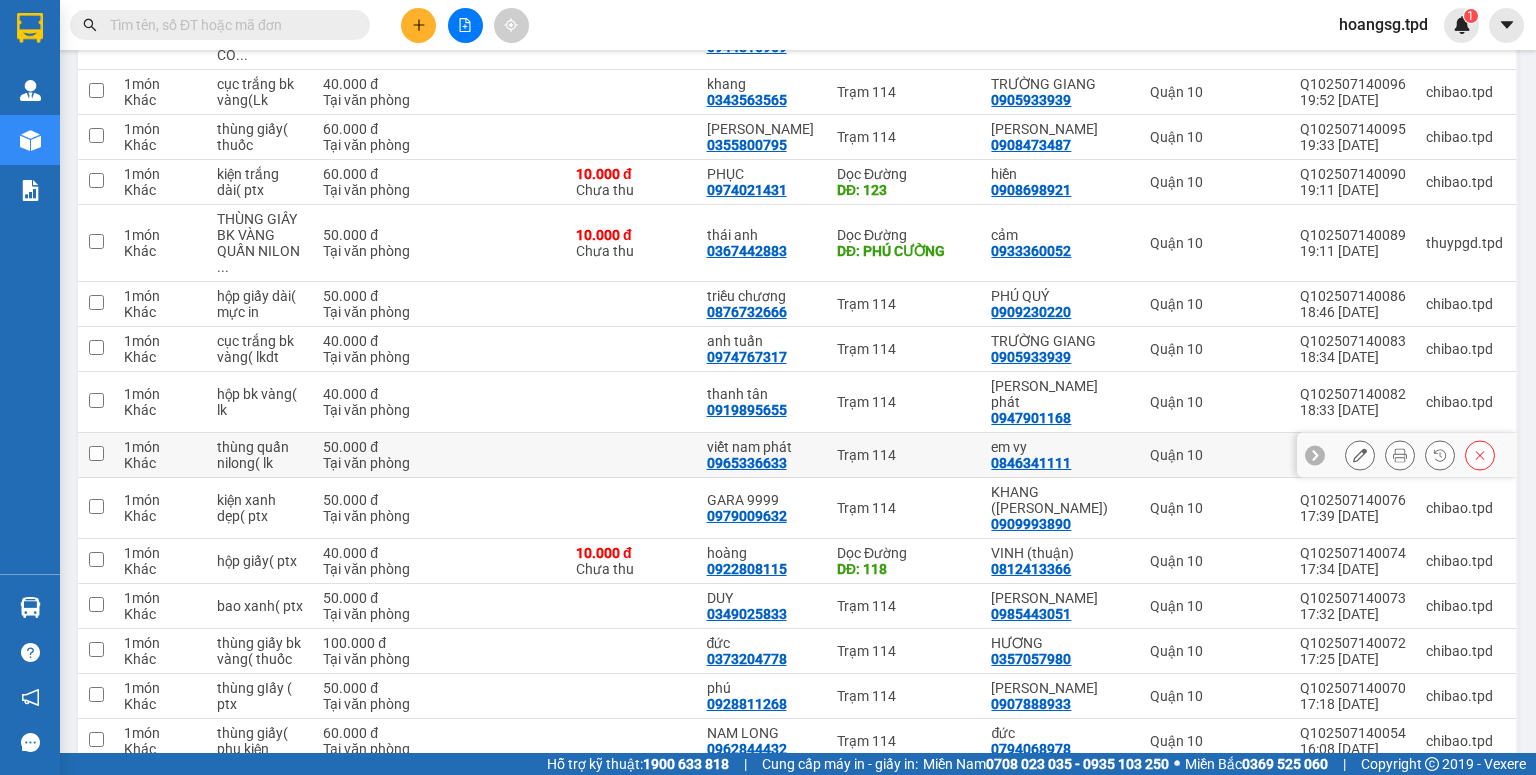 scroll, scrollTop: 625, scrollLeft: 0, axis: vertical 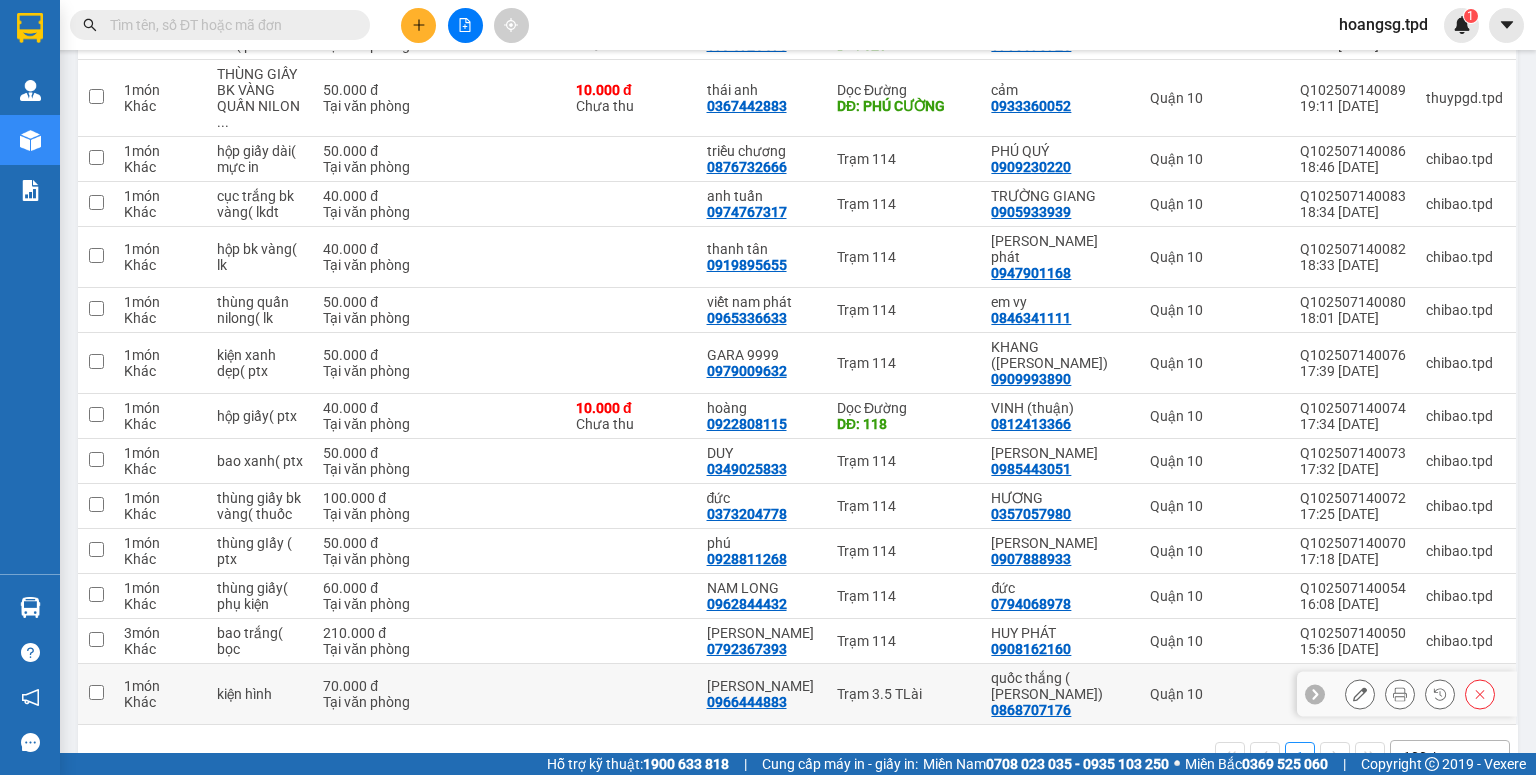 drag, startPoint x: 96, startPoint y: 640, endPoint x: 203, endPoint y: 646, distance: 107.16809 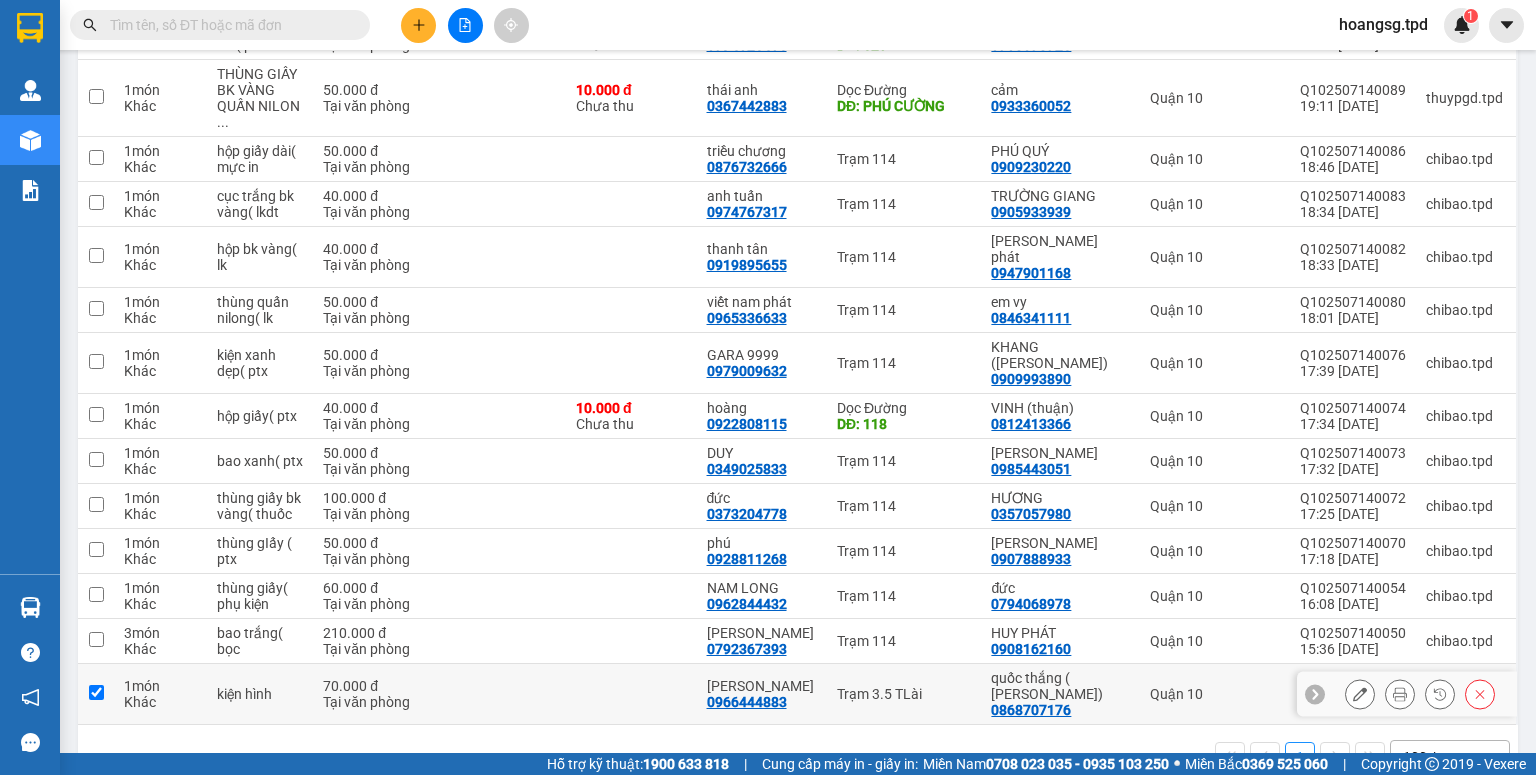 checkbox on "true" 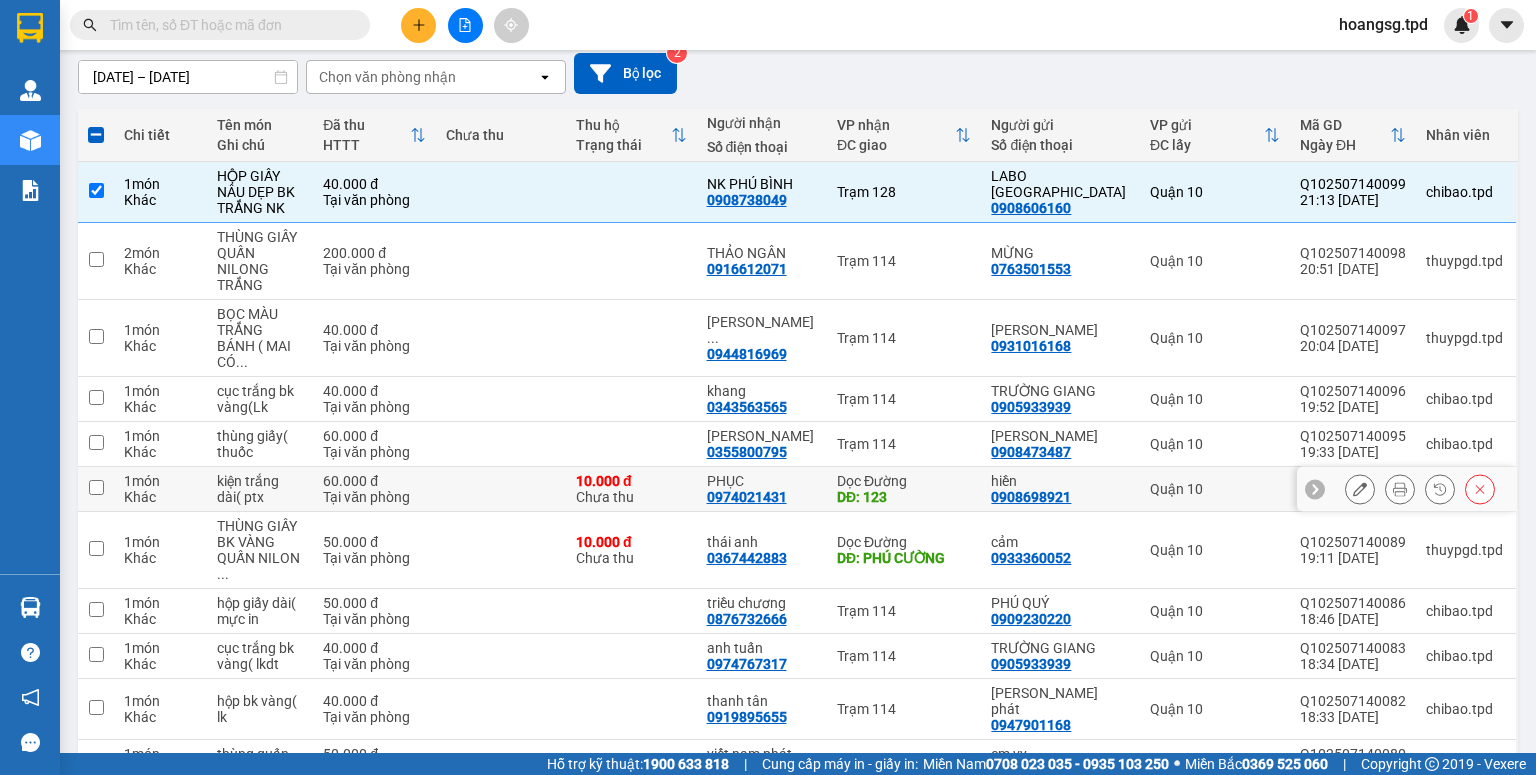 scroll, scrollTop: 0, scrollLeft: 0, axis: both 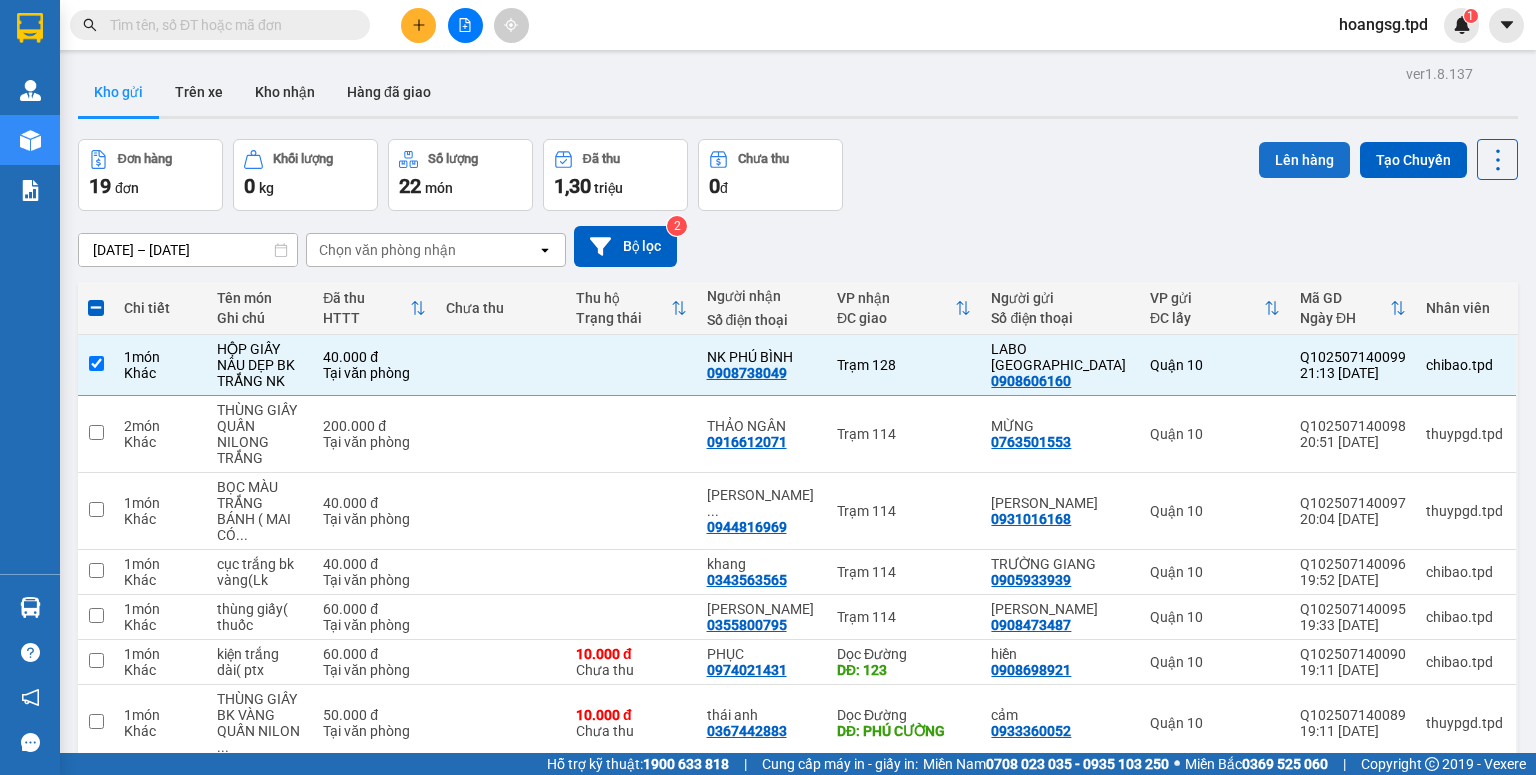 click on "Lên hàng" at bounding box center (1304, 160) 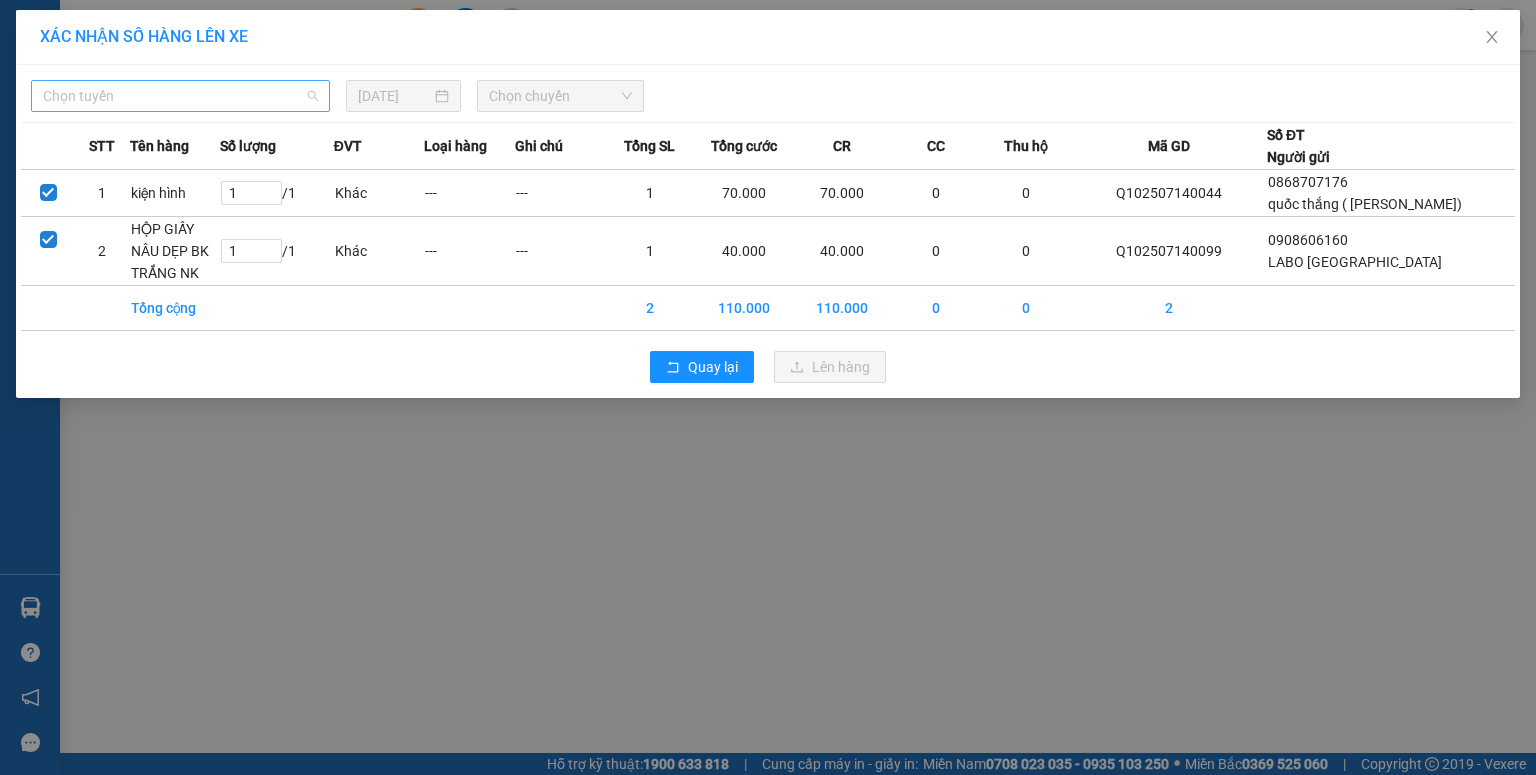 click on "Chọn tuyến" at bounding box center [180, 96] 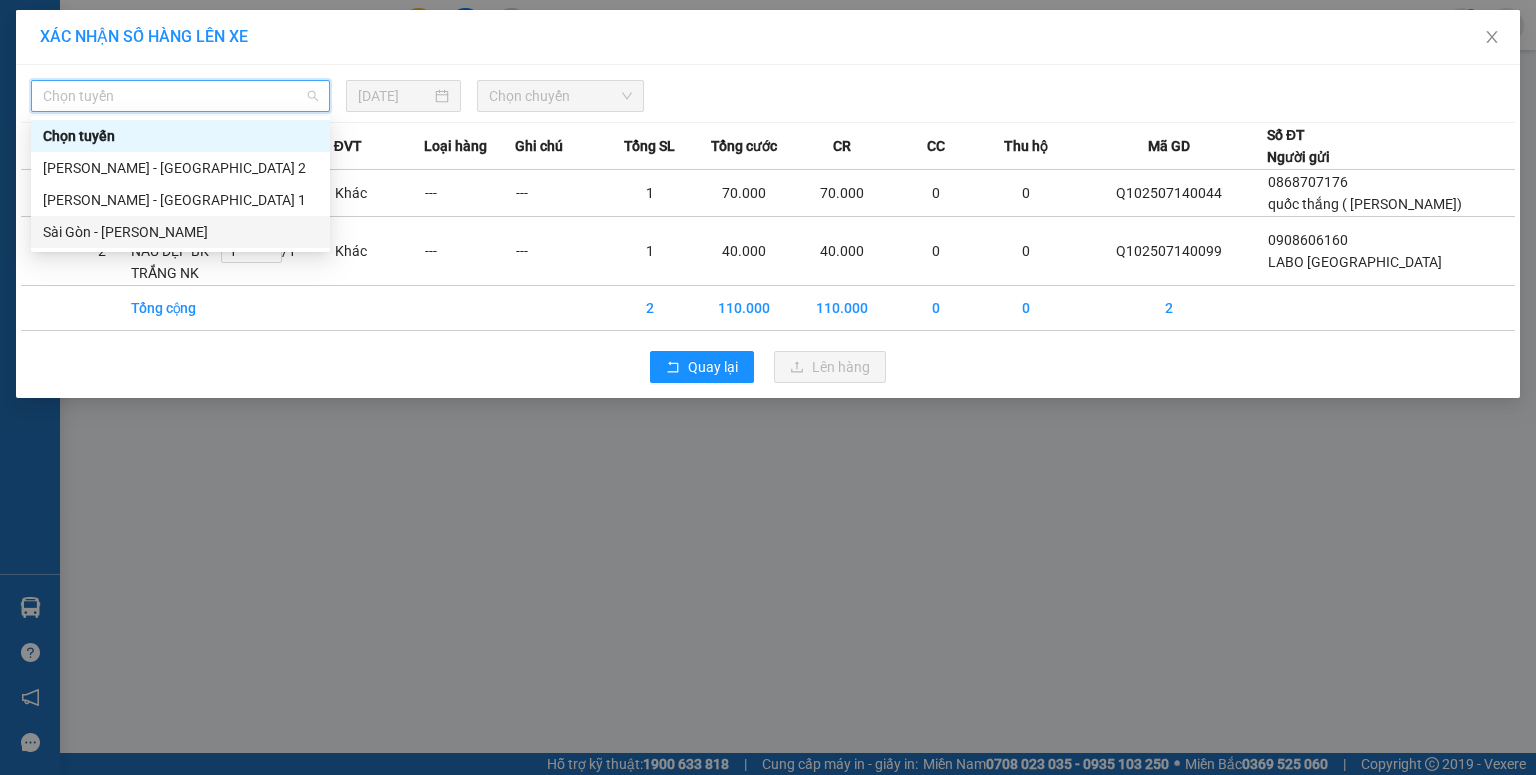 drag, startPoint x: 152, startPoint y: 228, endPoint x: 284, endPoint y: 199, distance: 135.14807 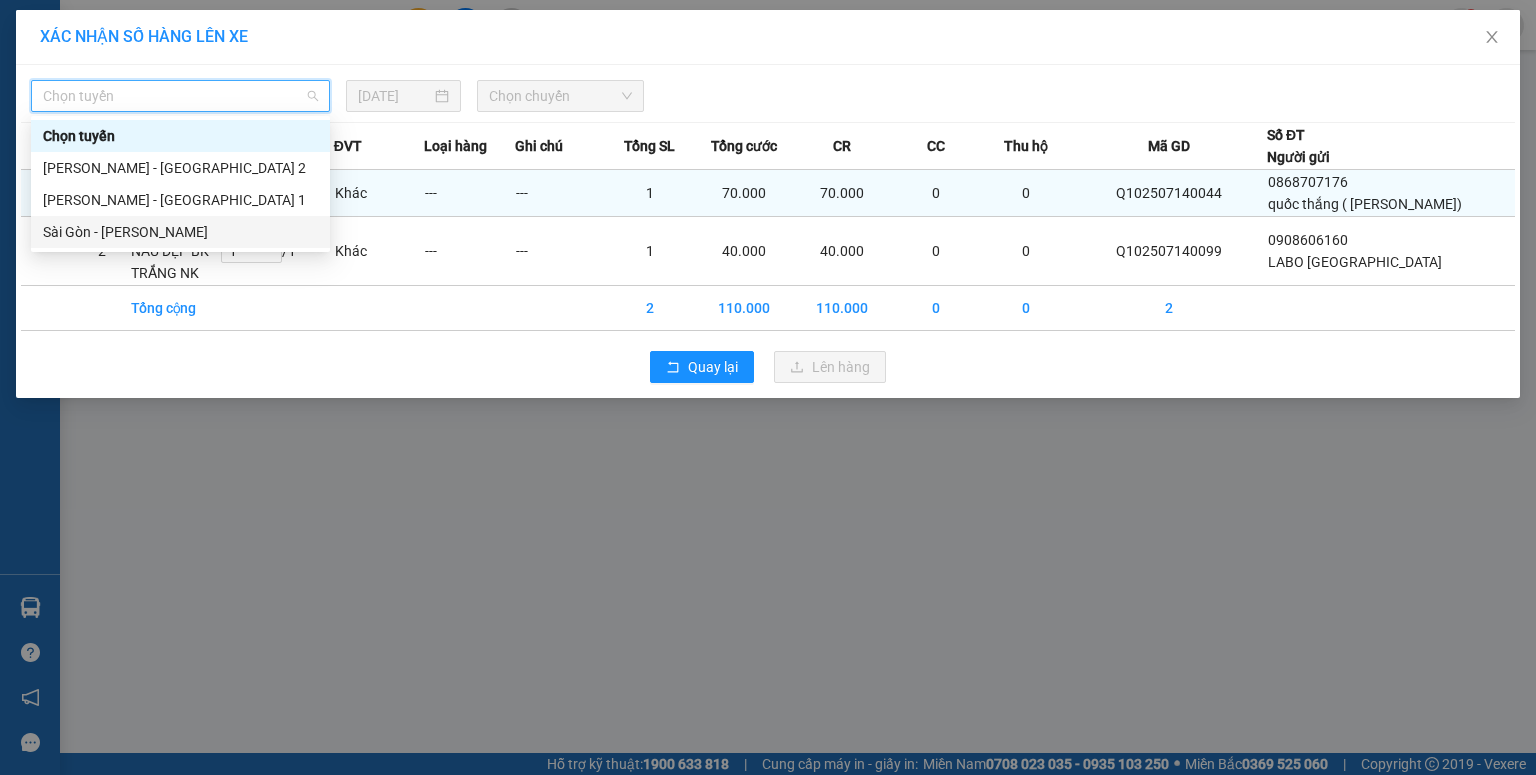 click on "Sài Gòn - [PERSON_NAME]" at bounding box center [180, 232] 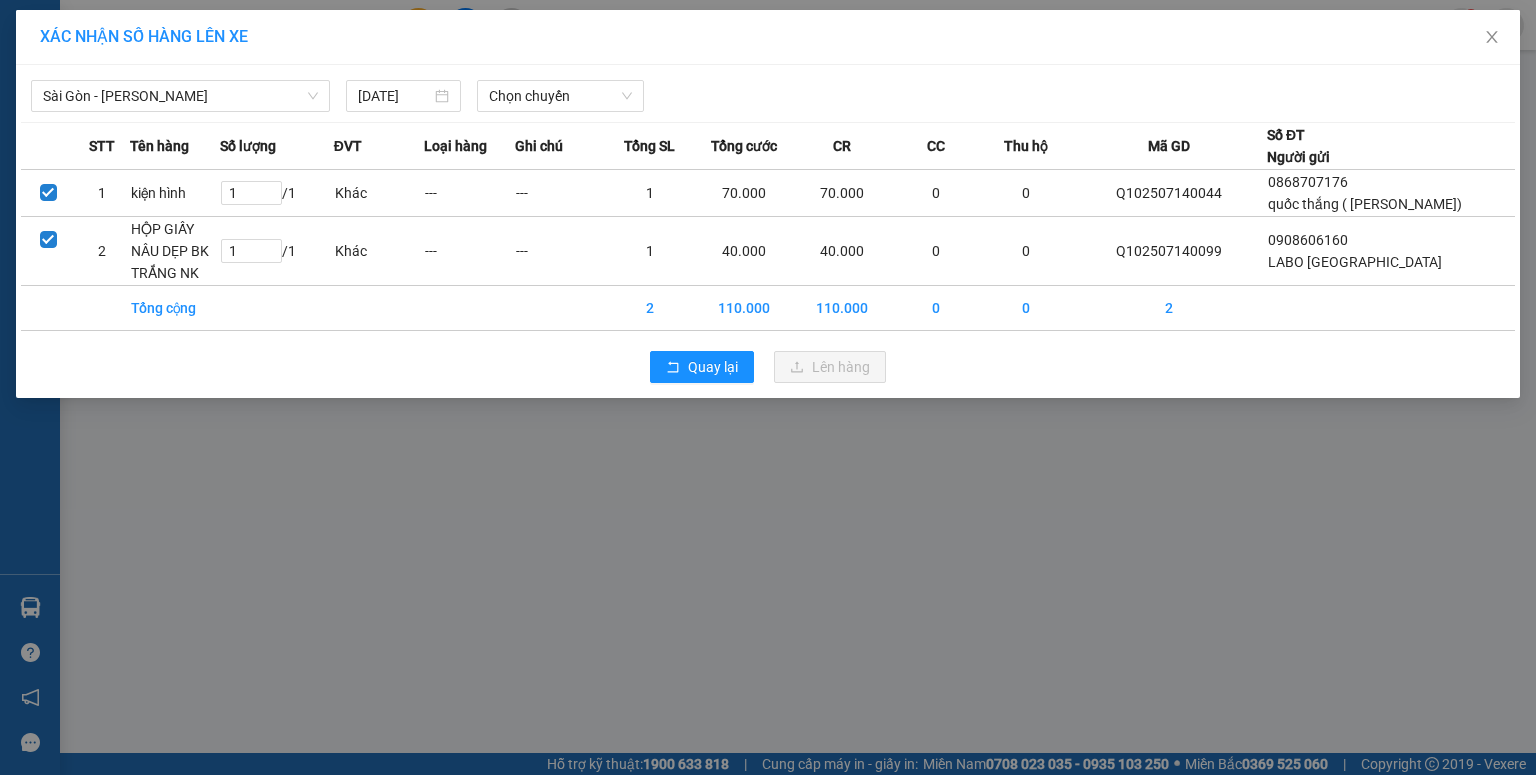 click on "[GEOGRAPHIC_DATA] - Phương Lâm [DATE] Chọn chuyến STT Tên hàng Số lượng ĐVT Loại hàng Ghi chú Tổng SL Tổng cước CR CC Thu hộ Mã GD Số ĐT   Người gửi 1 kiện hình  1  /  1 Khác --- --- 1 70.000 70.000 0 0 Q102507140044 0868707176 quốc thắng ( [PERSON_NAME]) 2 HỘP GIẤY NÂU DẸP BK TRẮNG NK  1  /  1 Khác --- --- 1 40.000 40.000 0 0 Q102507140099 0908606160 LABO VIỆT TIÊN     Tổng cộng         2 110.000 110.000 0 0 2   Quay lại Lên hàng" at bounding box center [768, 231] 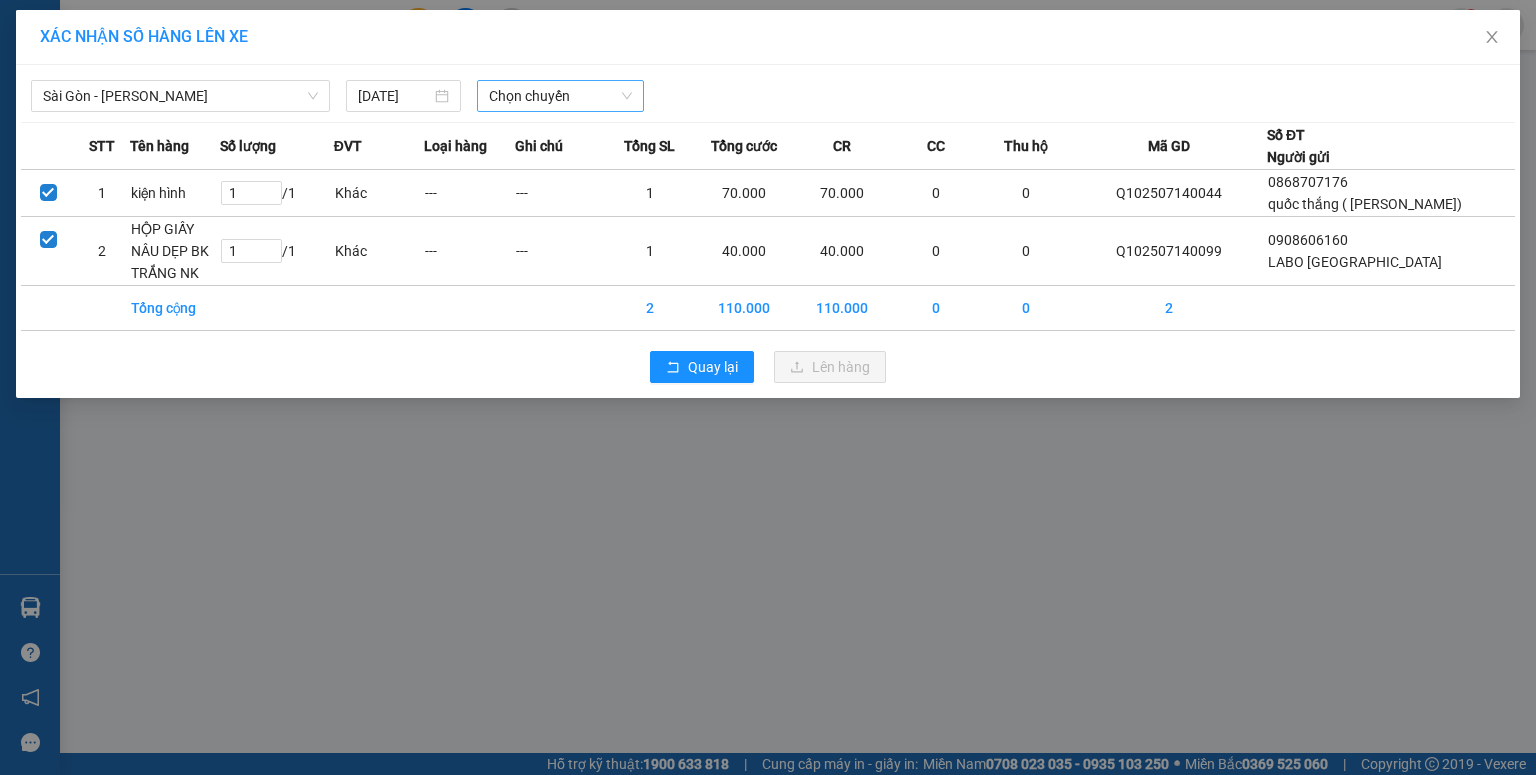 click on "Chọn chuyến" at bounding box center (561, 96) 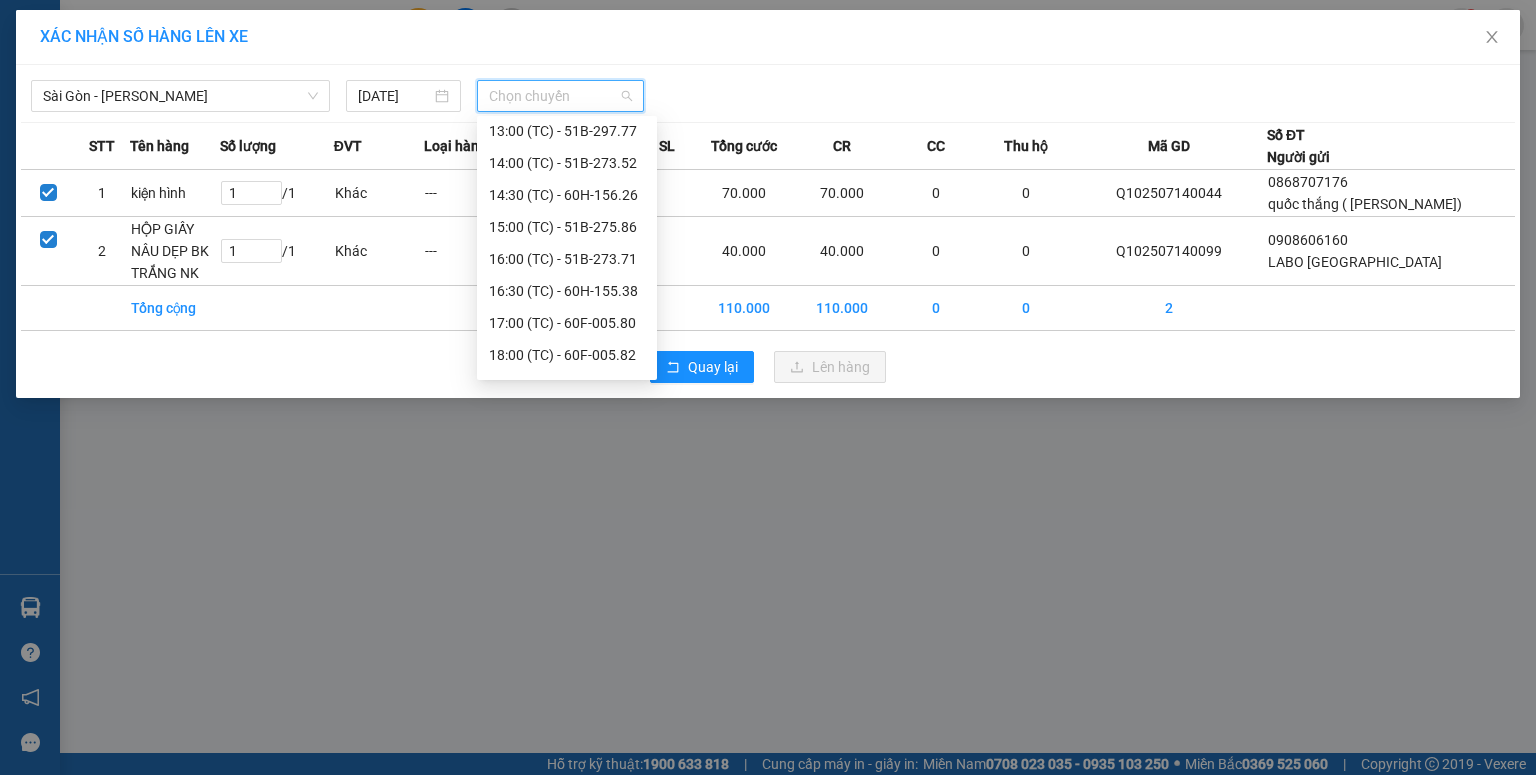 scroll, scrollTop: 384, scrollLeft: 0, axis: vertical 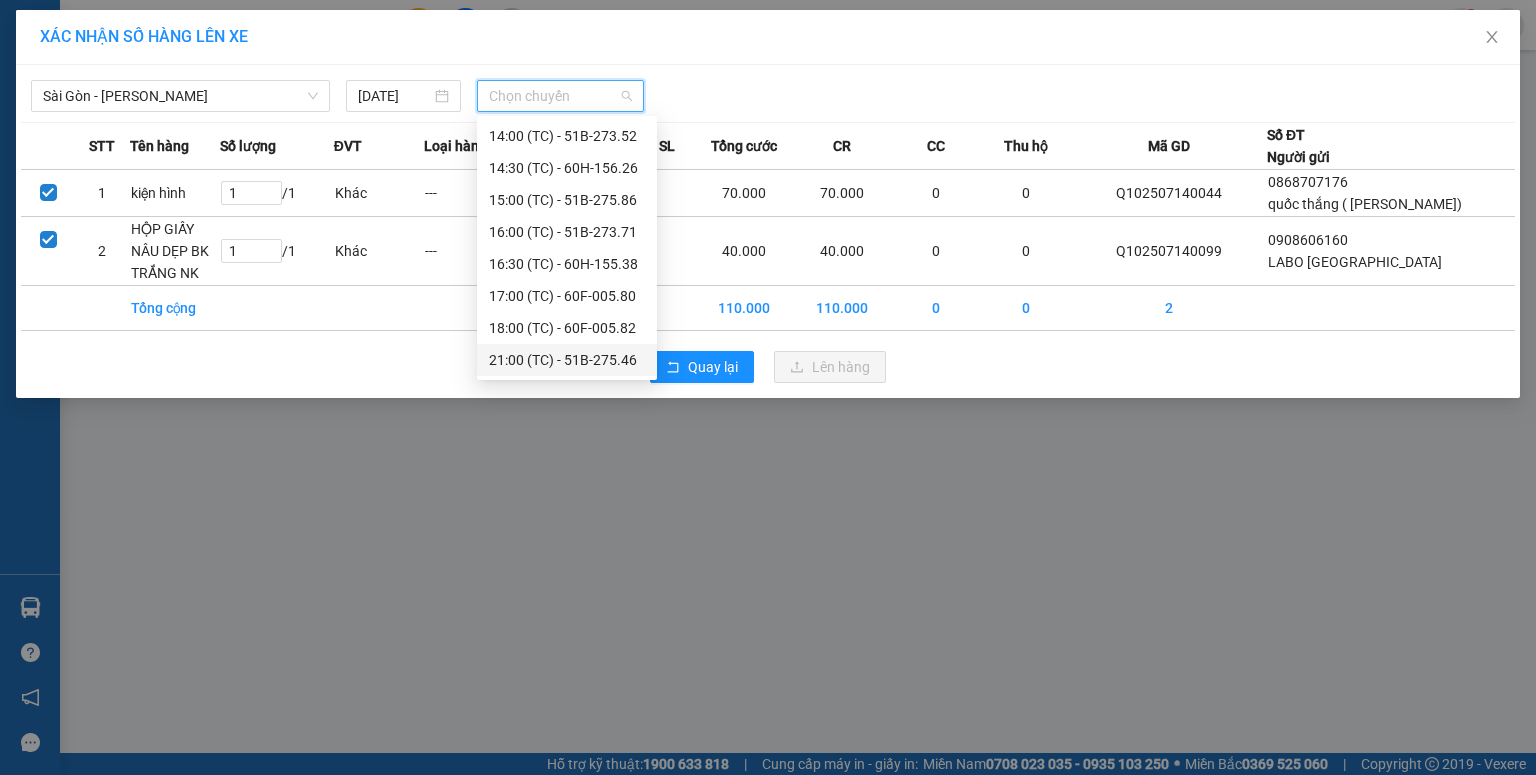 click on "21:00   (TC)   - 51B-275.46" at bounding box center (567, 360) 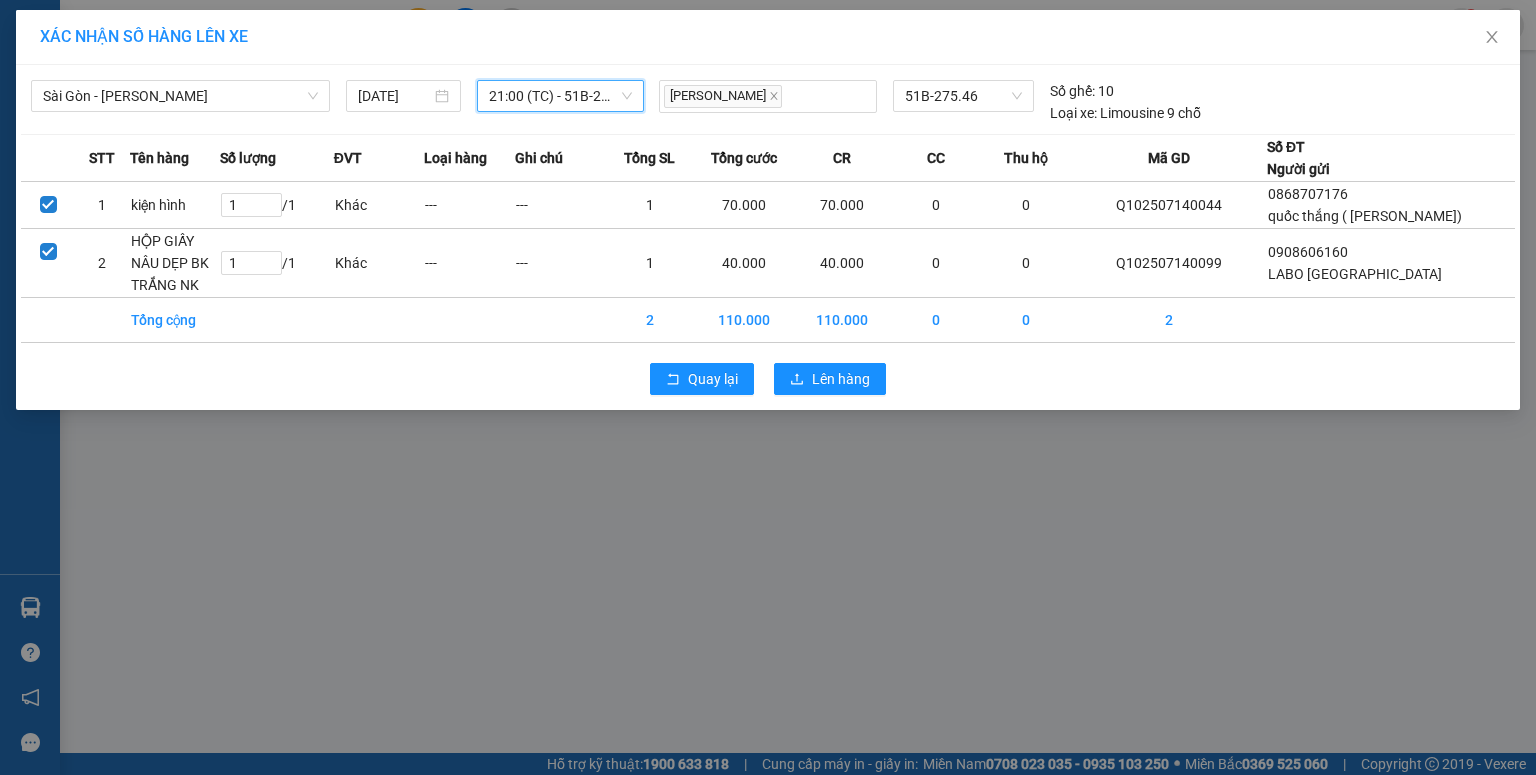 click on "21:00   (TC)   - 51B-275.46" at bounding box center [561, 96] 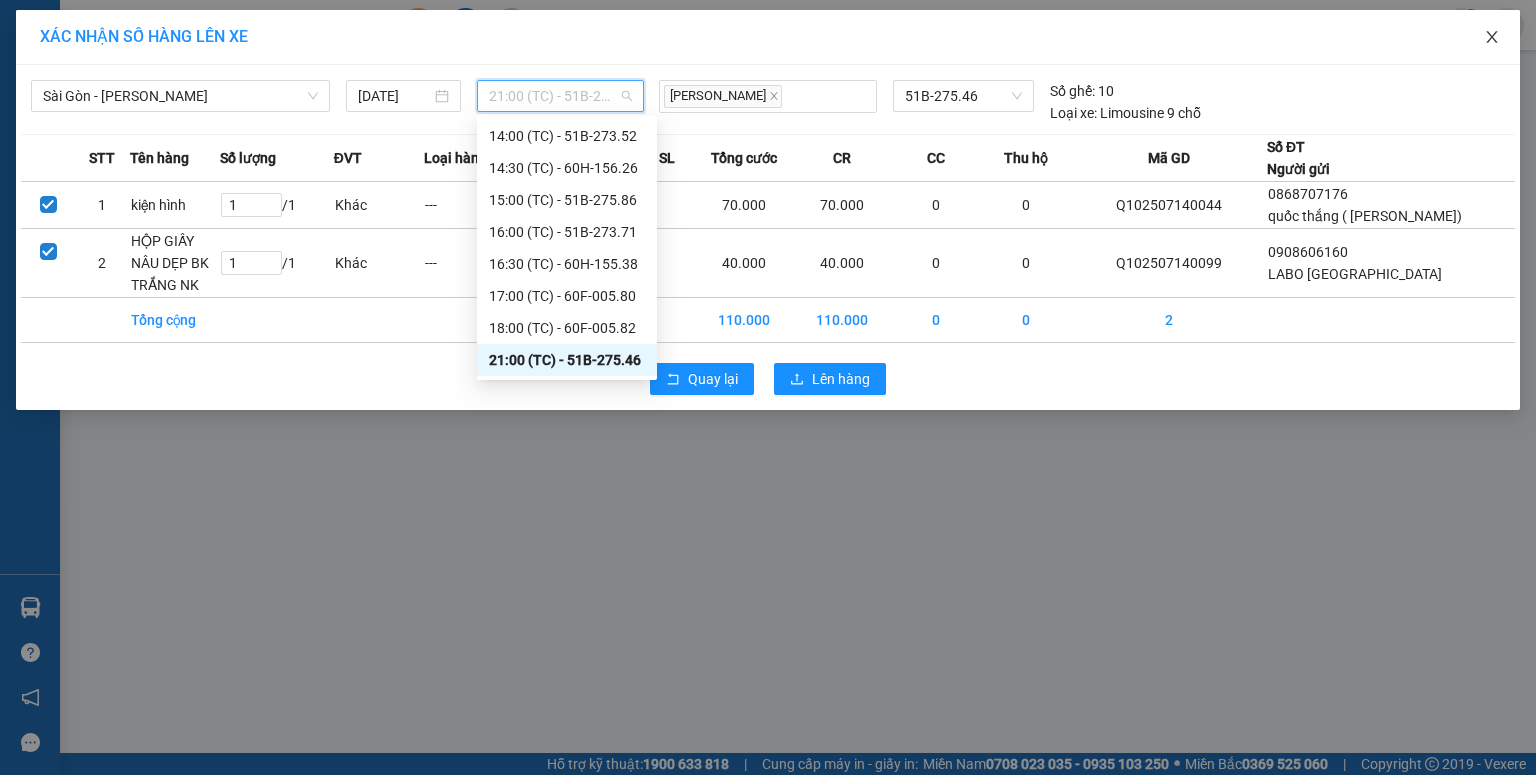 click at bounding box center [1492, 38] 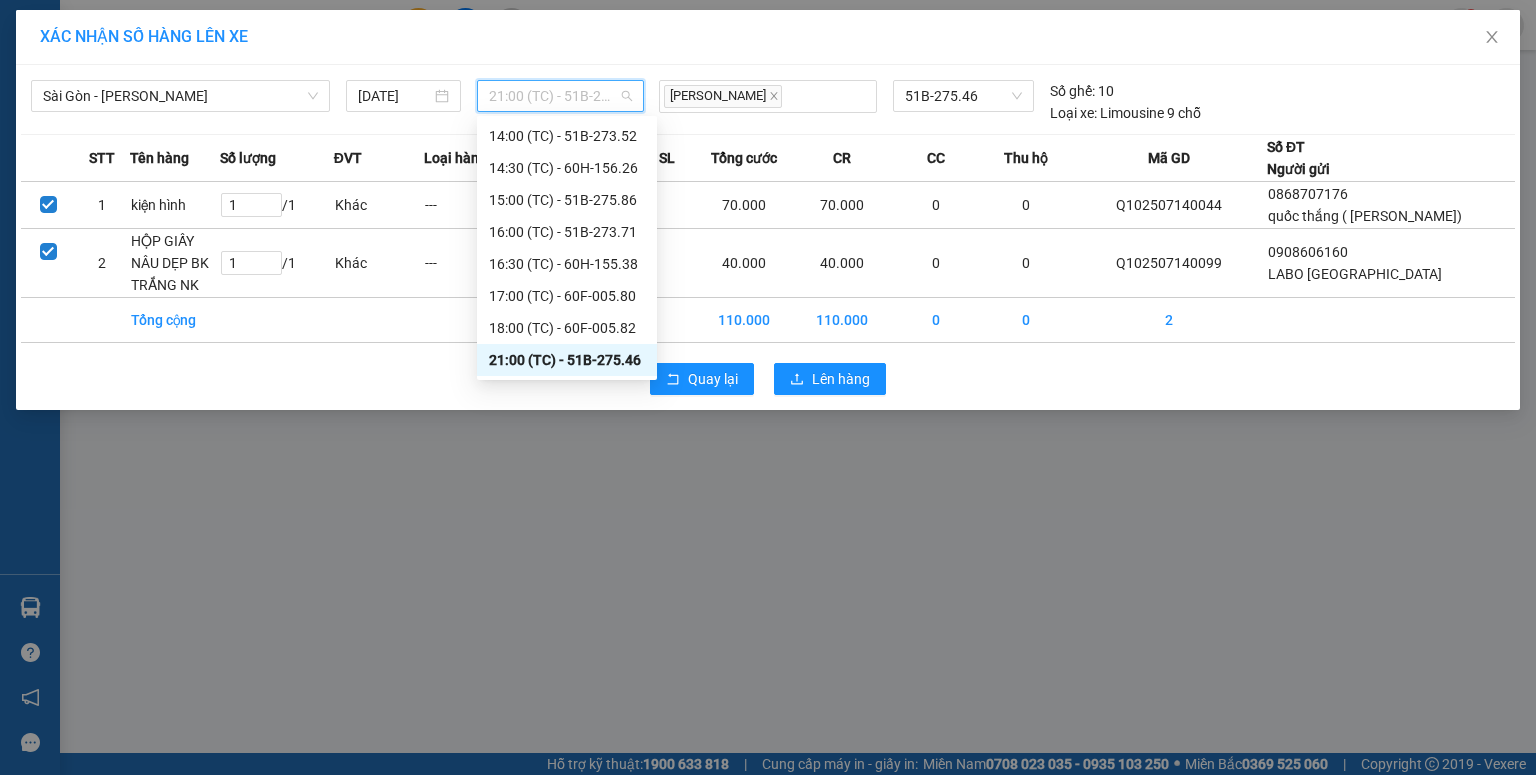 click on "hoangsg.tpd 1" at bounding box center [1429, 25] 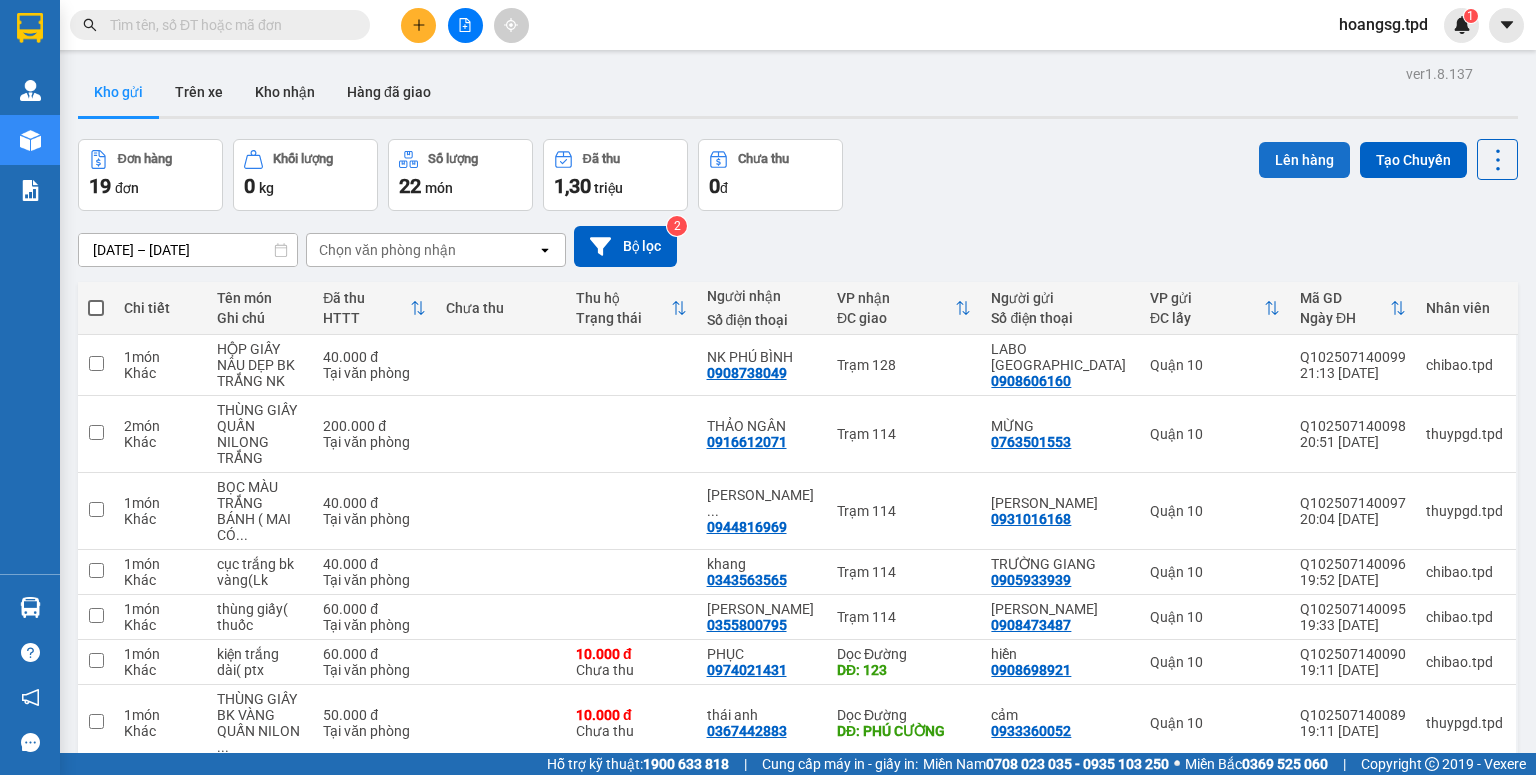 click on "Lên hàng" at bounding box center (1304, 160) 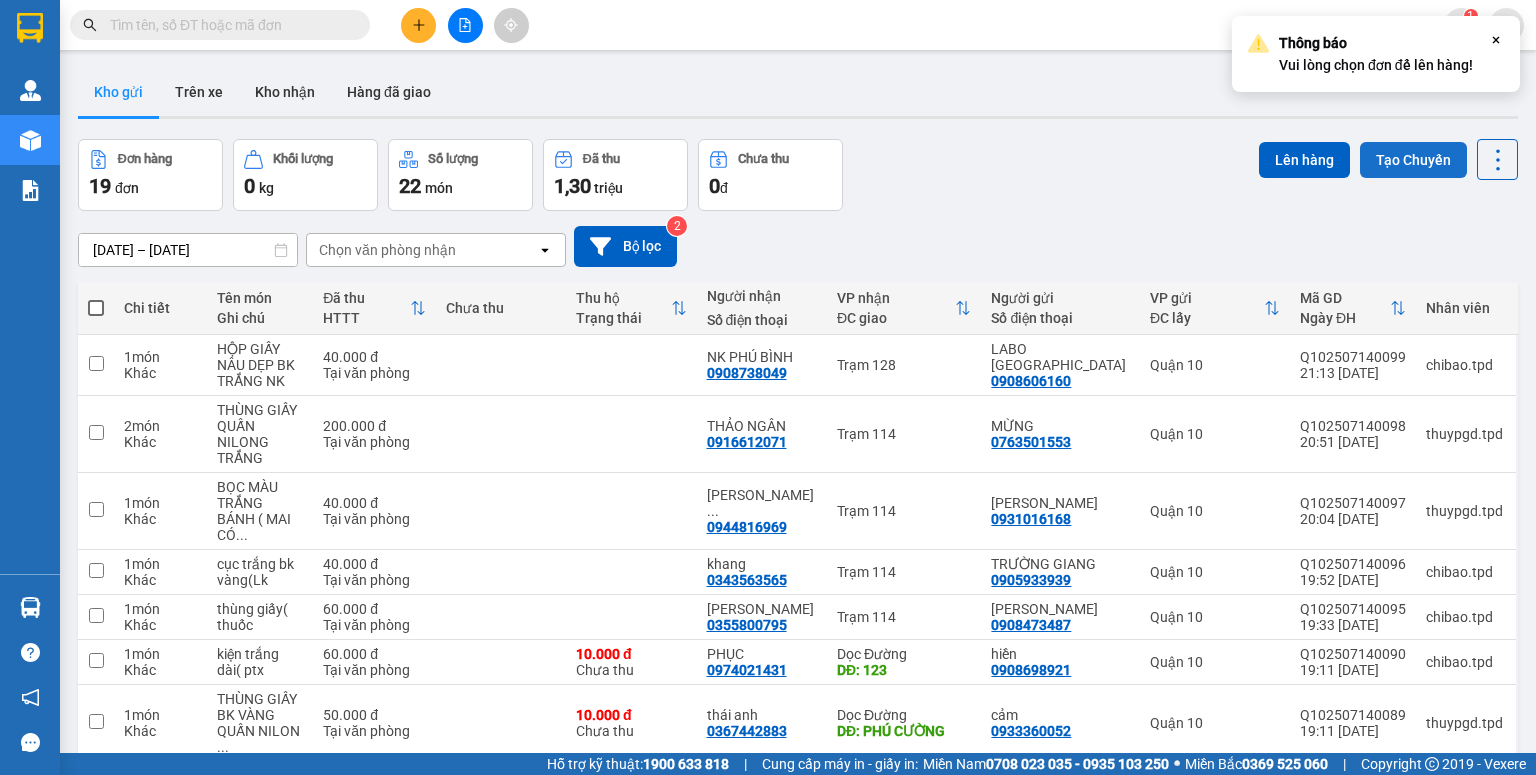 click on "Tạo Chuyến" at bounding box center [1413, 160] 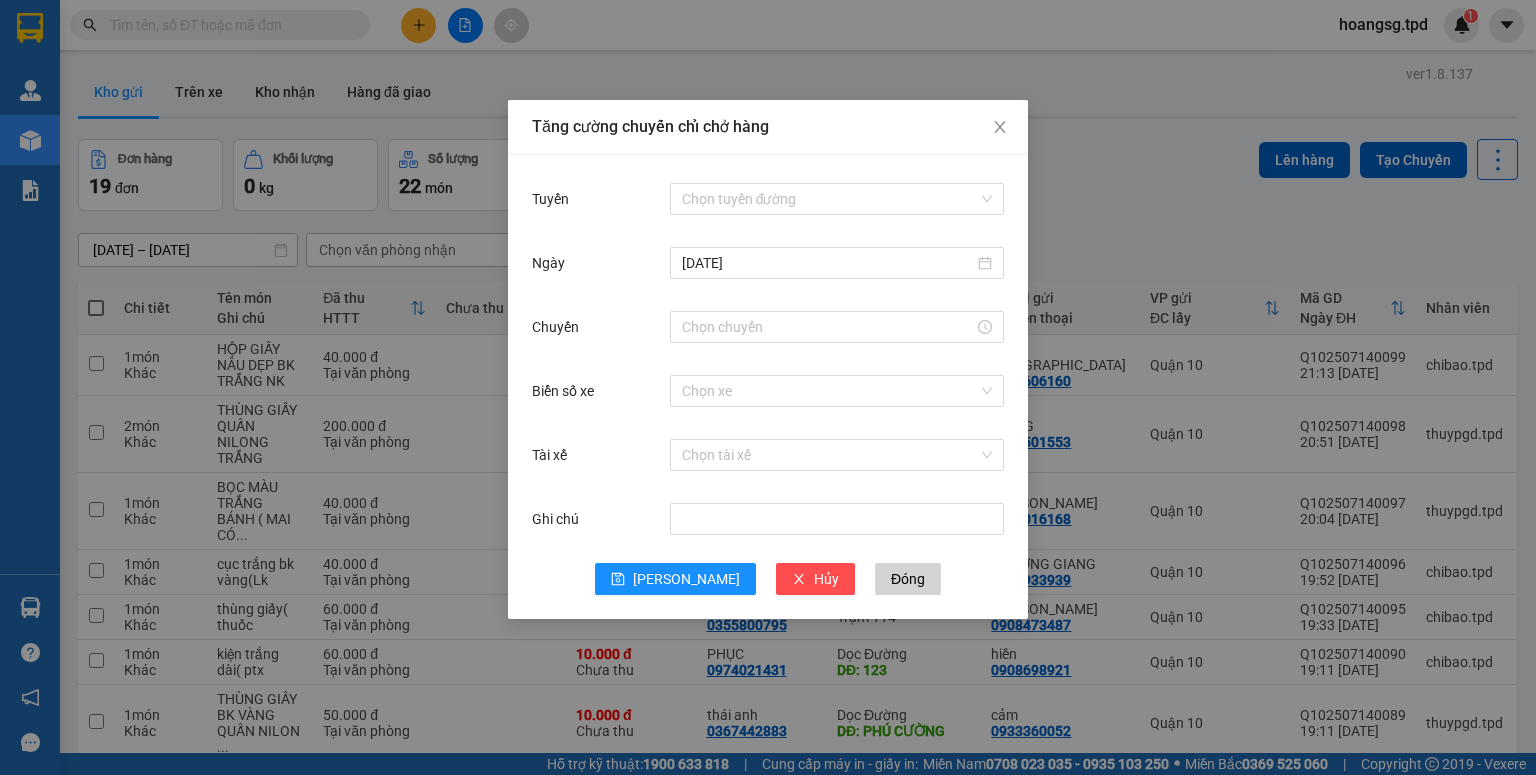 drag, startPoint x: 747, startPoint y: 198, endPoint x: 768, endPoint y: 408, distance: 211.0474 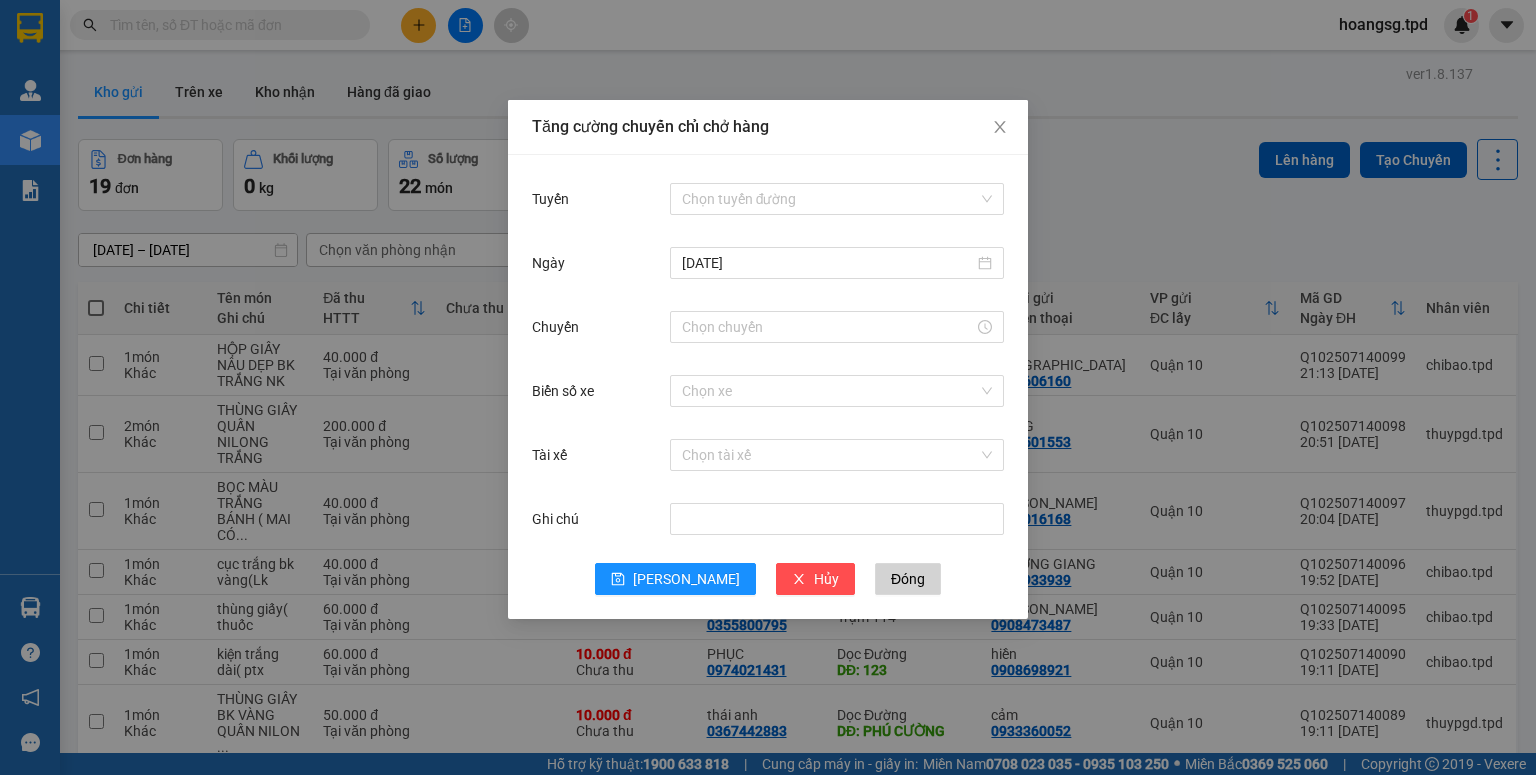 click on "Tuyến" at bounding box center [830, 199] 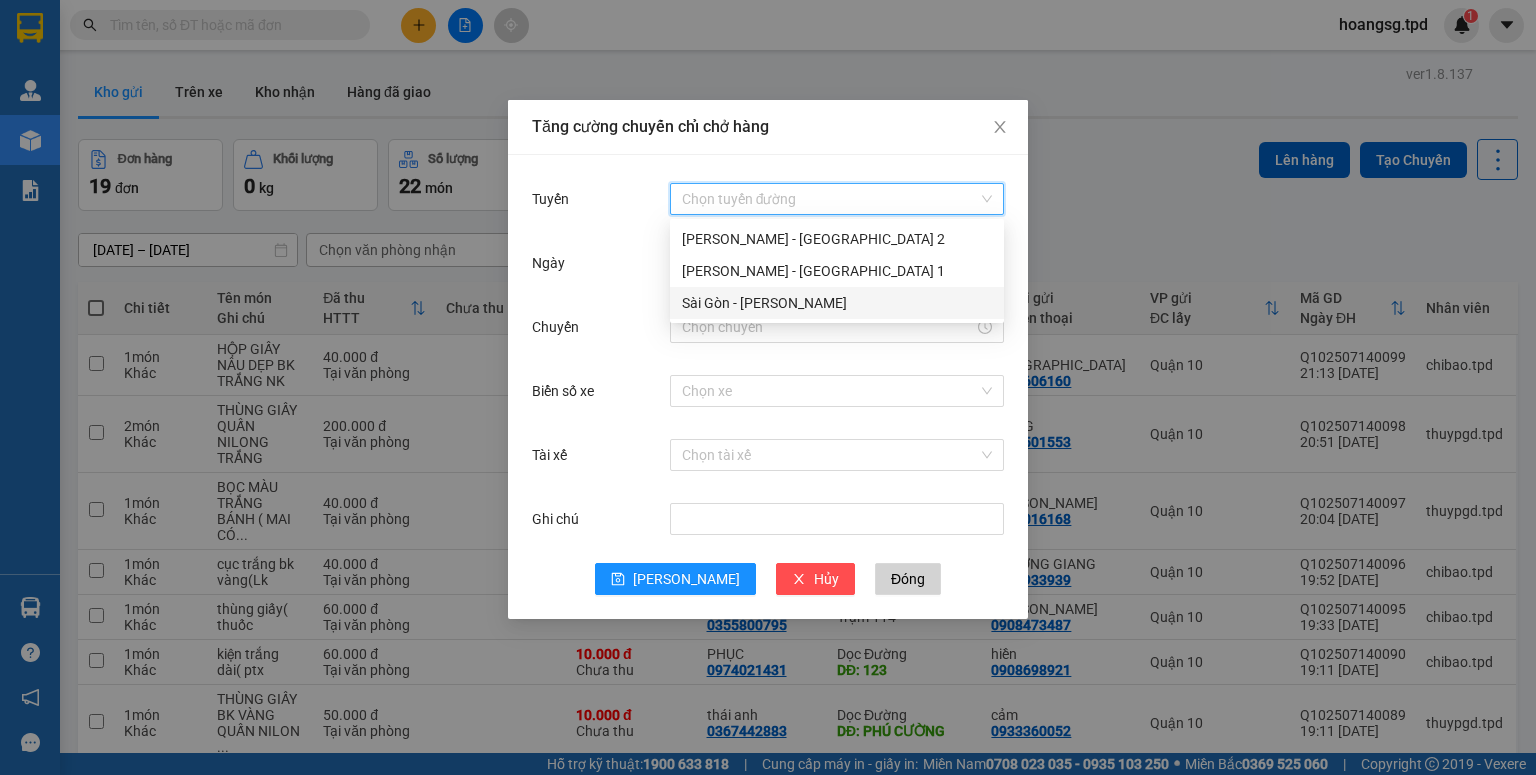 click on "Sài Gòn - [PERSON_NAME]" at bounding box center [837, 303] 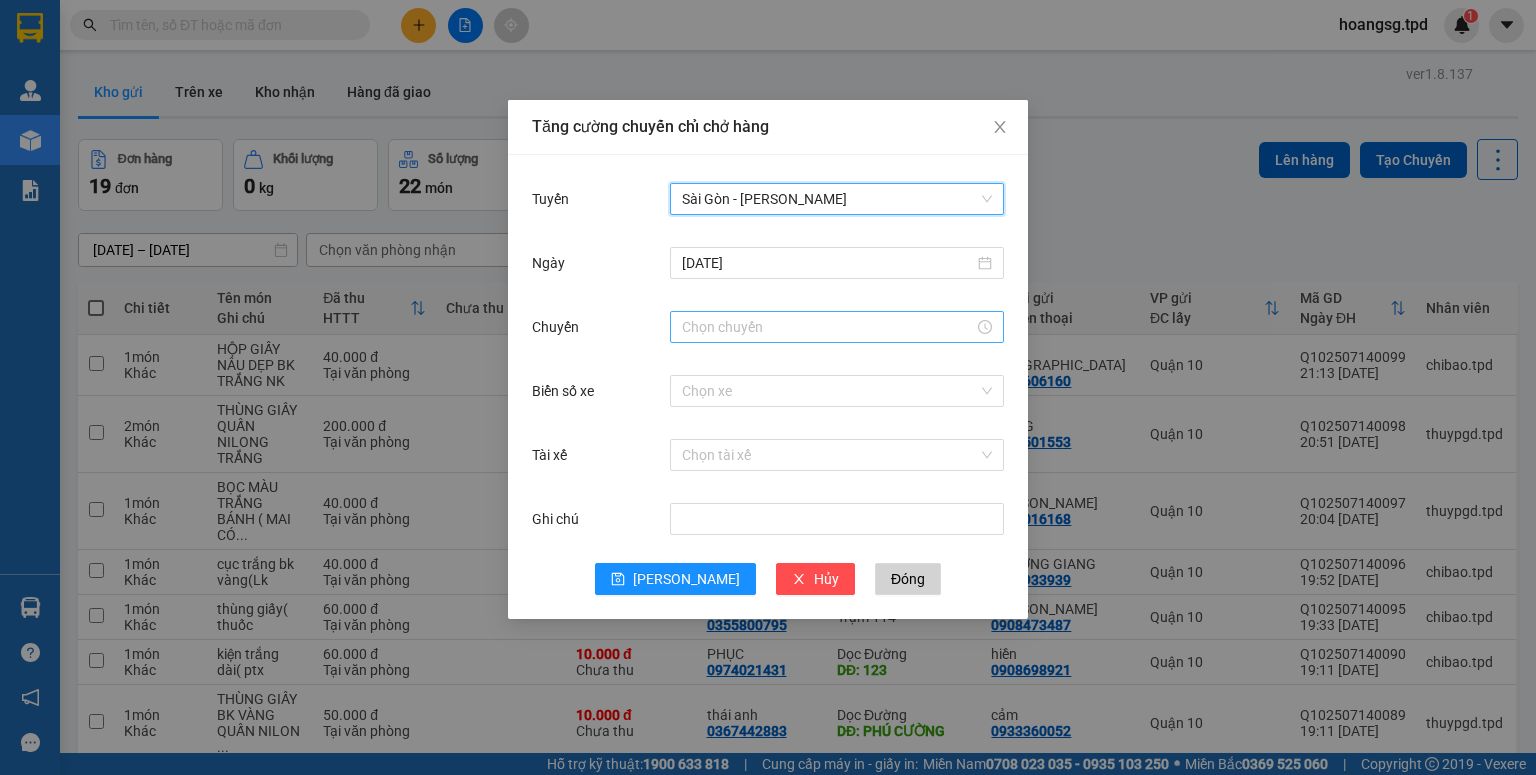 click at bounding box center (837, 327) 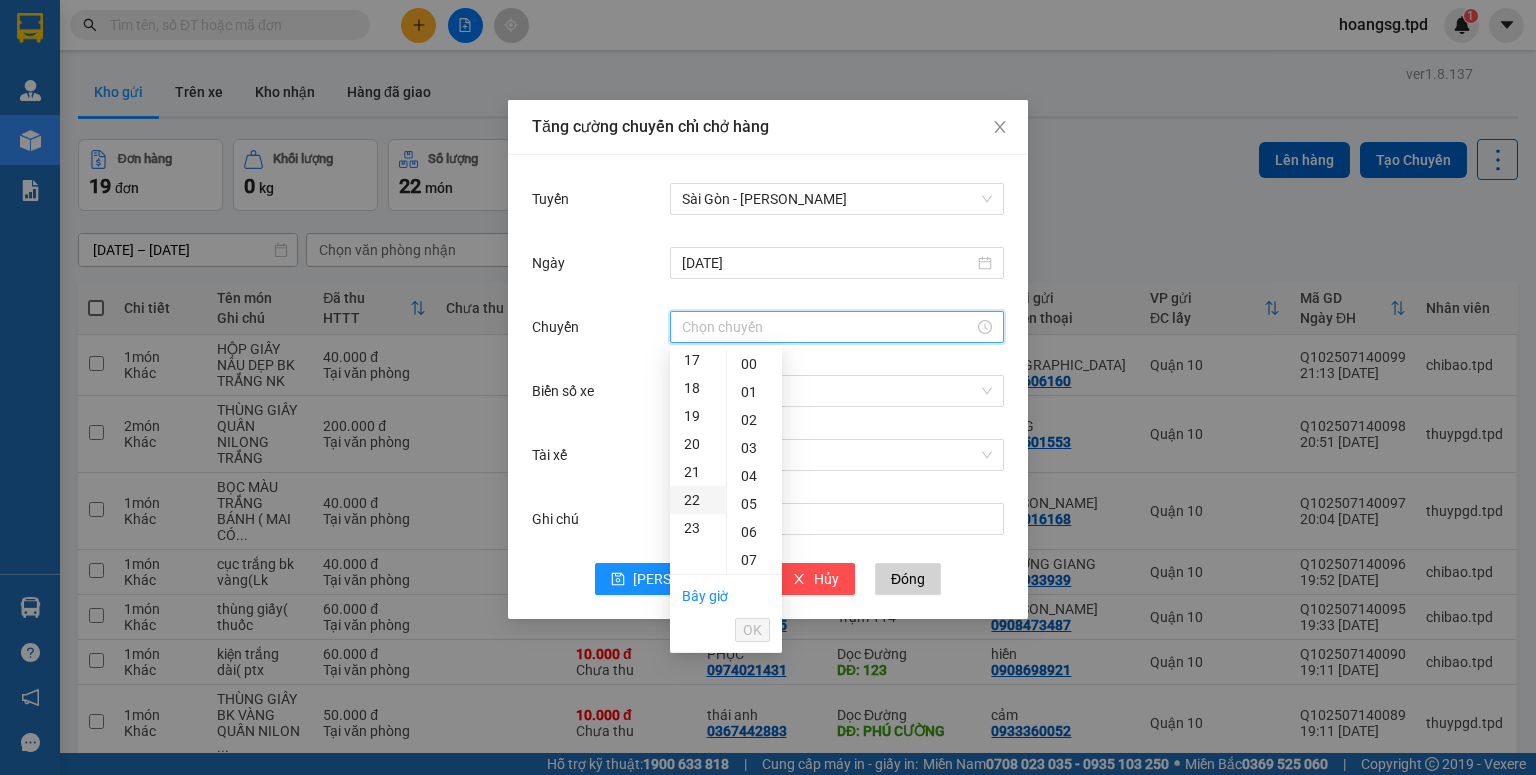 click on "22" at bounding box center [698, 500] 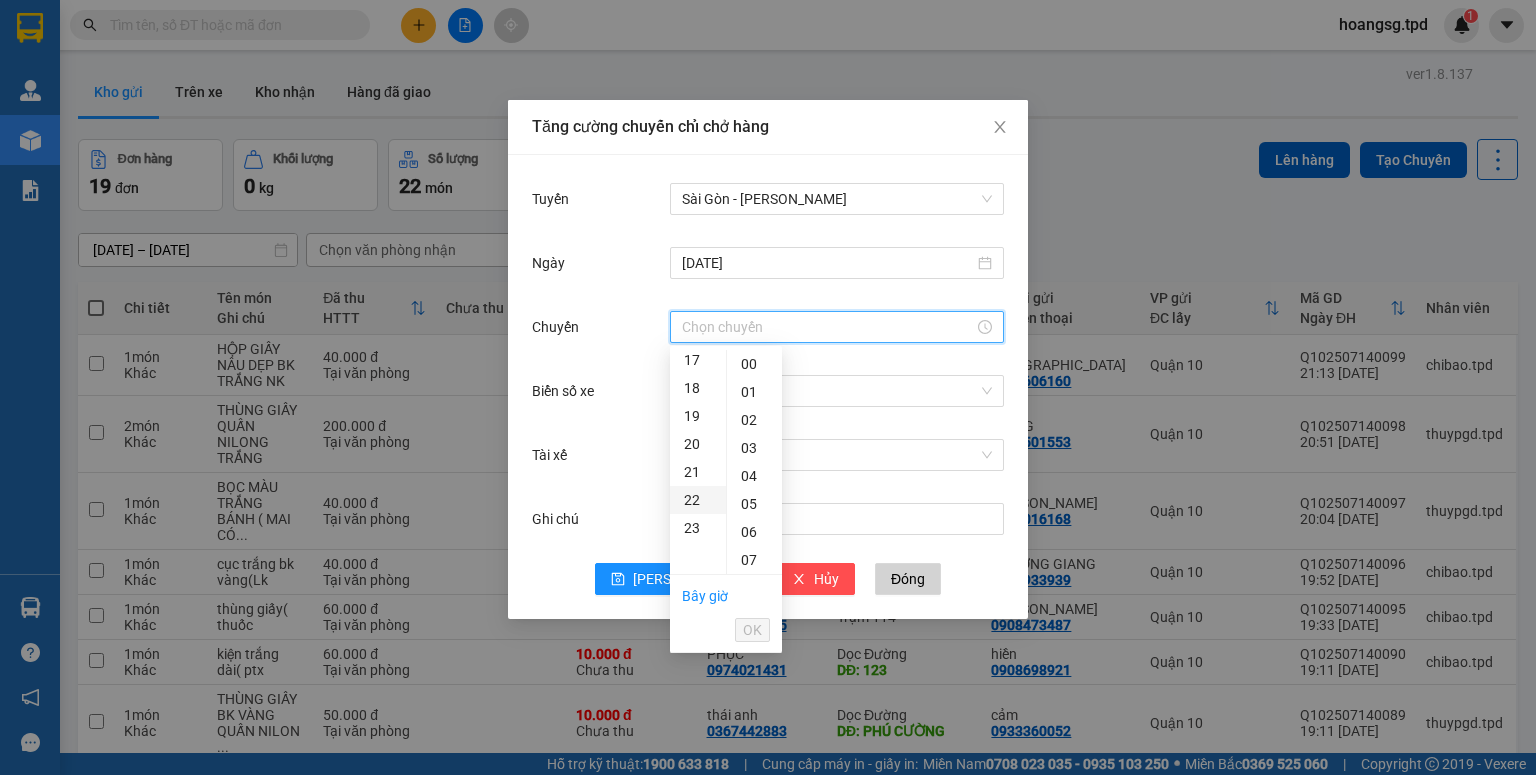 type on "22:00" 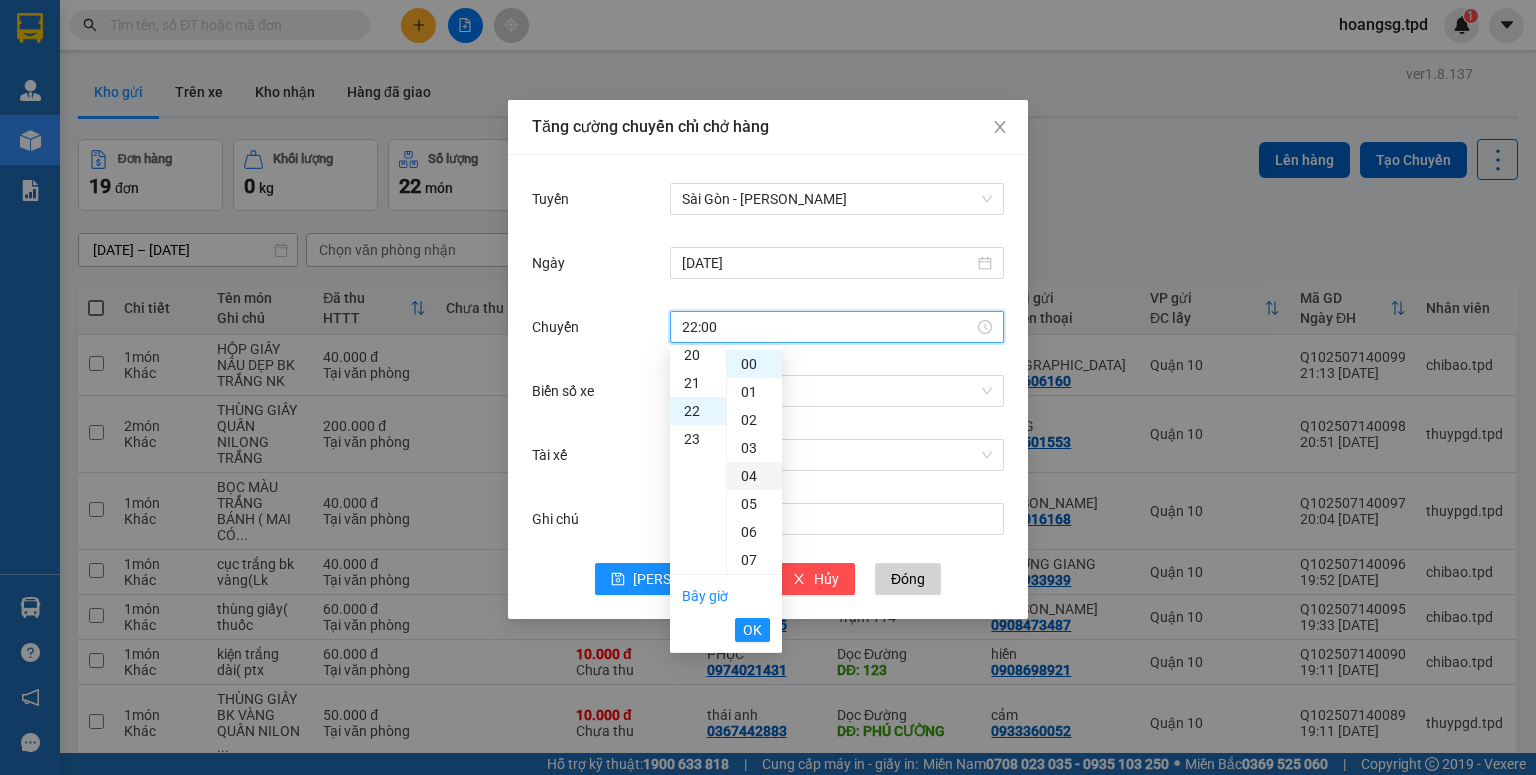 scroll, scrollTop: 616, scrollLeft: 0, axis: vertical 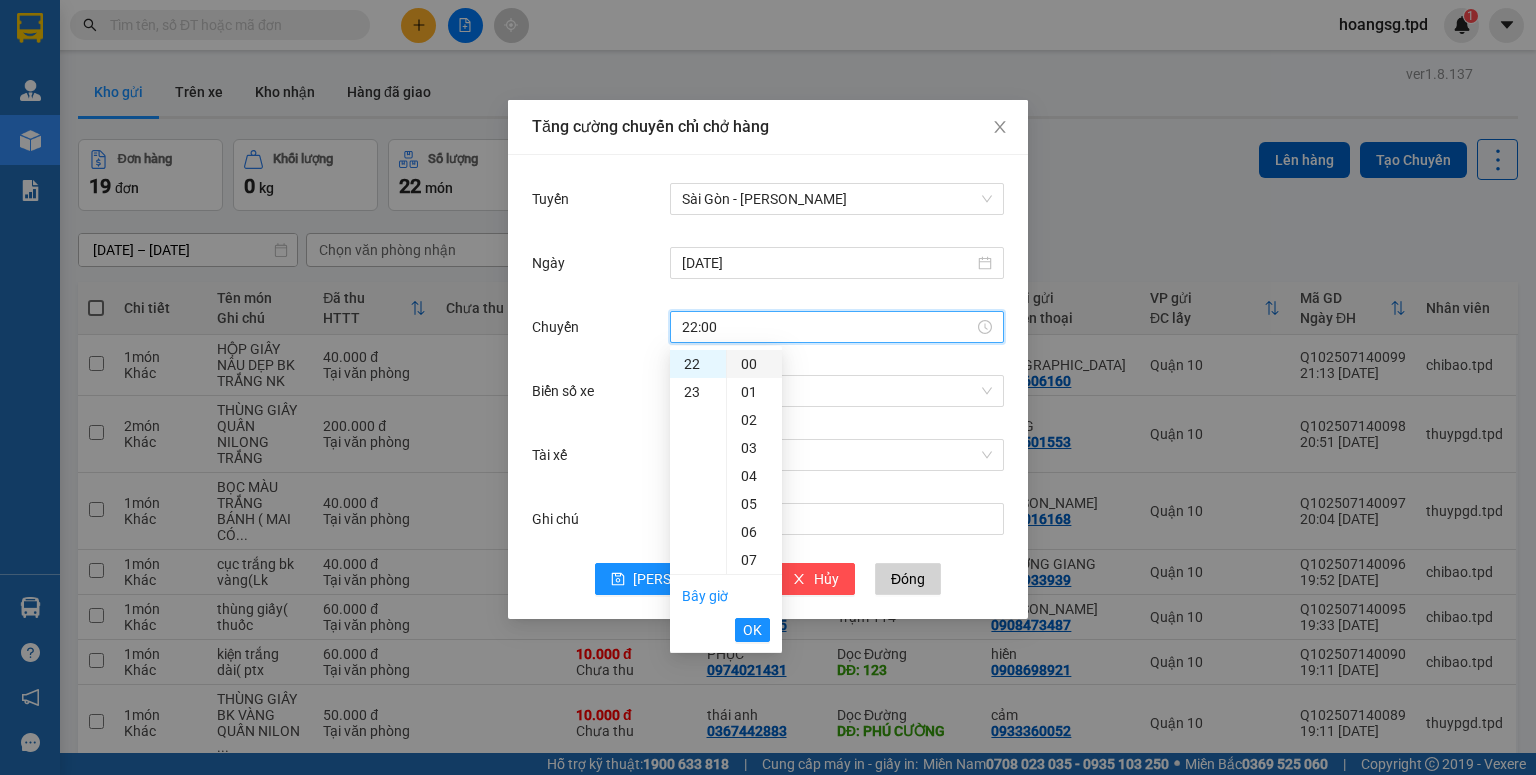 drag, startPoint x: 748, startPoint y: 360, endPoint x: 746, endPoint y: 370, distance: 10.198039 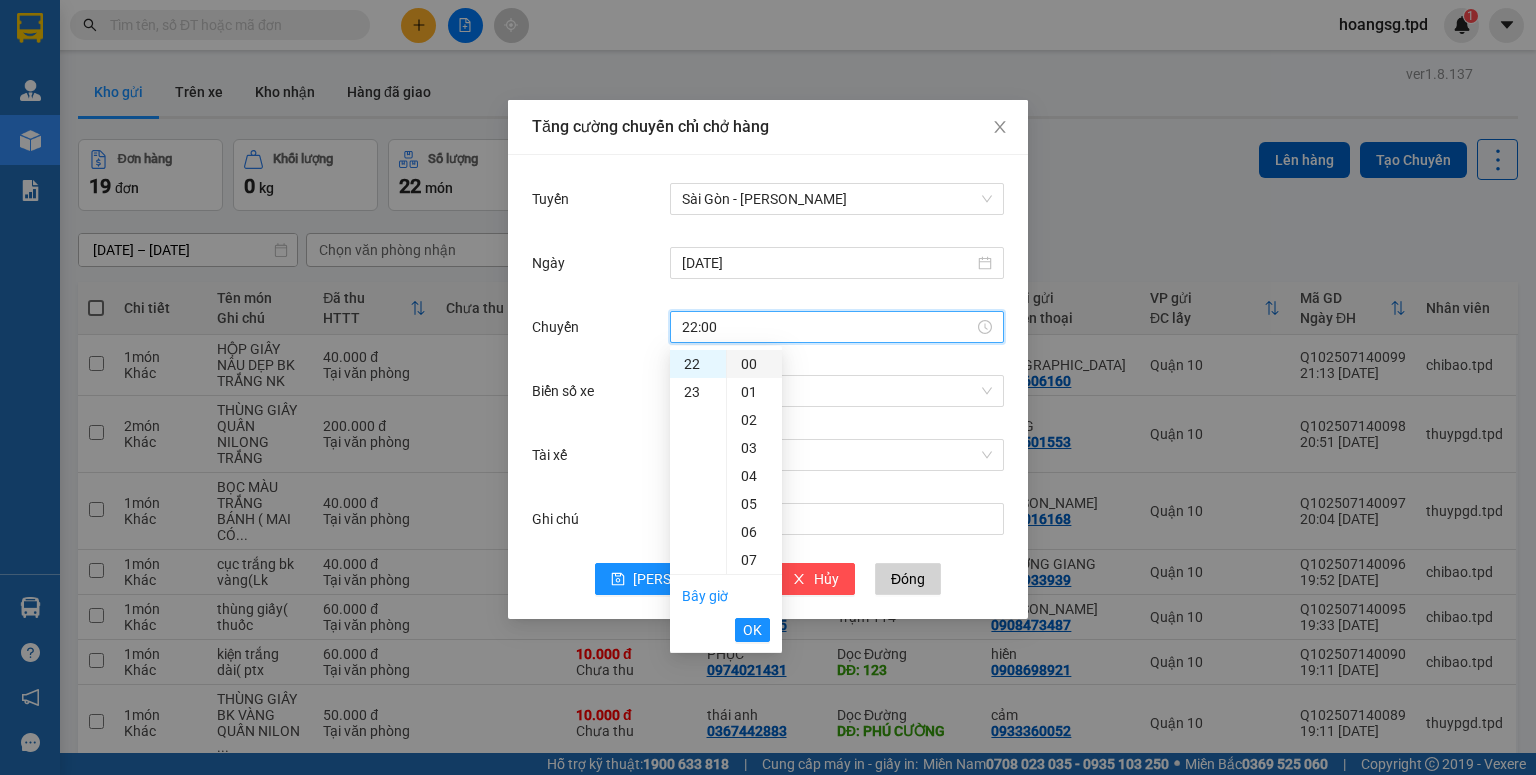 click on "00" at bounding box center (754, 364) 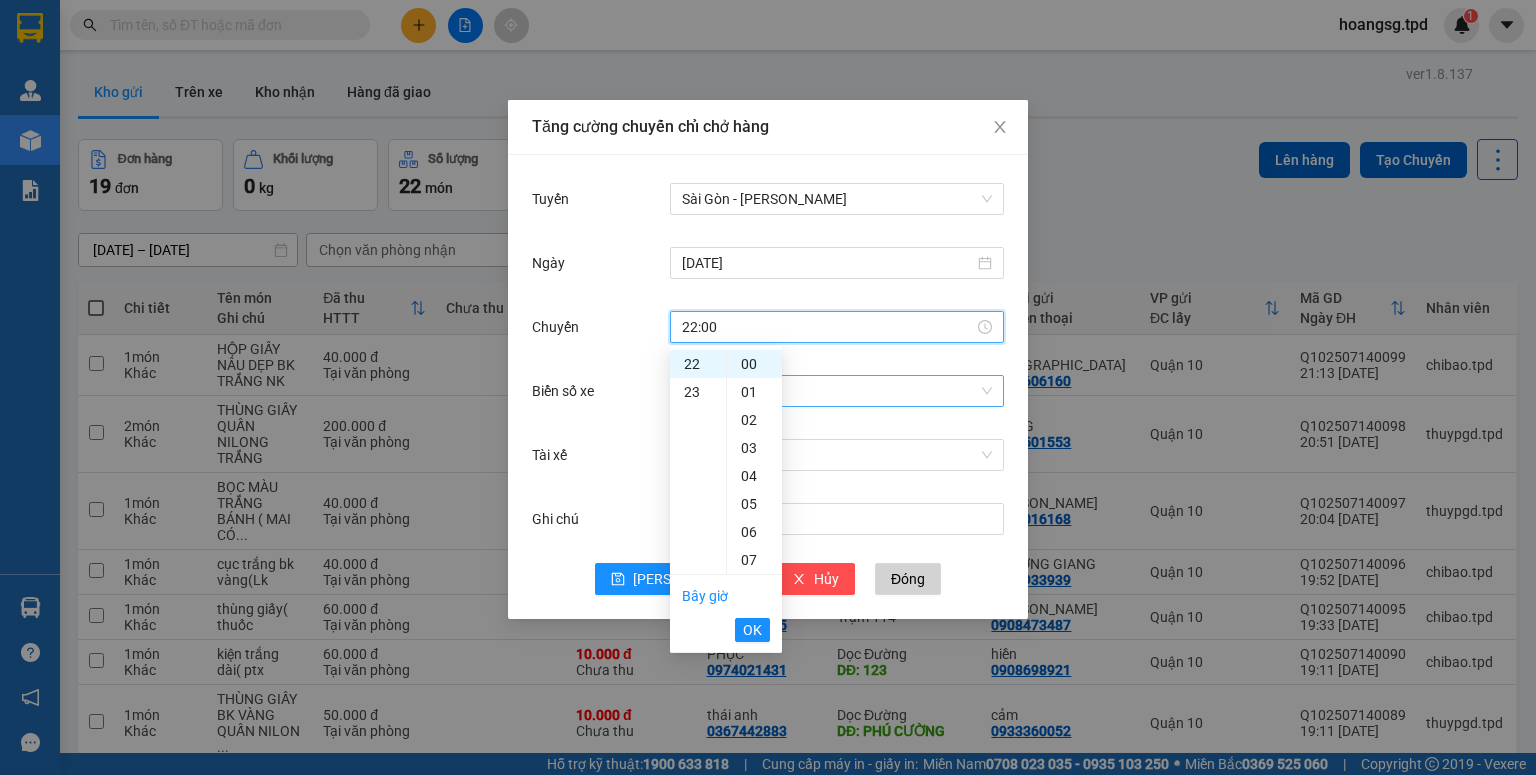 click on "Chuyến 22:00" at bounding box center [768, 339] 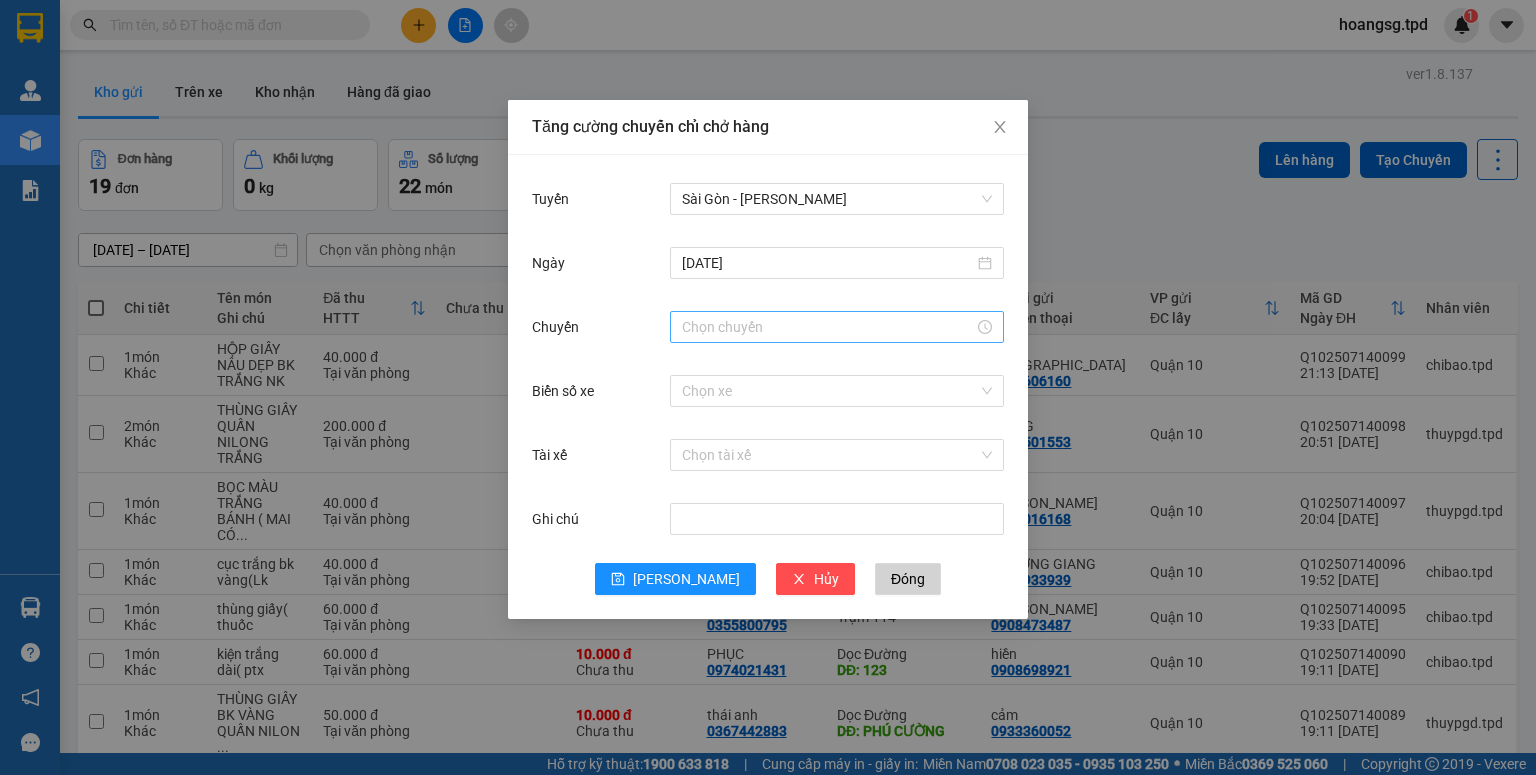 click on "Chuyến" at bounding box center [828, 327] 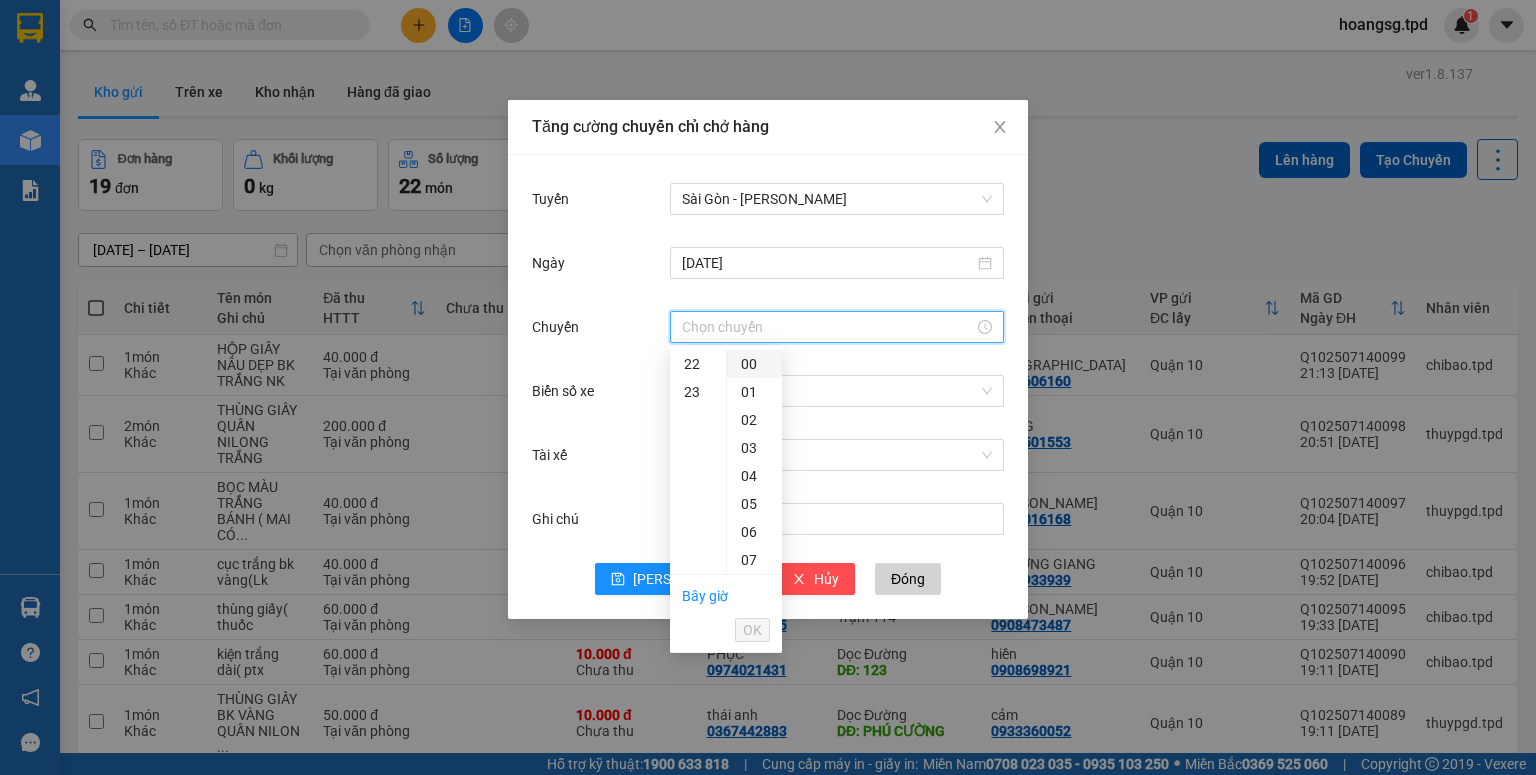 click on "00" at bounding box center (754, 364) 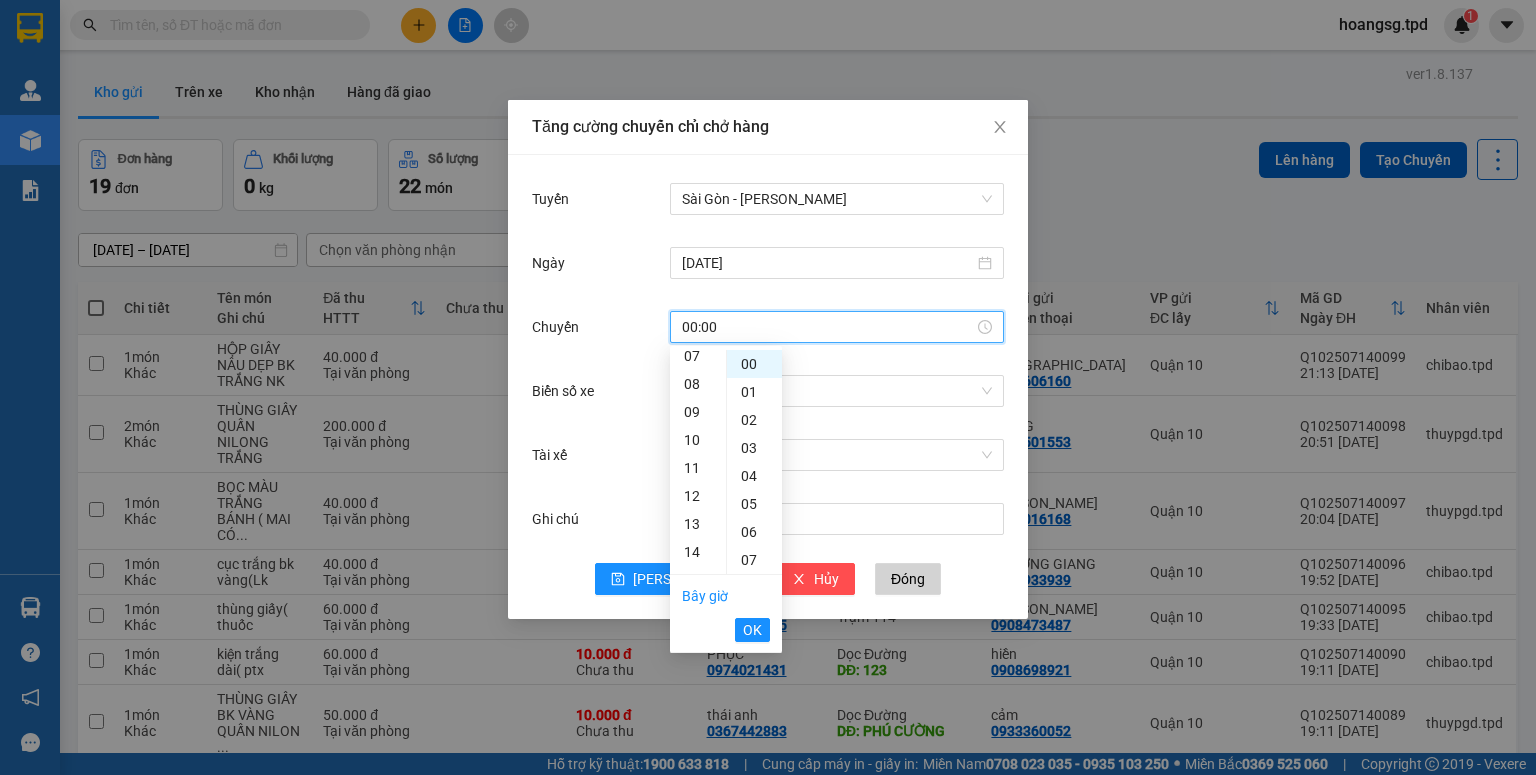 scroll, scrollTop: 0, scrollLeft: 0, axis: both 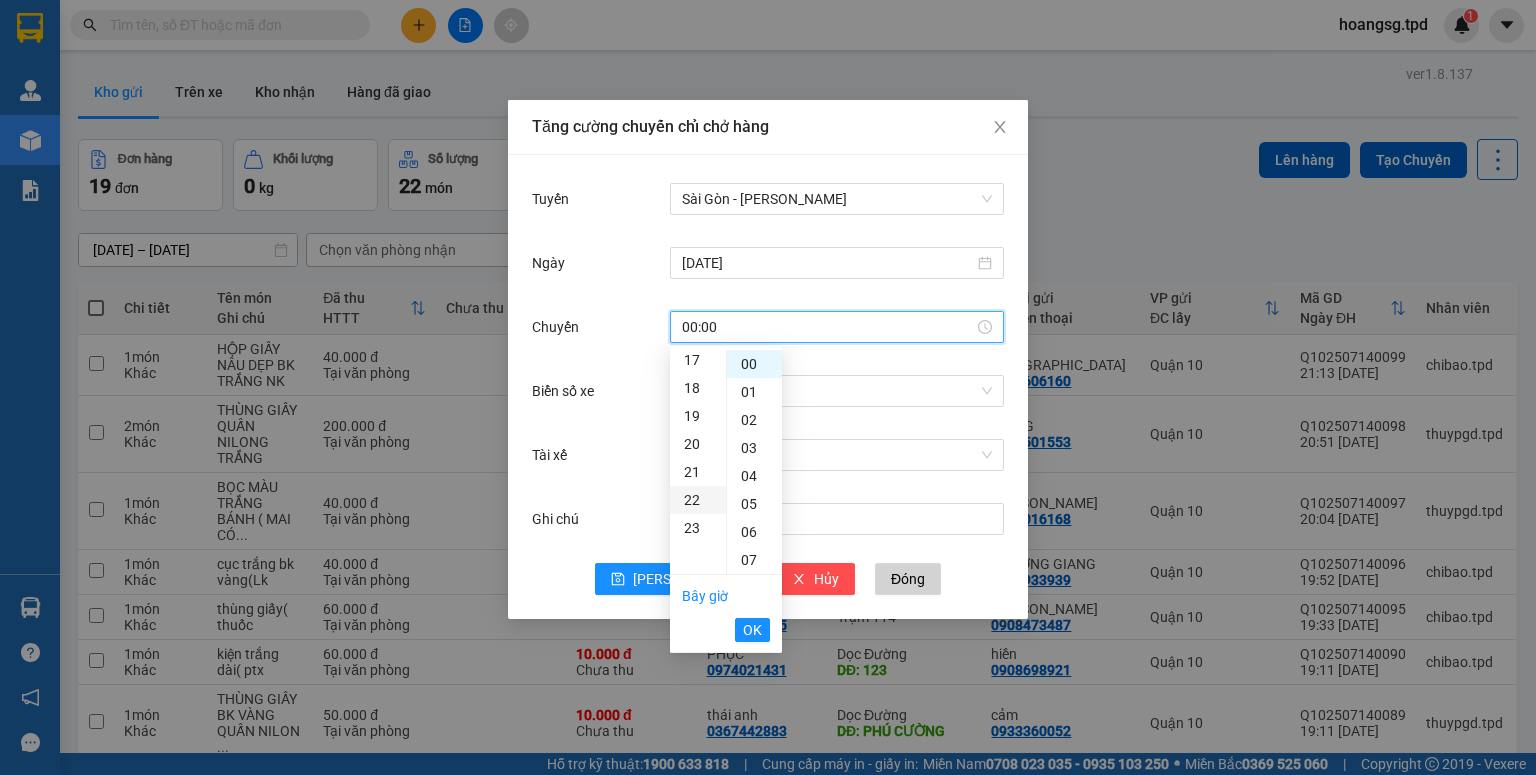 click on "22" at bounding box center [698, 500] 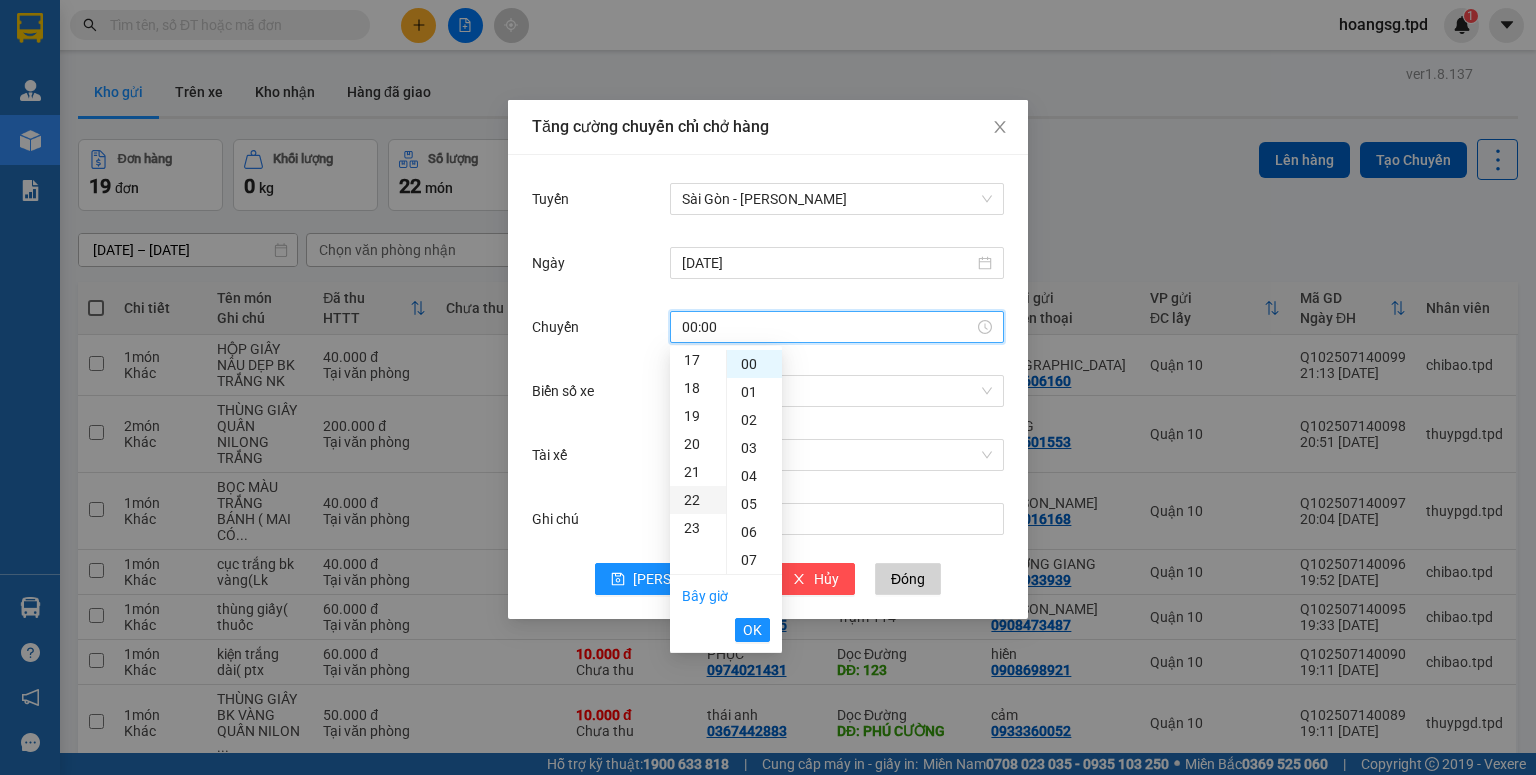 type on "22:00" 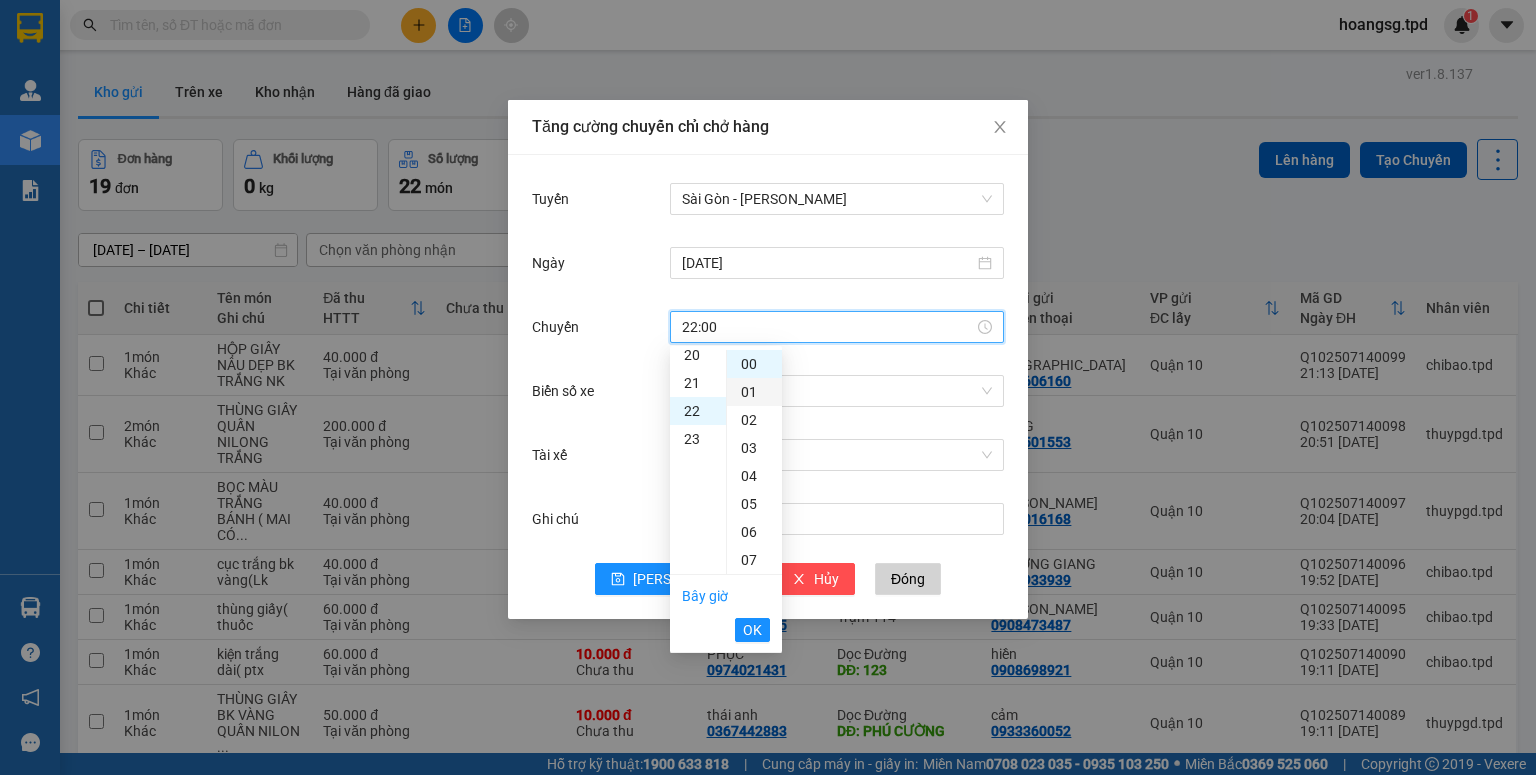 scroll, scrollTop: 616, scrollLeft: 0, axis: vertical 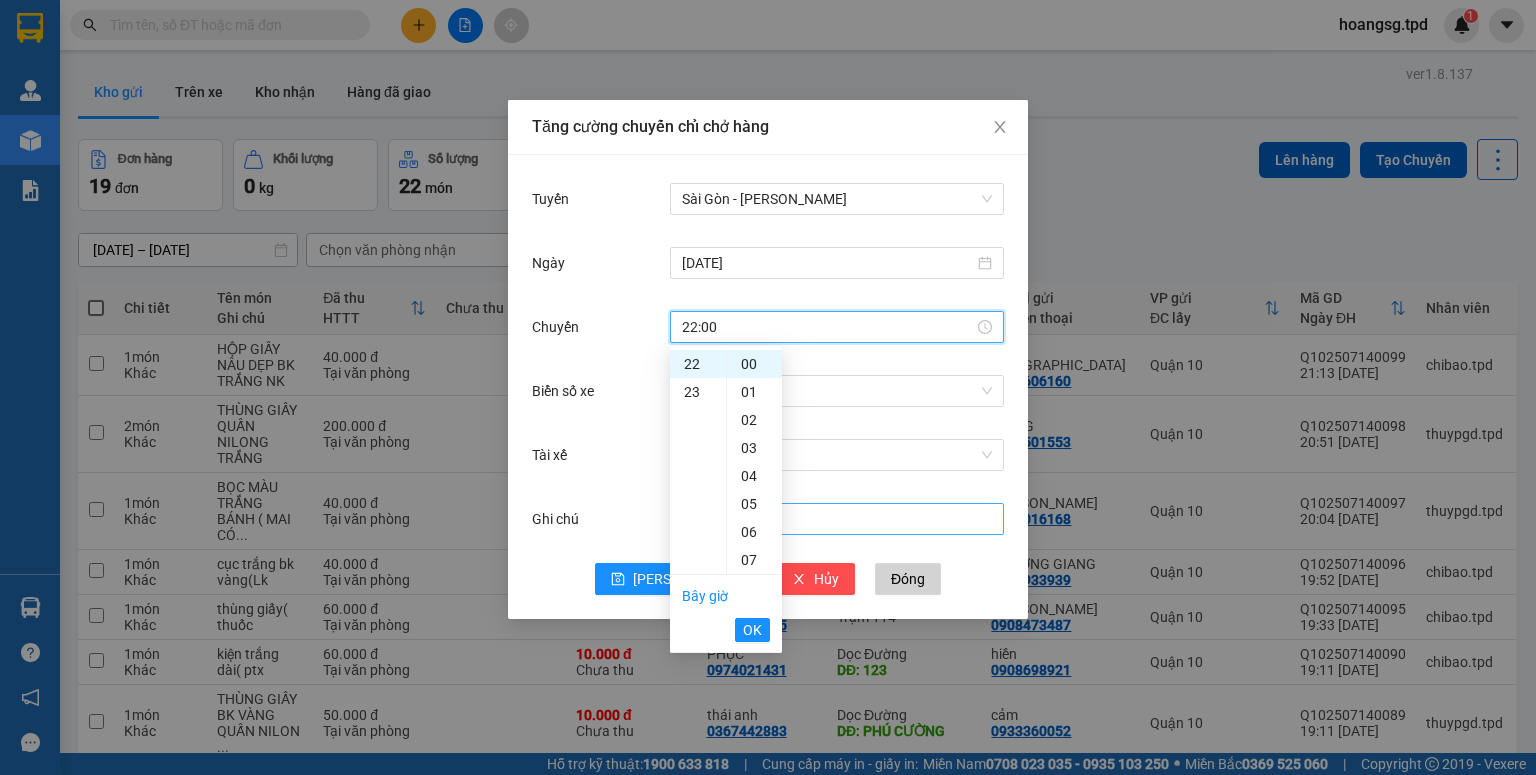 drag, startPoint x: 751, startPoint y: 626, endPoint x: 817, endPoint y: 504, distance: 138.70833 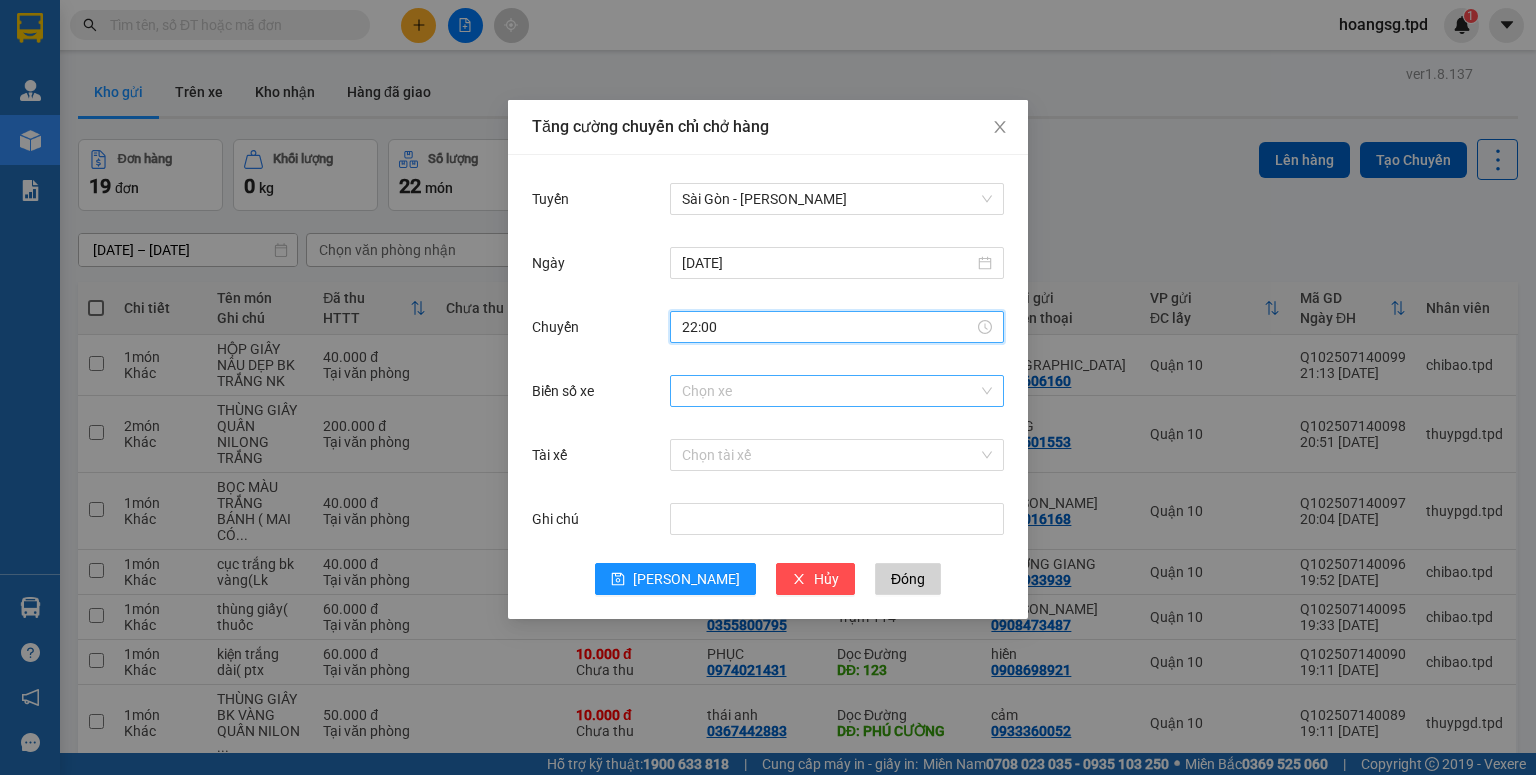 click on "Biển số xe" at bounding box center [830, 391] 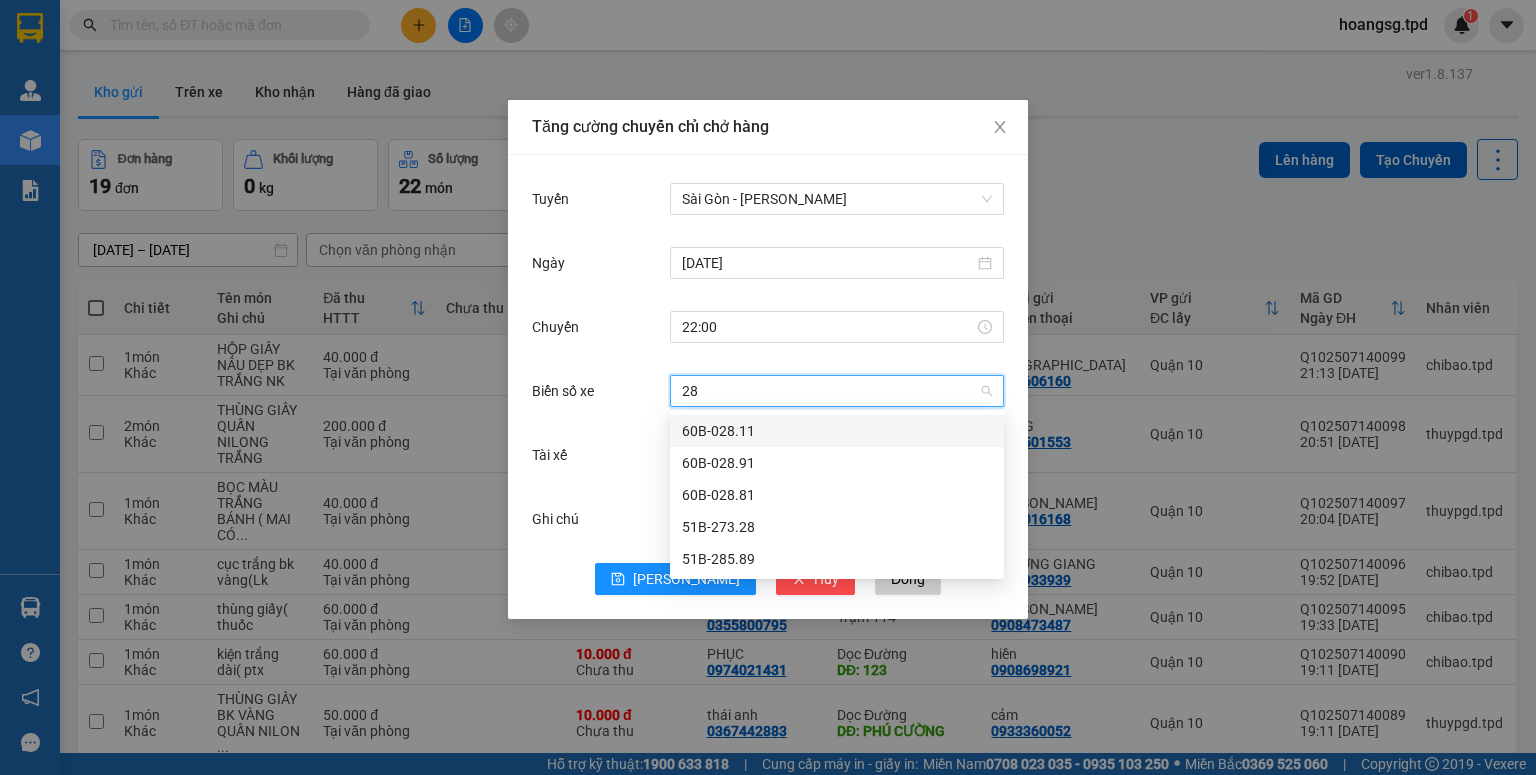 type on "285" 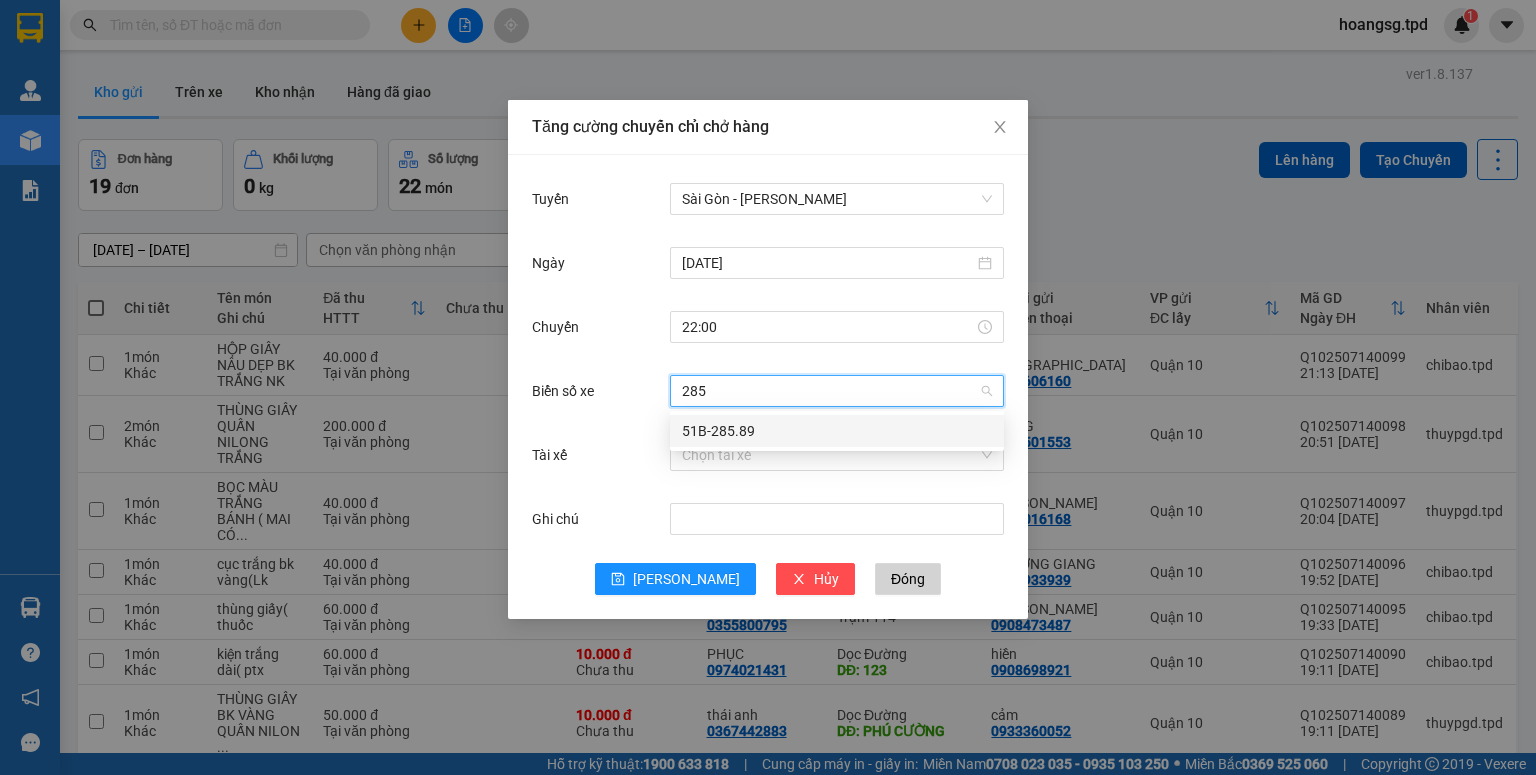click on "51B-285.89" at bounding box center (837, 431) 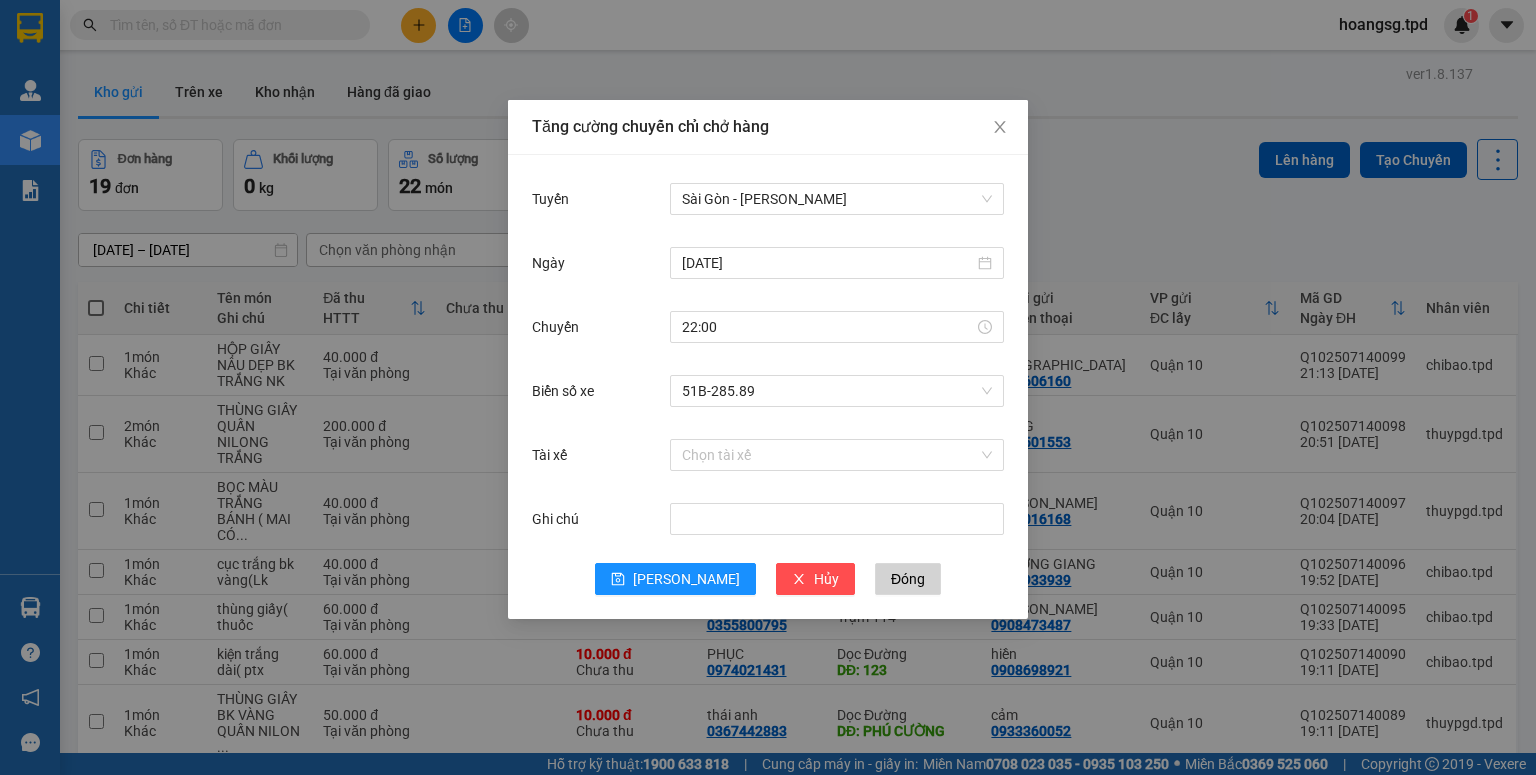 click on "Chọn tài xế" at bounding box center [837, 455] 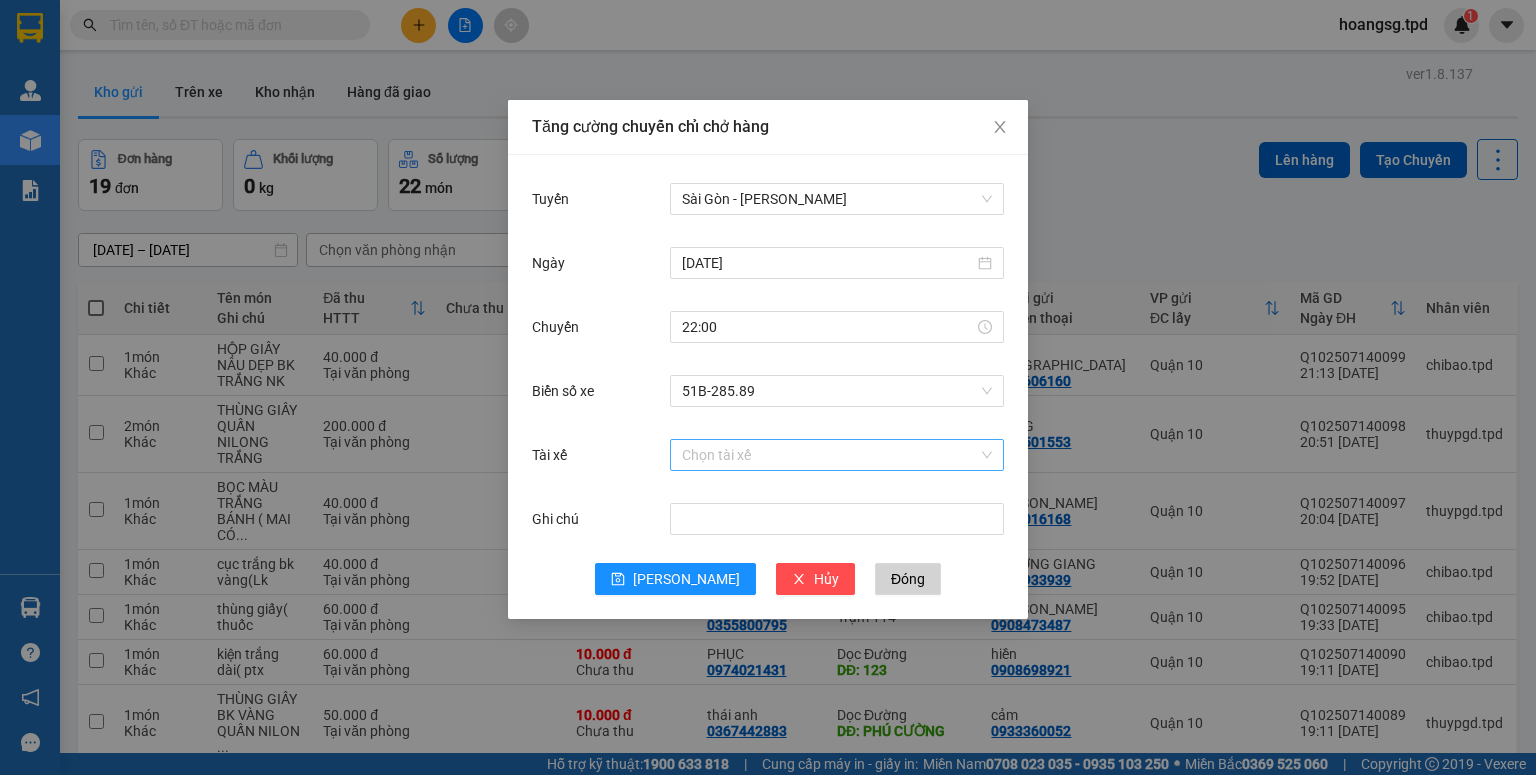 click on "Tài xế" at bounding box center (830, 455) 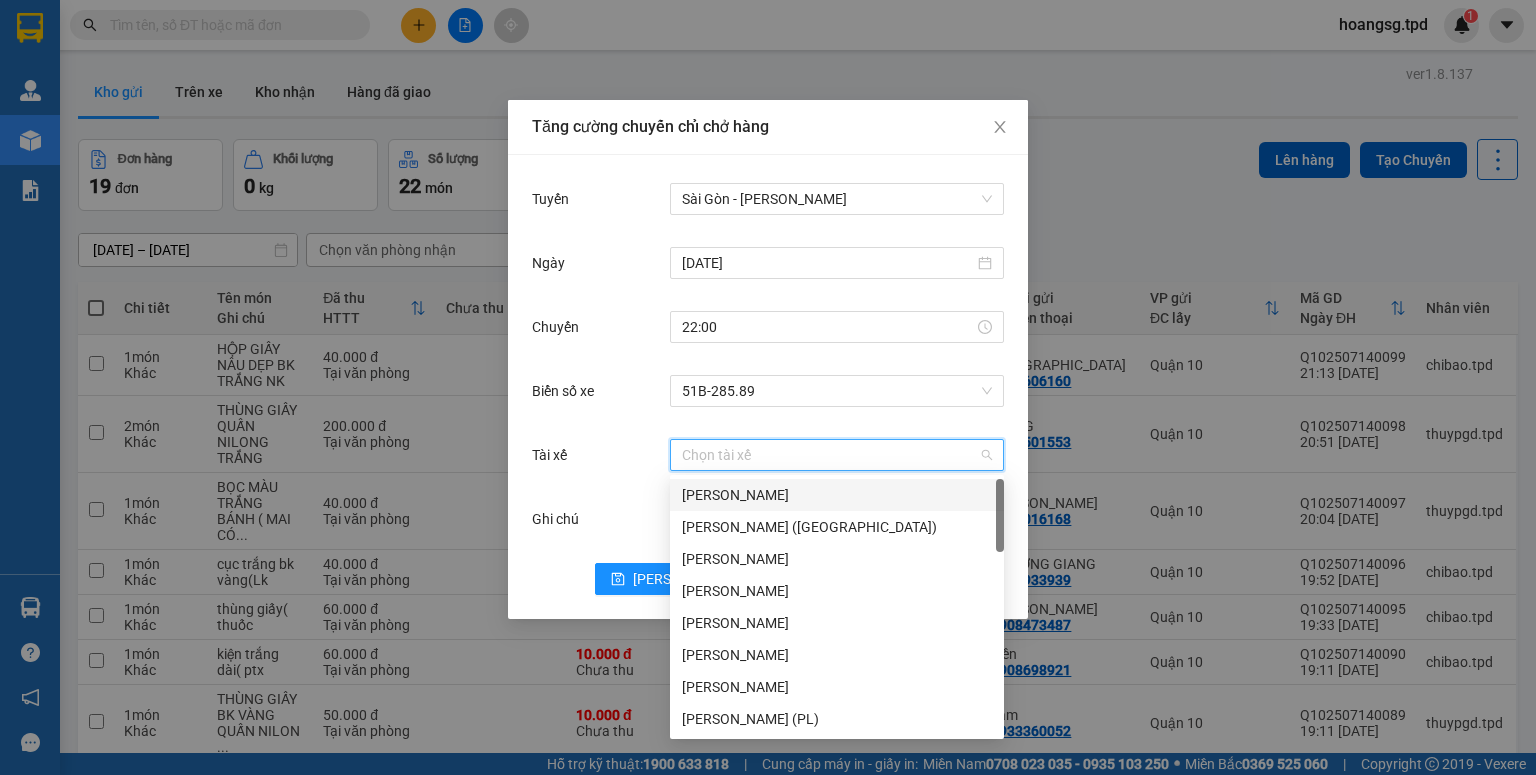 type on "T" 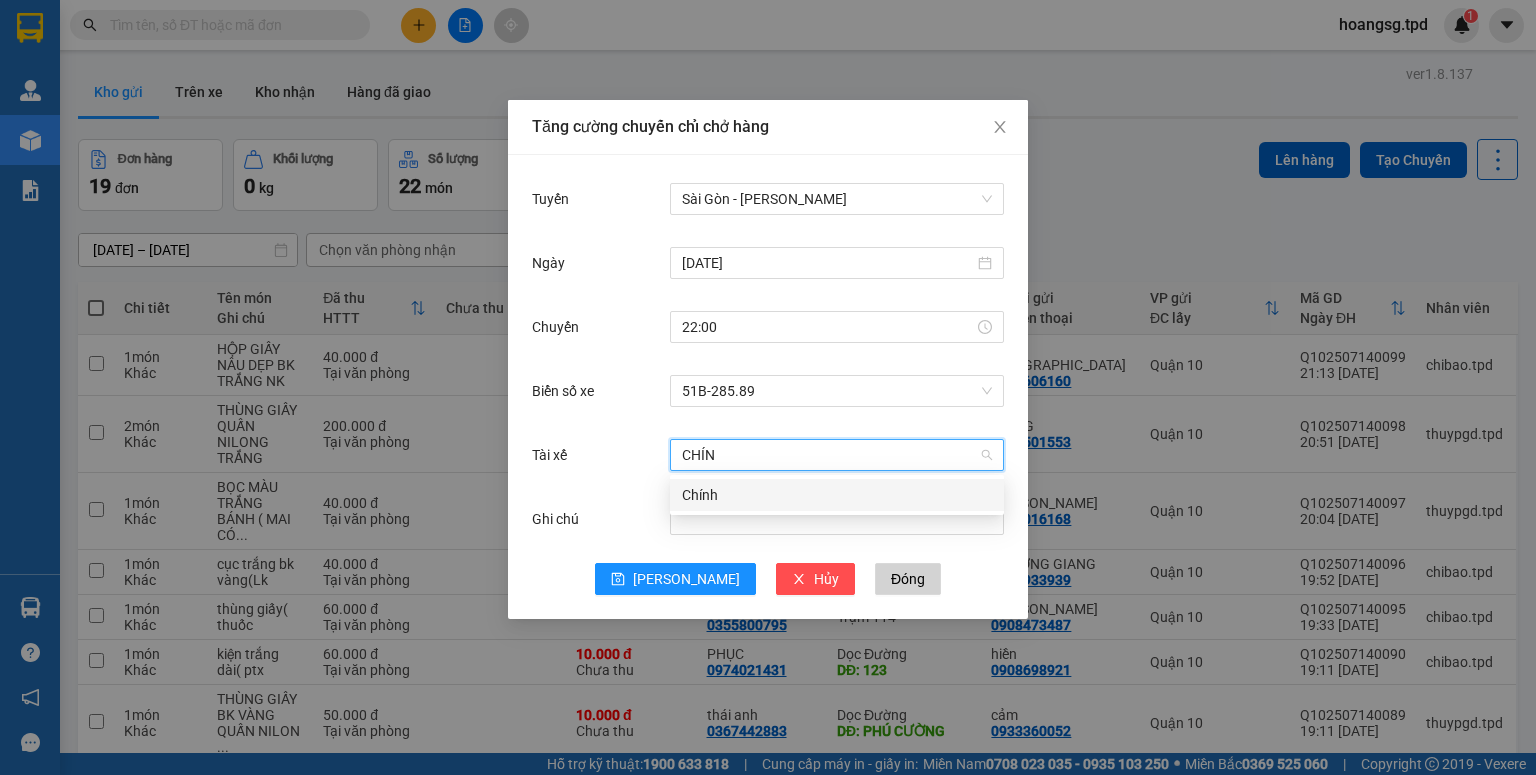 type on "CHÍNH" 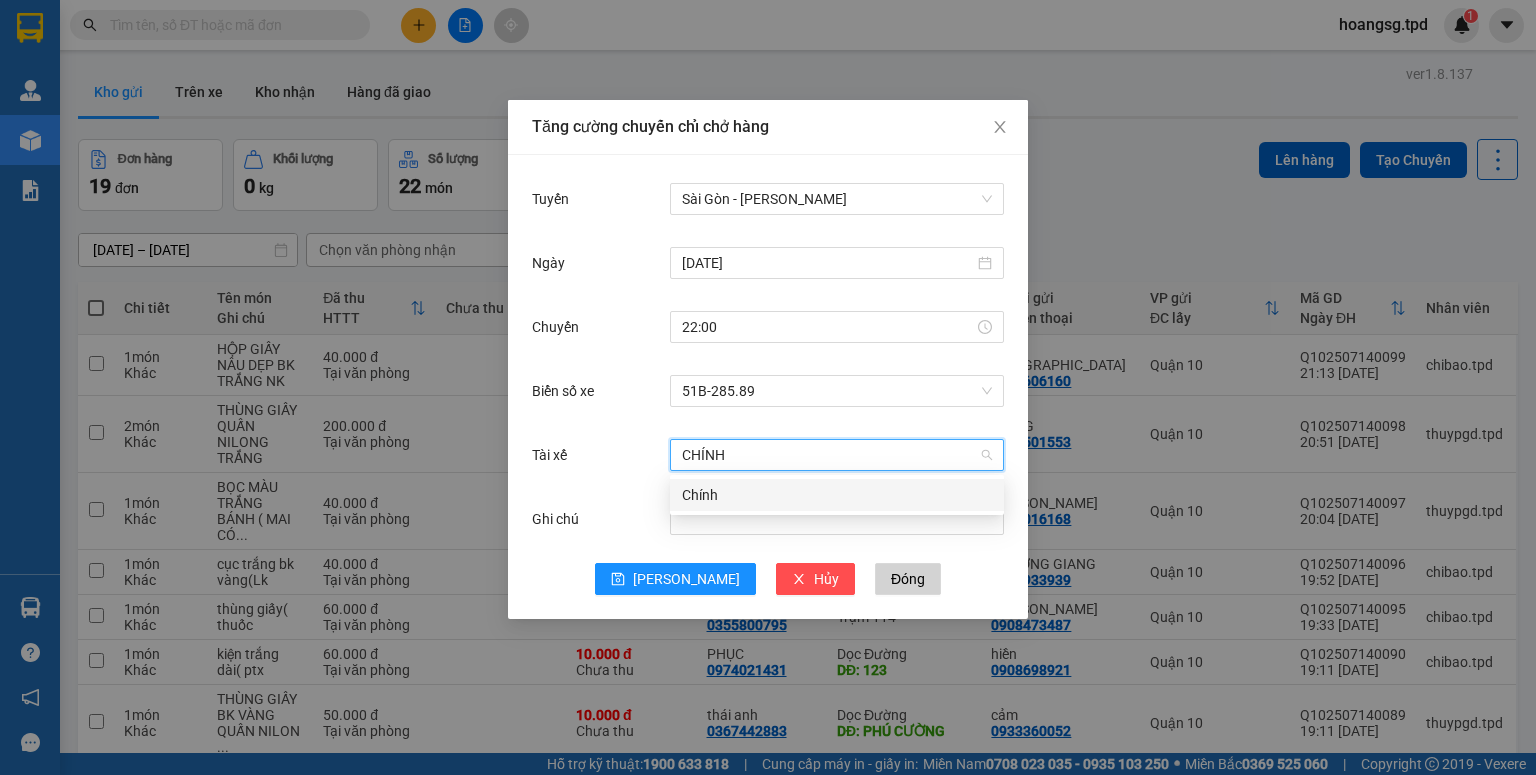 click on "Chính" at bounding box center (837, 495) 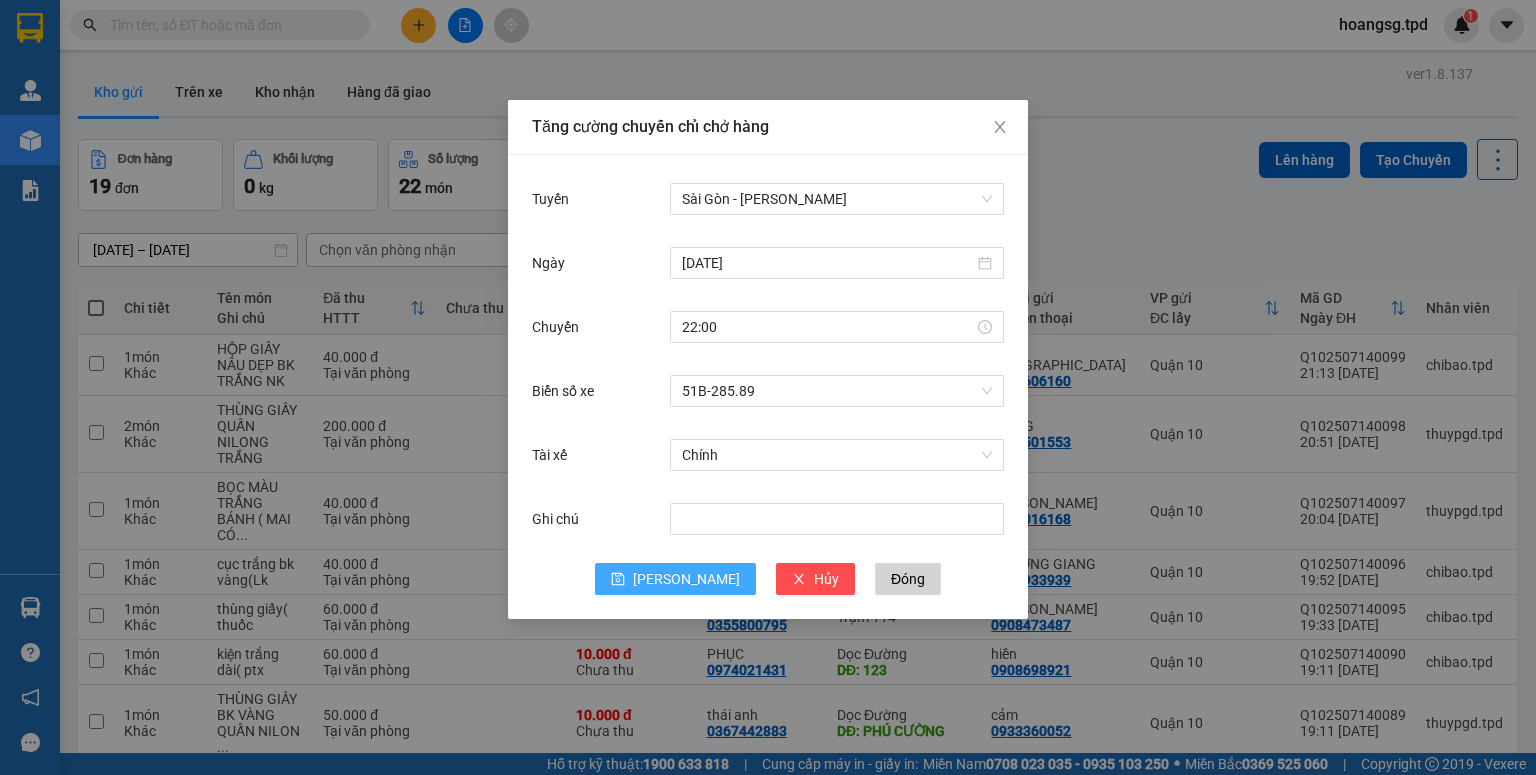 click on "[PERSON_NAME]" at bounding box center [675, 579] 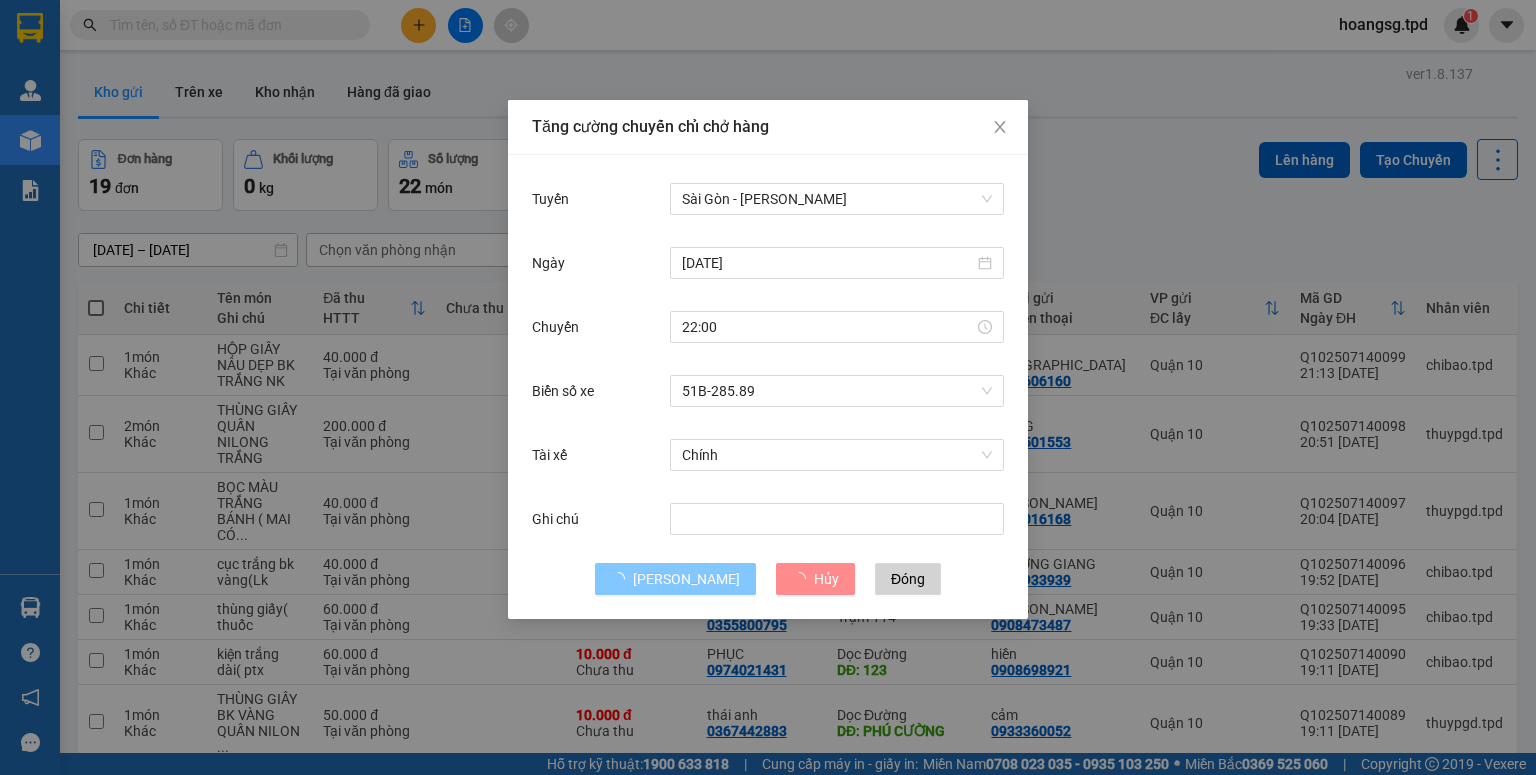 type 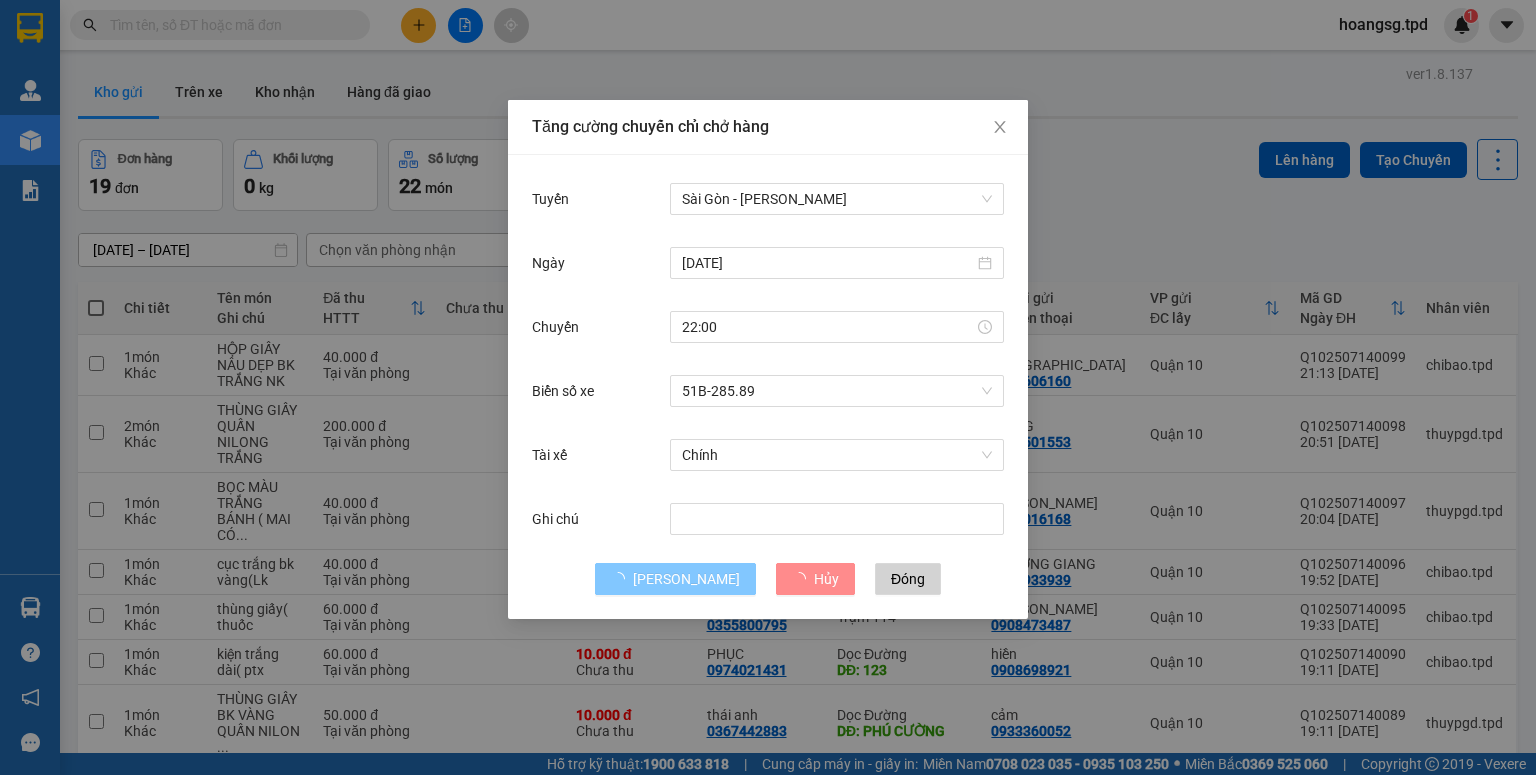 type 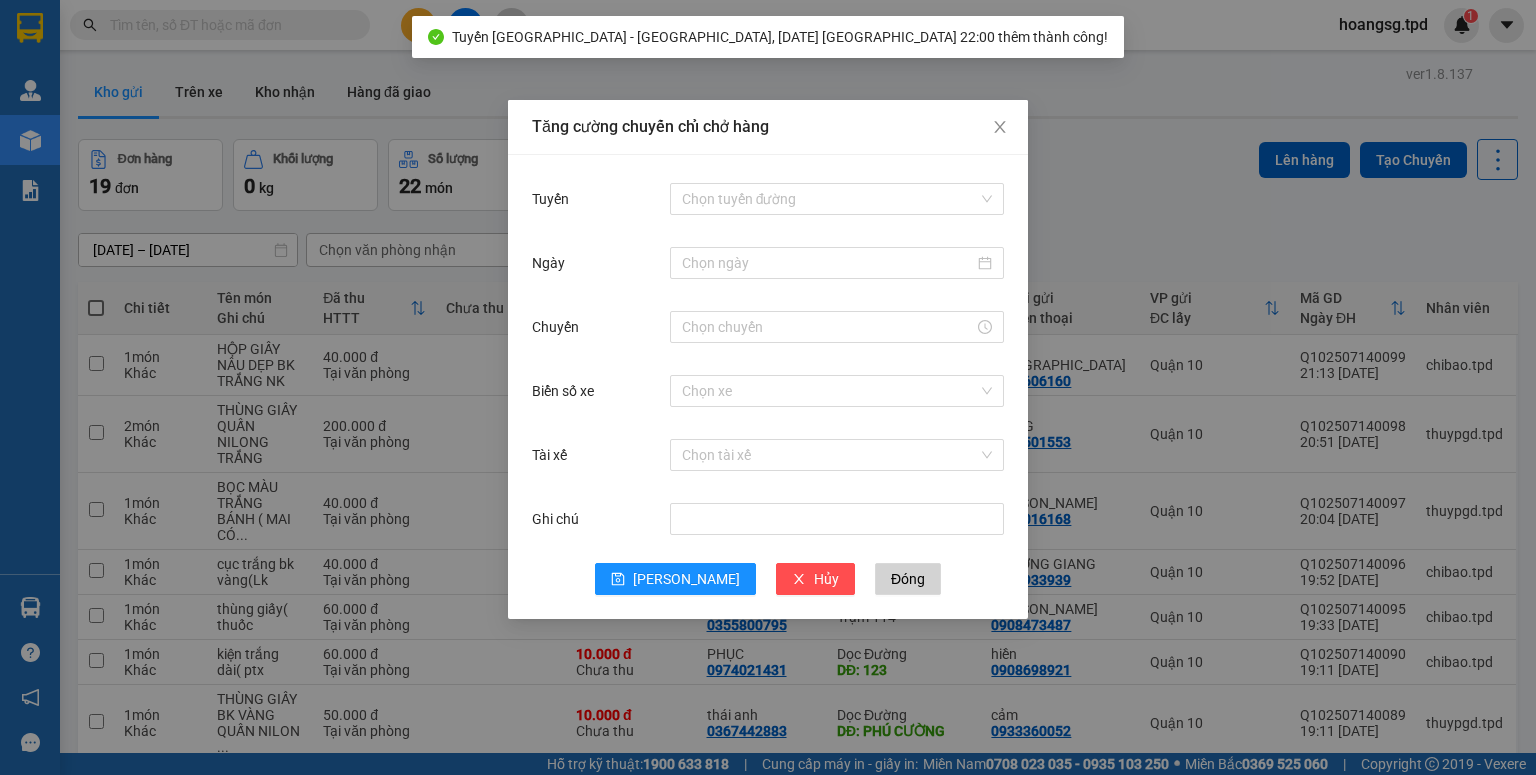 click on "Tăng cường chuyến chỉ chở hàng Tuyến Chọn tuyến đường Ngày Chuyến Biển số xe Chọn xe Tài xế Chọn tài xế Ghi chú [PERSON_NAME] Đóng" at bounding box center (768, 387) 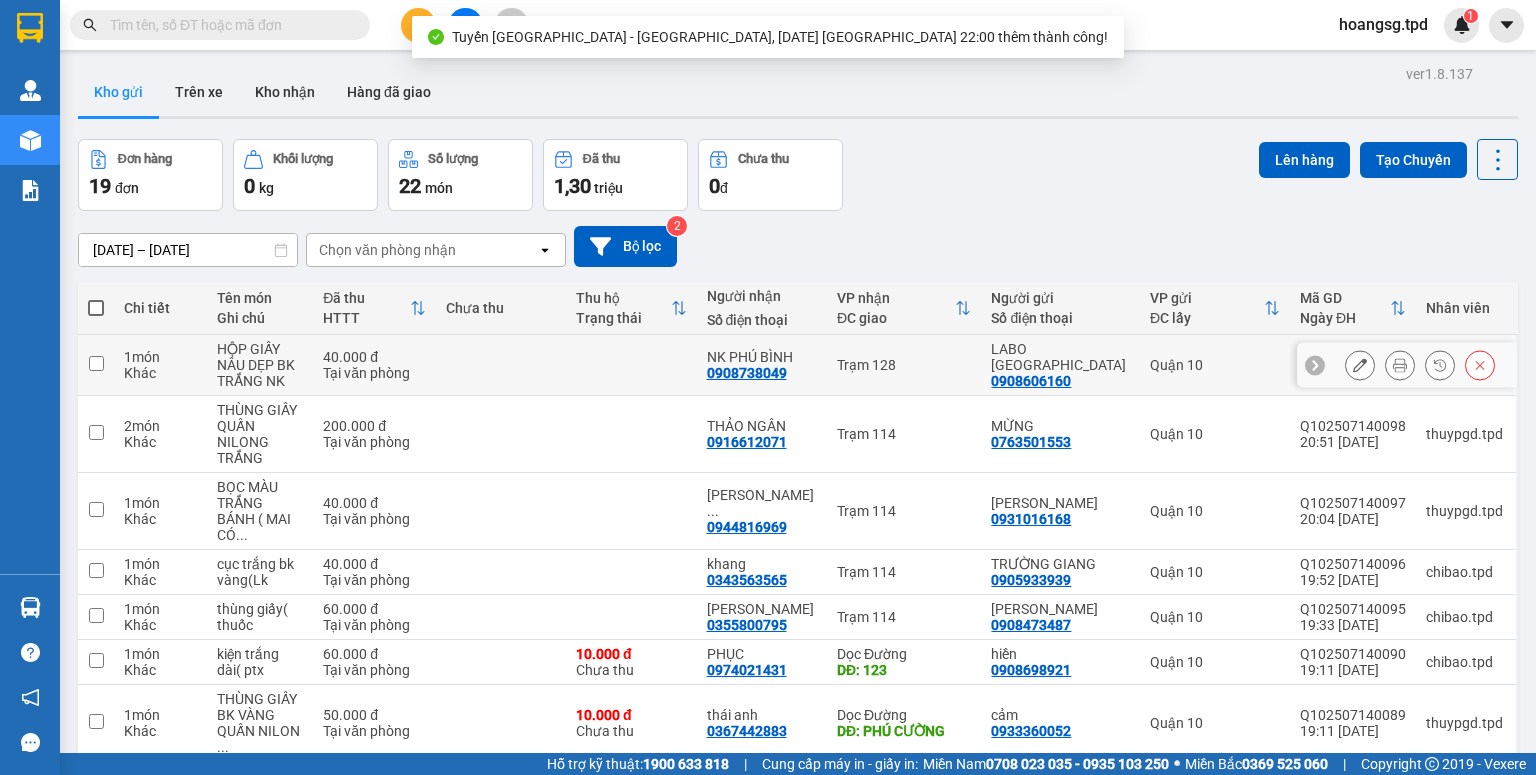 click at bounding box center [96, 363] 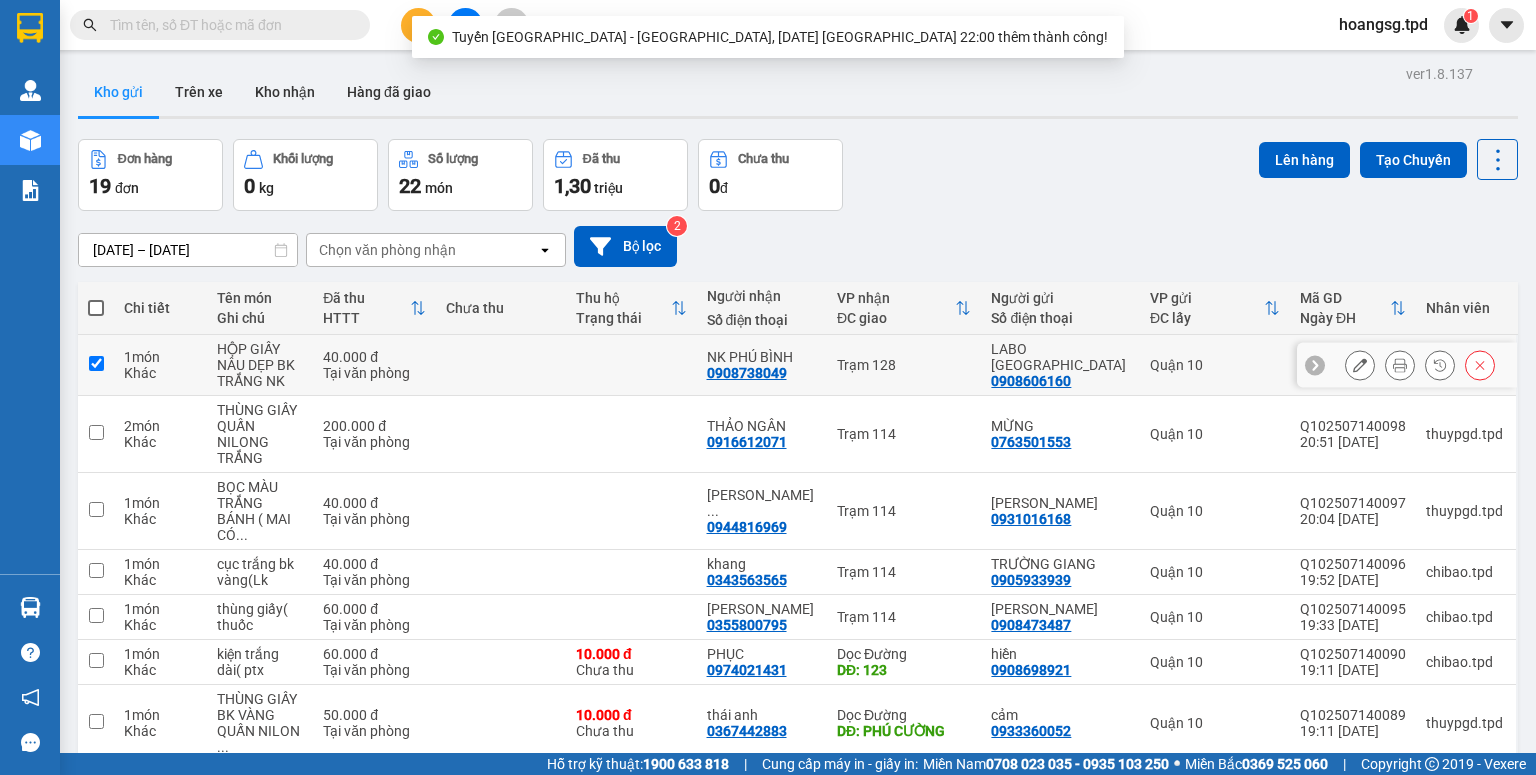 checkbox on "true" 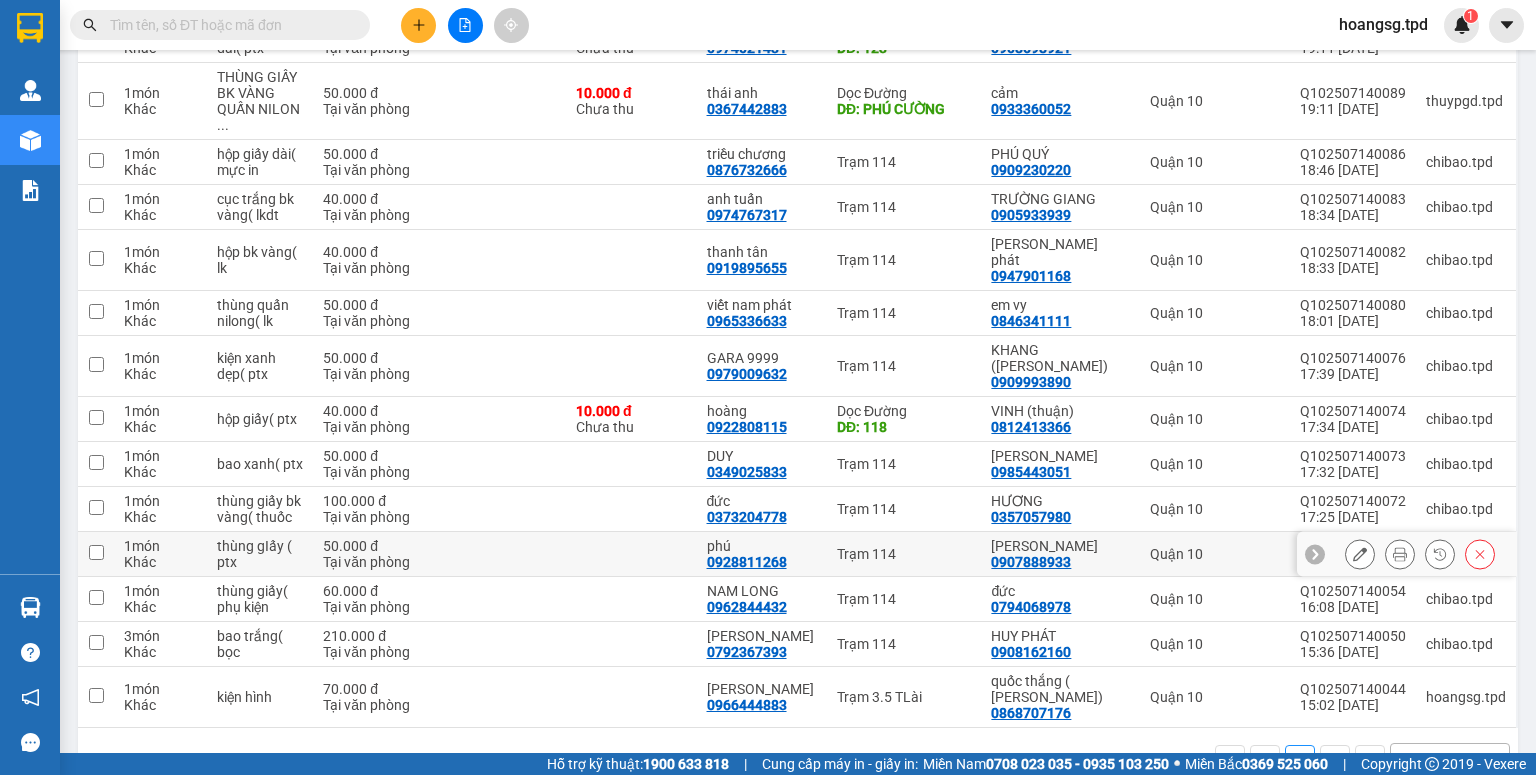 scroll, scrollTop: 625, scrollLeft: 0, axis: vertical 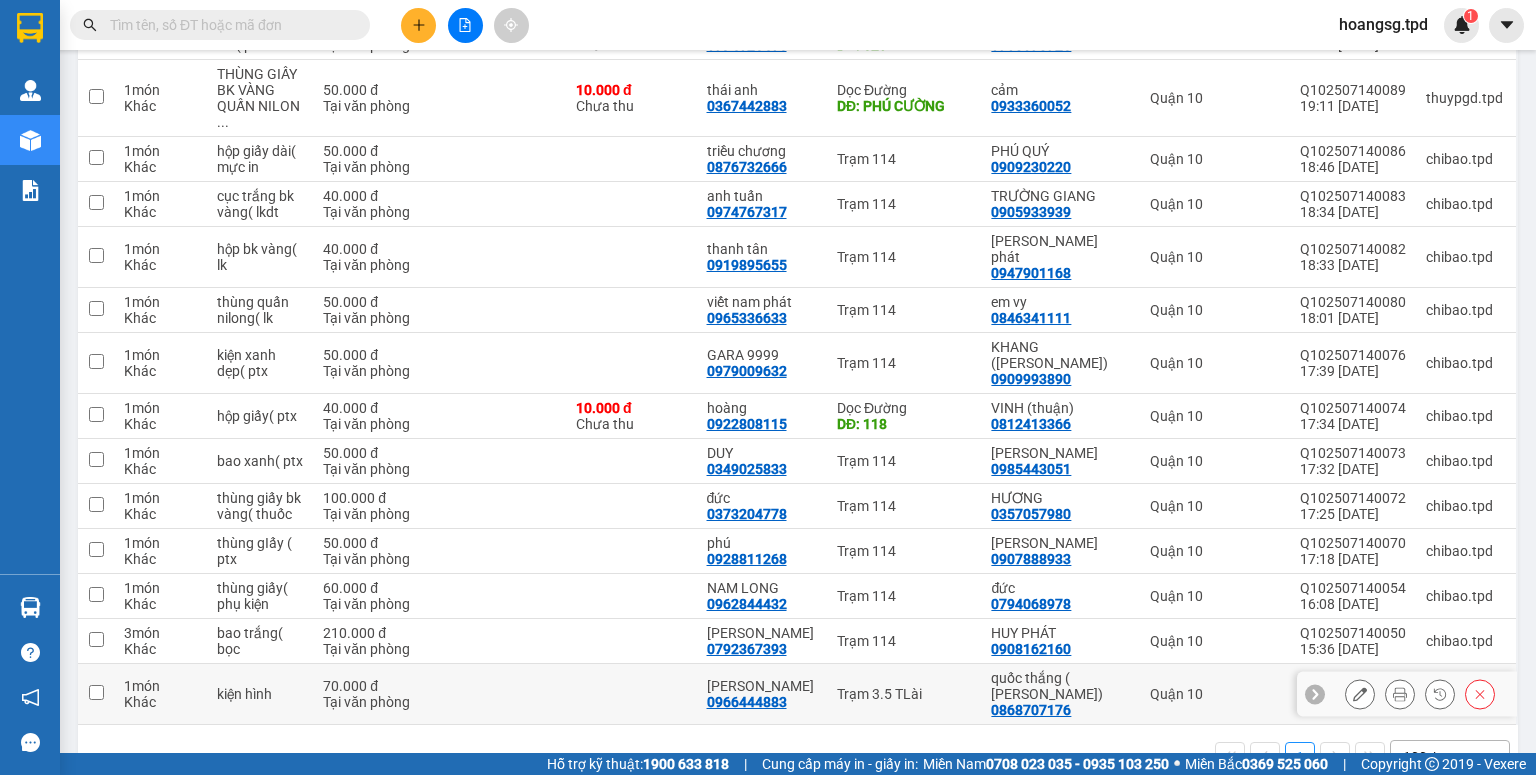 drag, startPoint x: 94, startPoint y: 637, endPoint x: 165, endPoint y: 620, distance: 73.00685 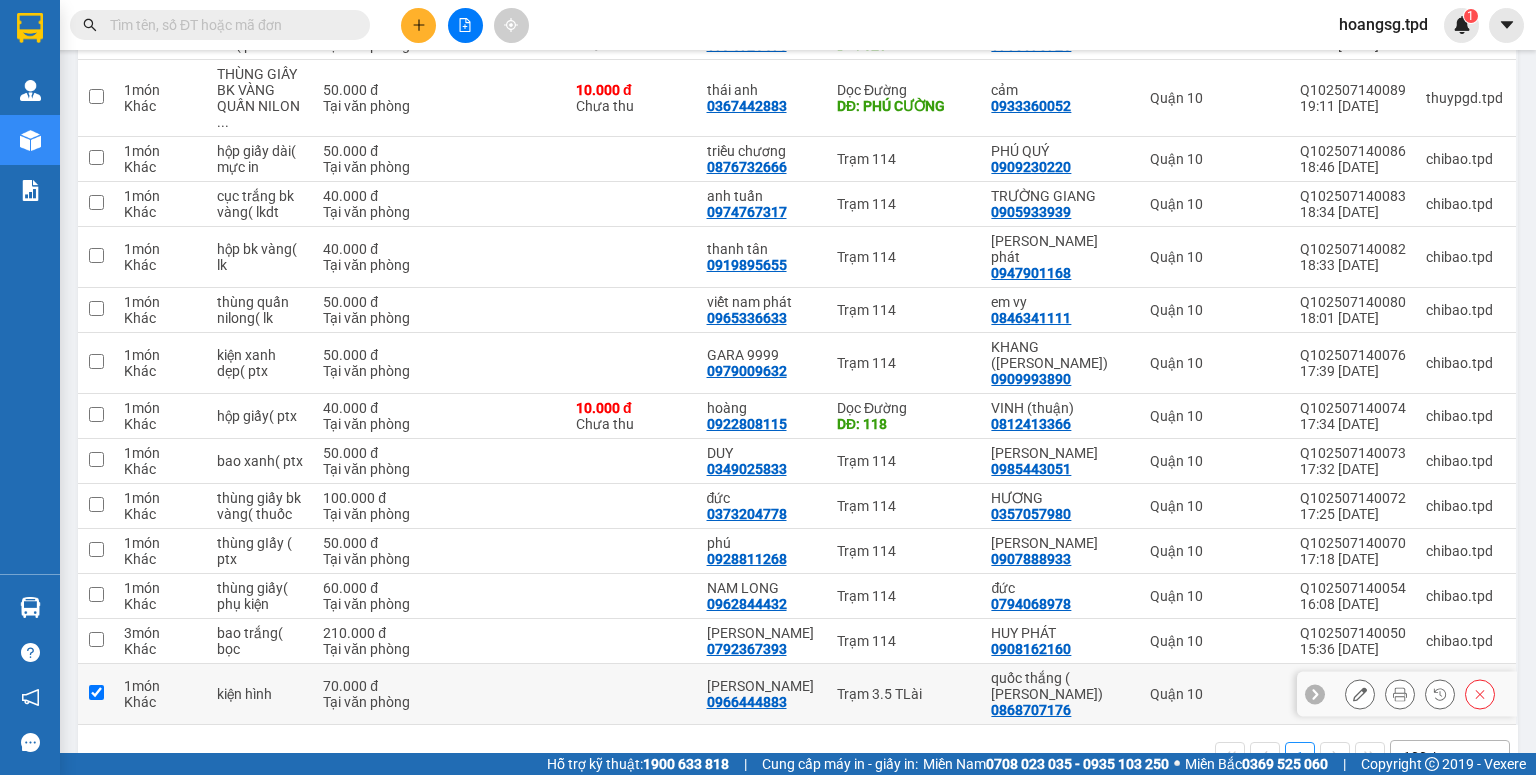 checkbox on "true" 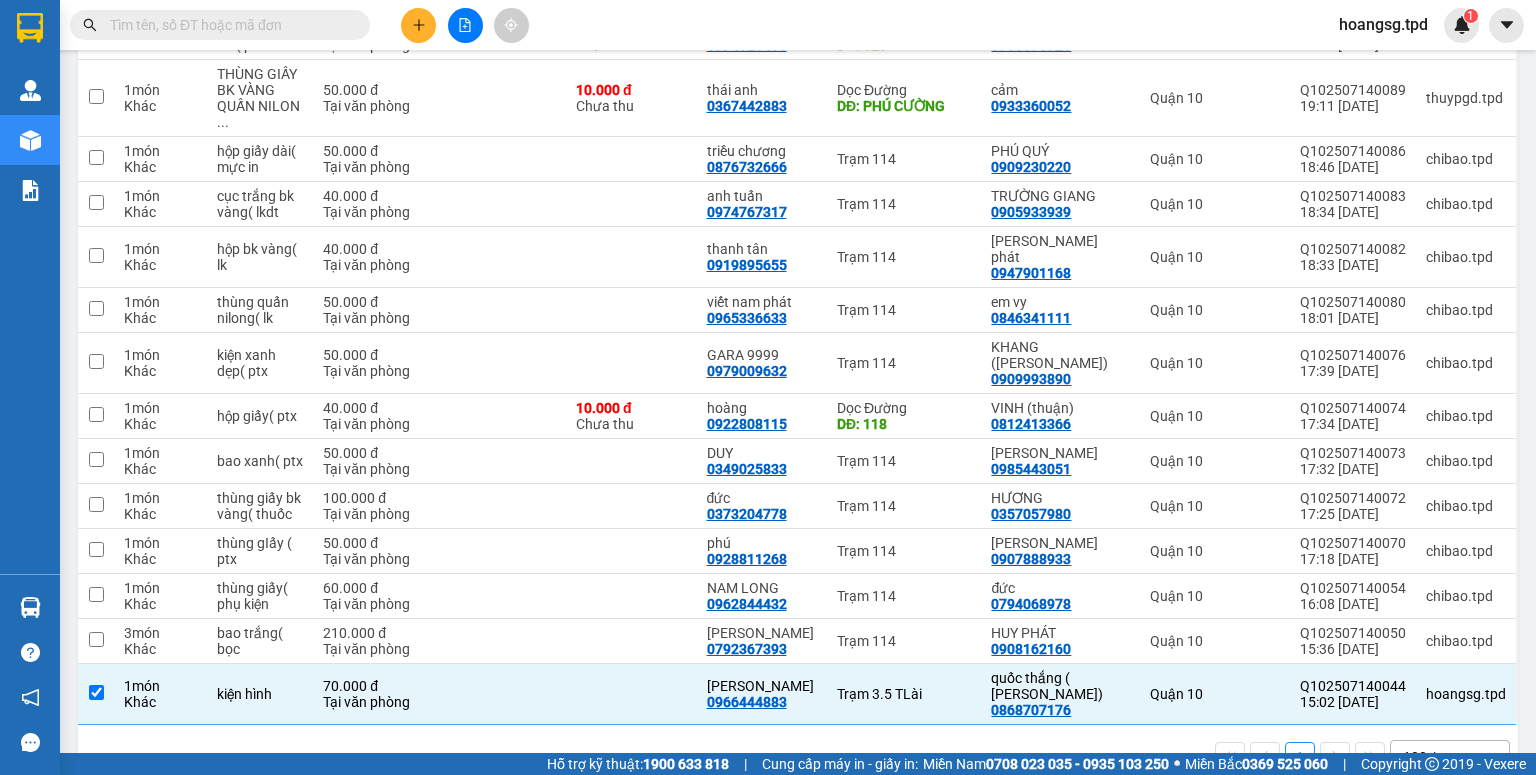 scroll, scrollTop: 0, scrollLeft: 0, axis: both 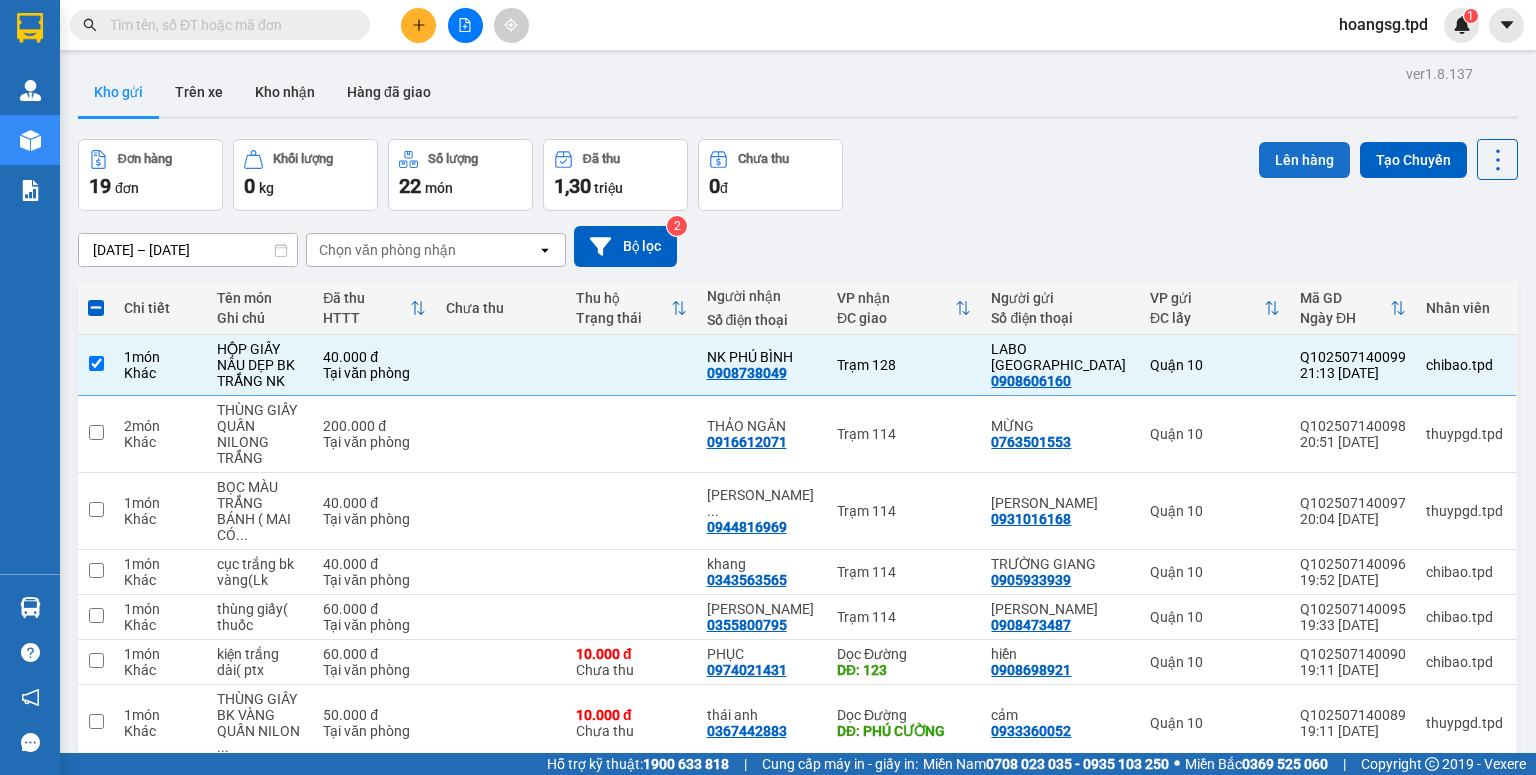 click on "Lên hàng" at bounding box center [1304, 160] 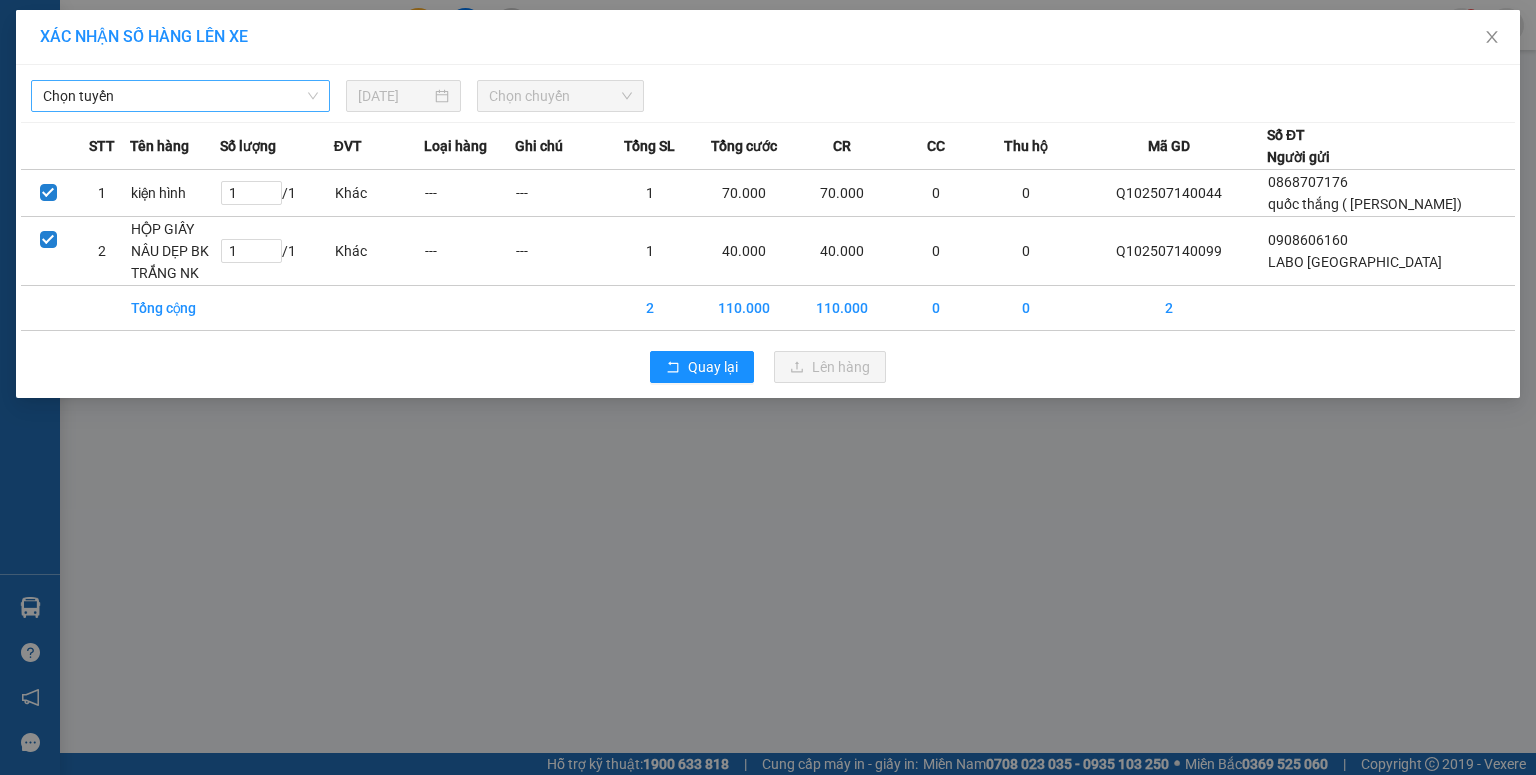 drag, startPoint x: 218, startPoint y: 96, endPoint x: 201, endPoint y: 109, distance: 21.400934 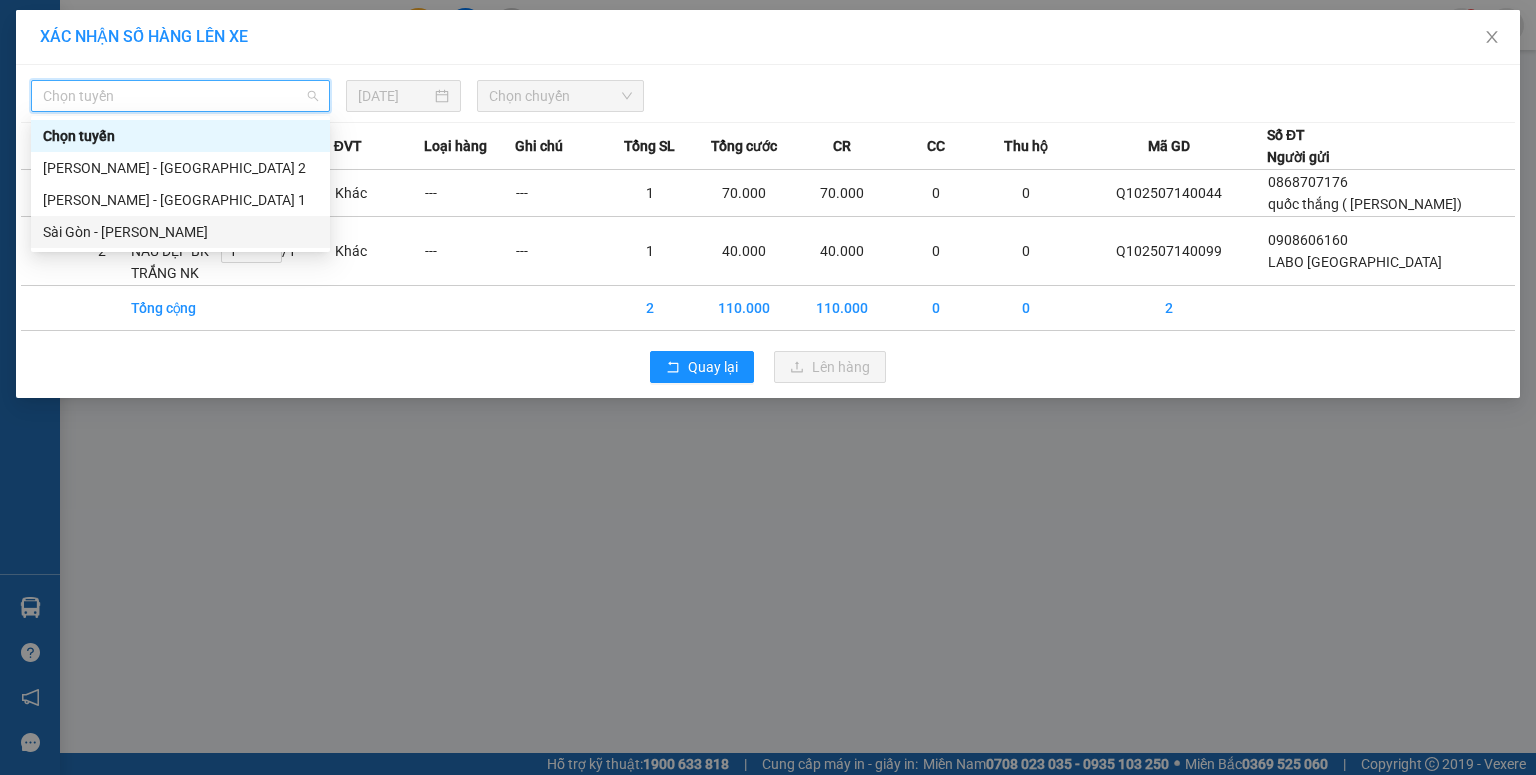 drag, startPoint x: 175, startPoint y: 225, endPoint x: 548, endPoint y: 158, distance: 378.96967 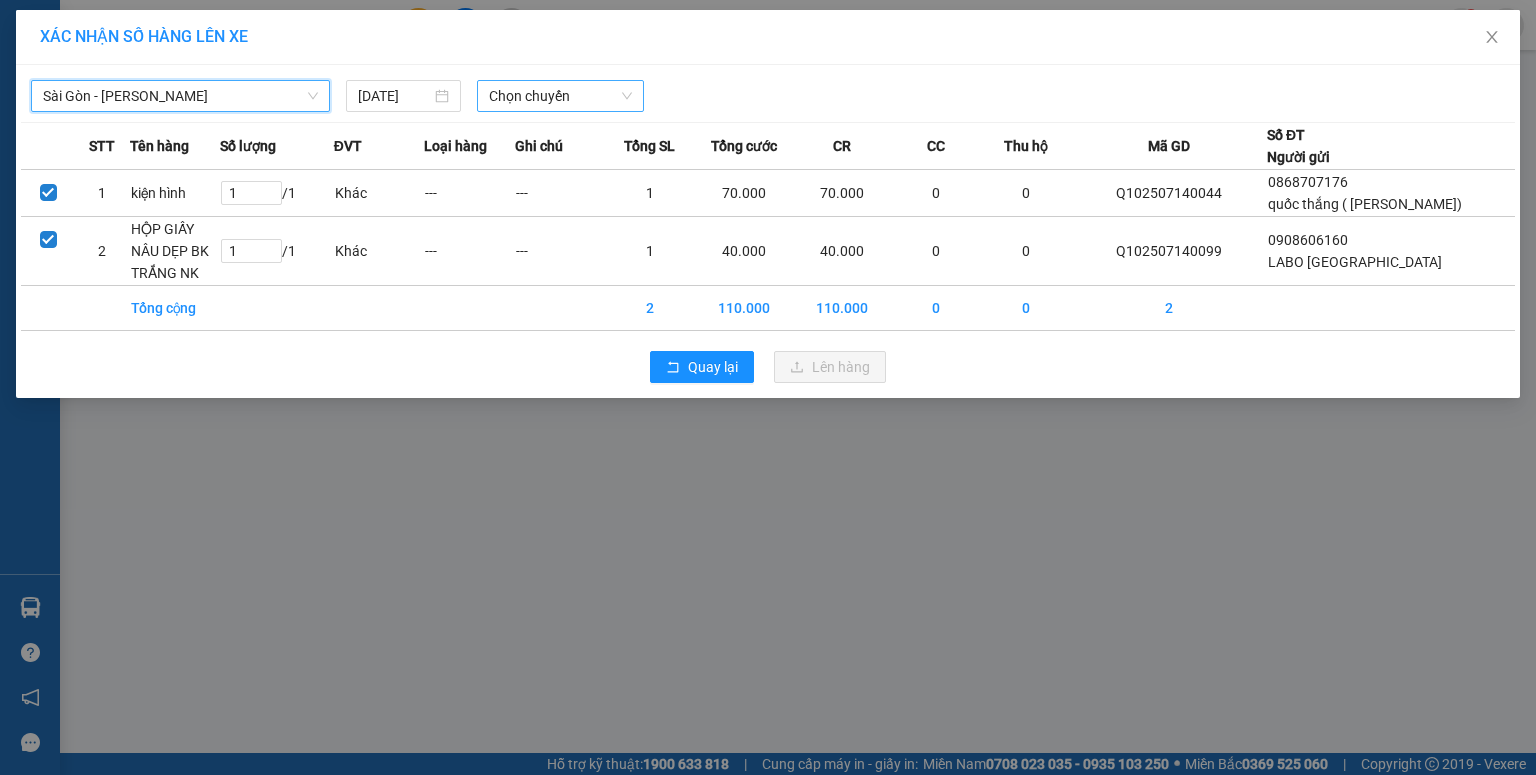 click on "Chọn chuyến" at bounding box center [561, 96] 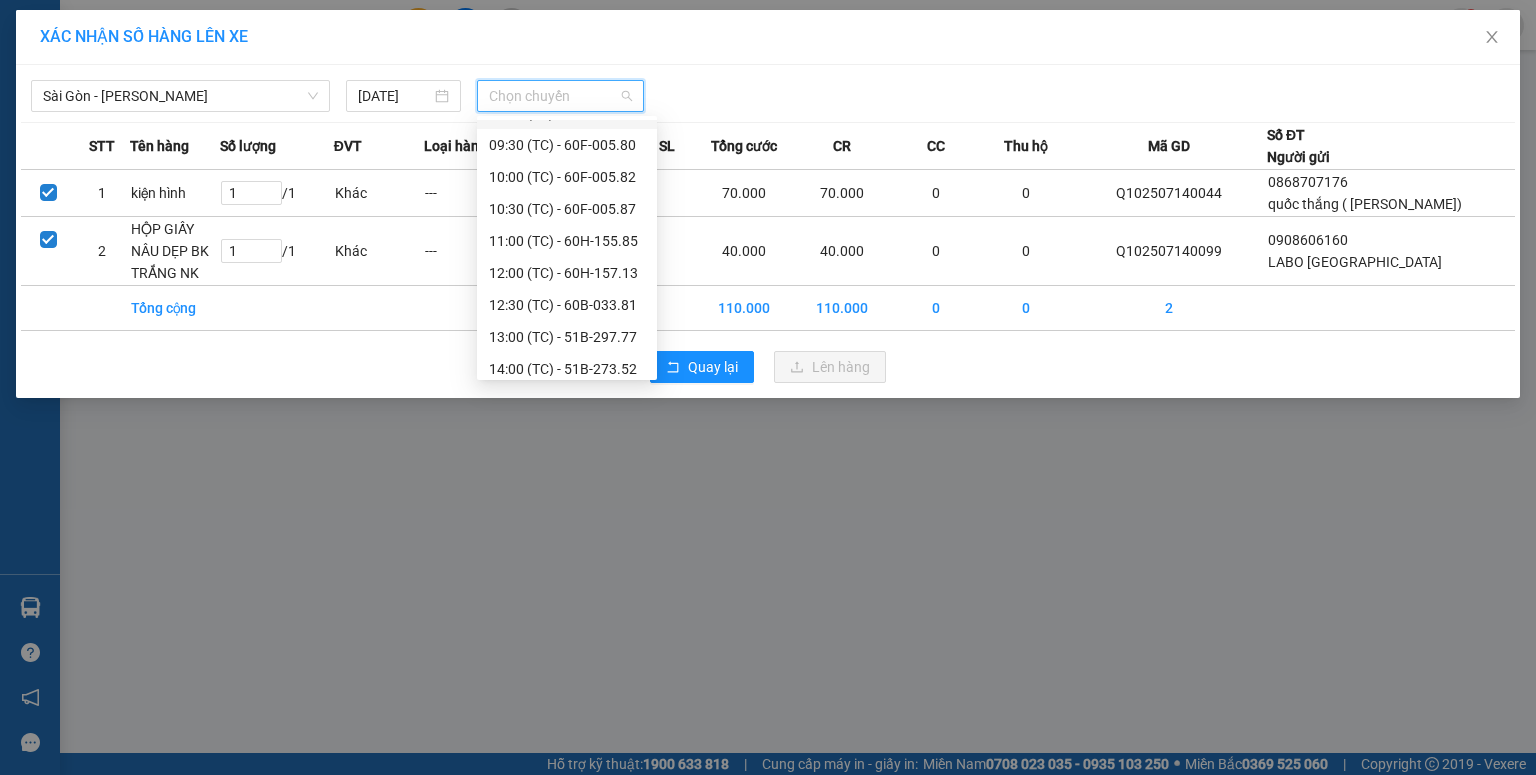 scroll, scrollTop: 416, scrollLeft: 0, axis: vertical 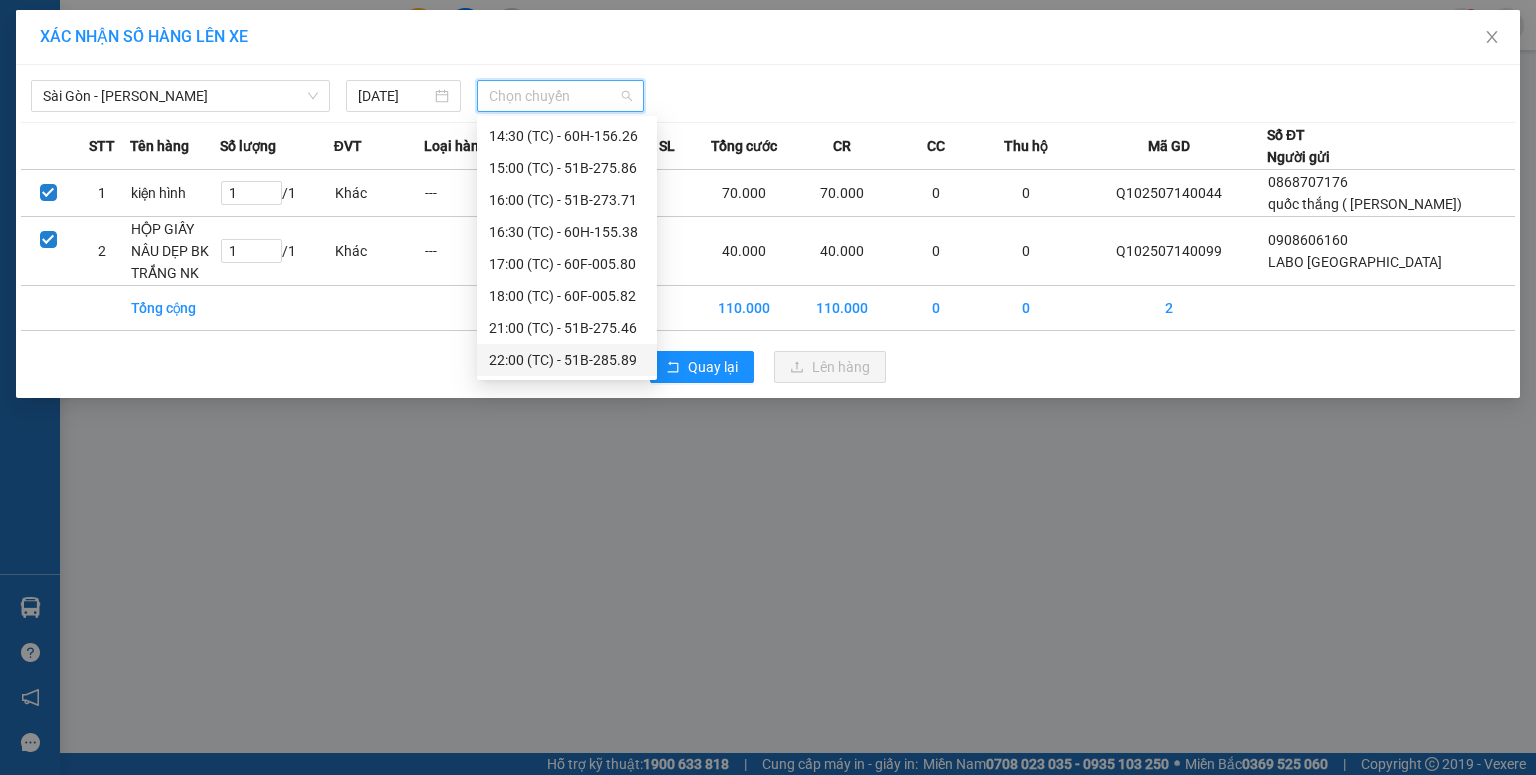 drag, startPoint x: 528, startPoint y: 352, endPoint x: 884, endPoint y: 381, distance: 357.17923 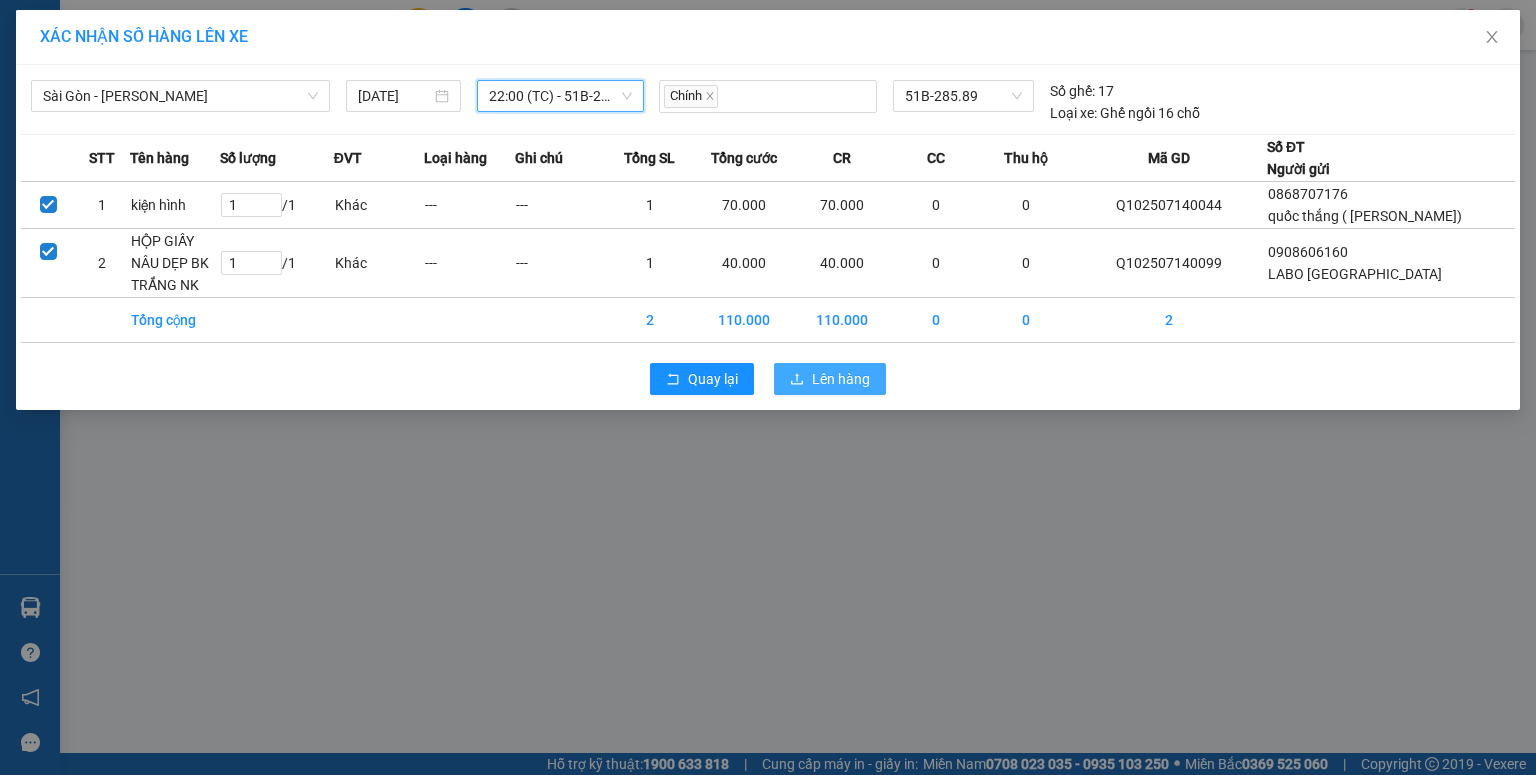 drag, startPoint x: 864, startPoint y: 401, endPoint x: 953, endPoint y: 458, distance: 105.68822 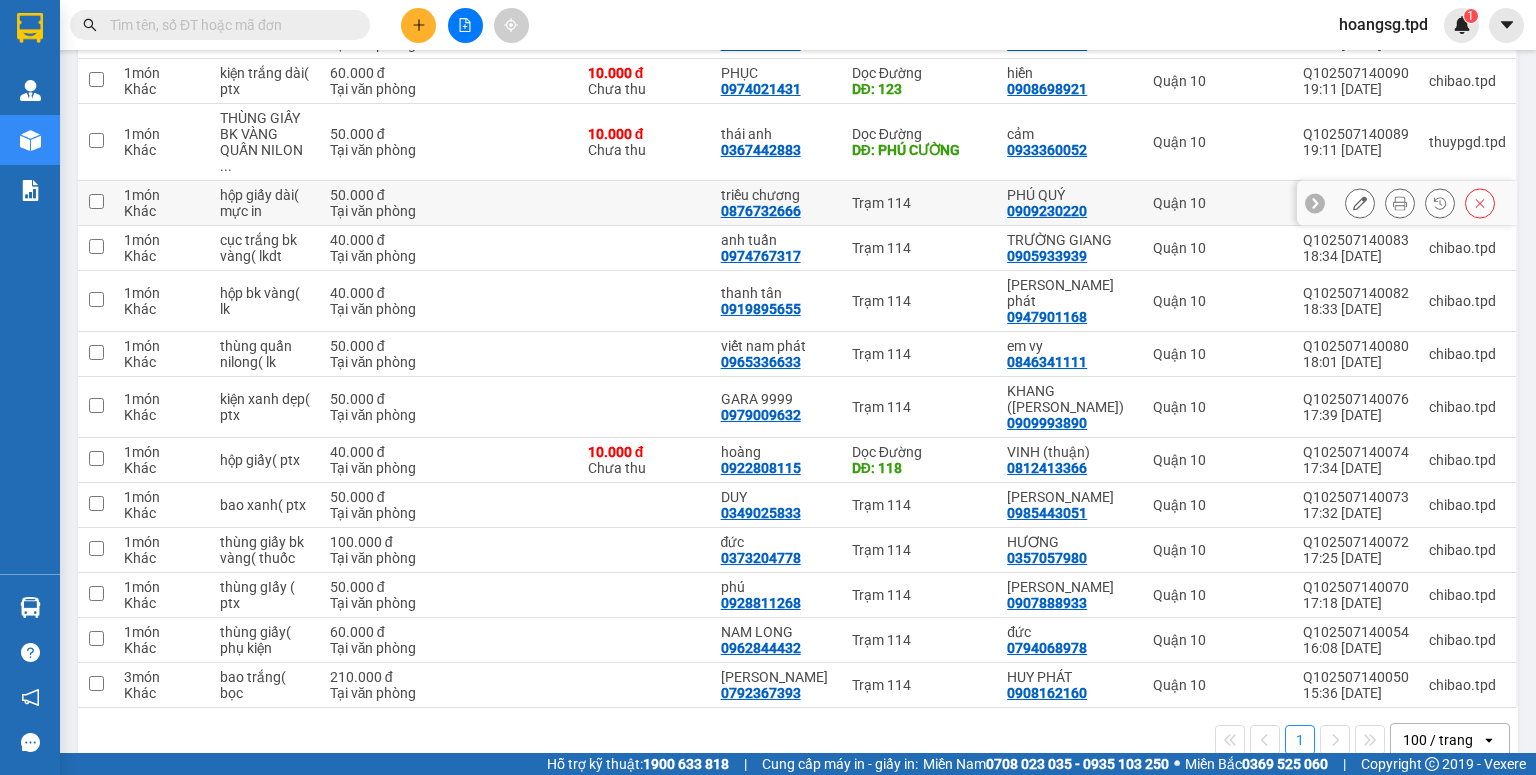 scroll, scrollTop: 0, scrollLeft: 0, axis: both 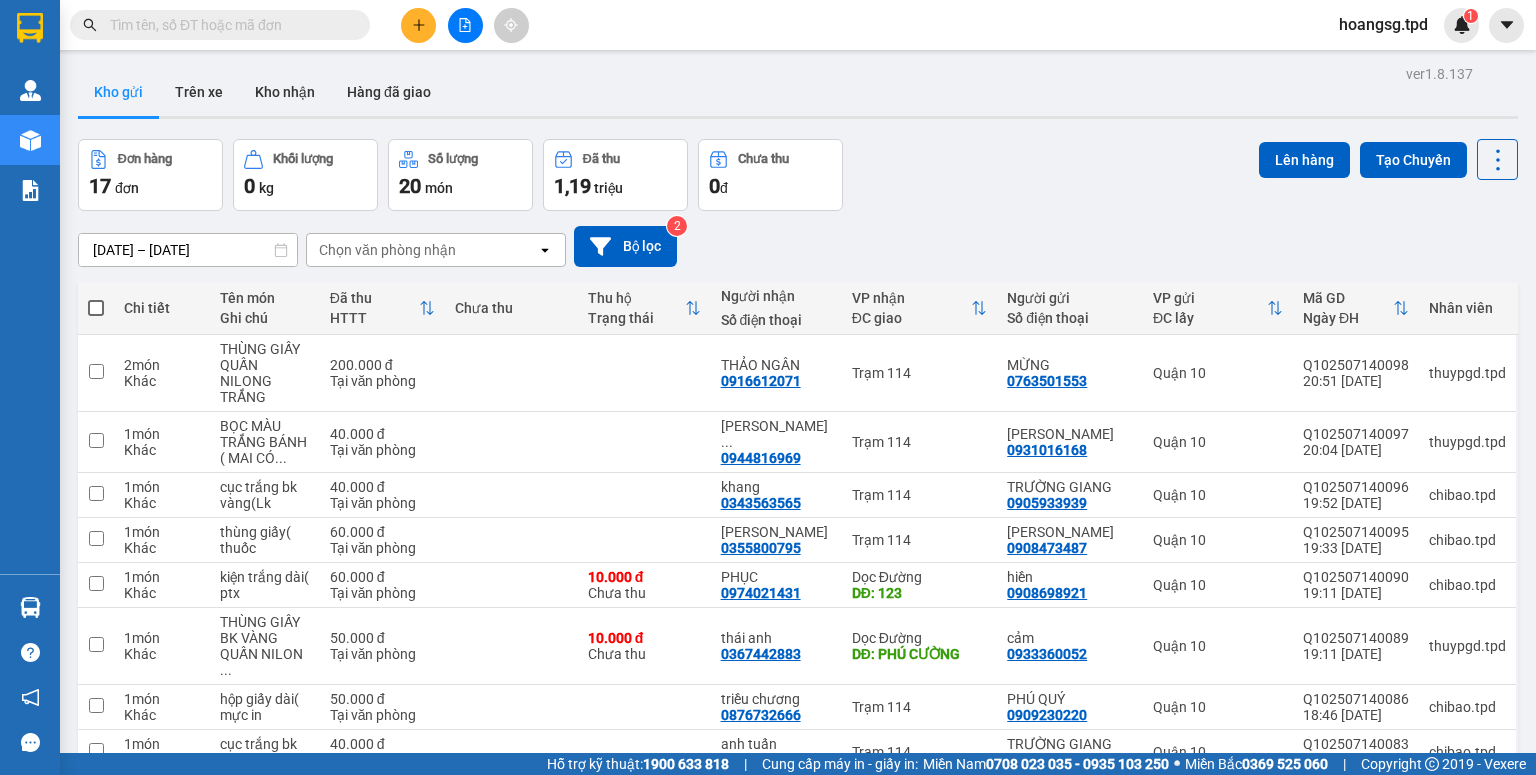 click 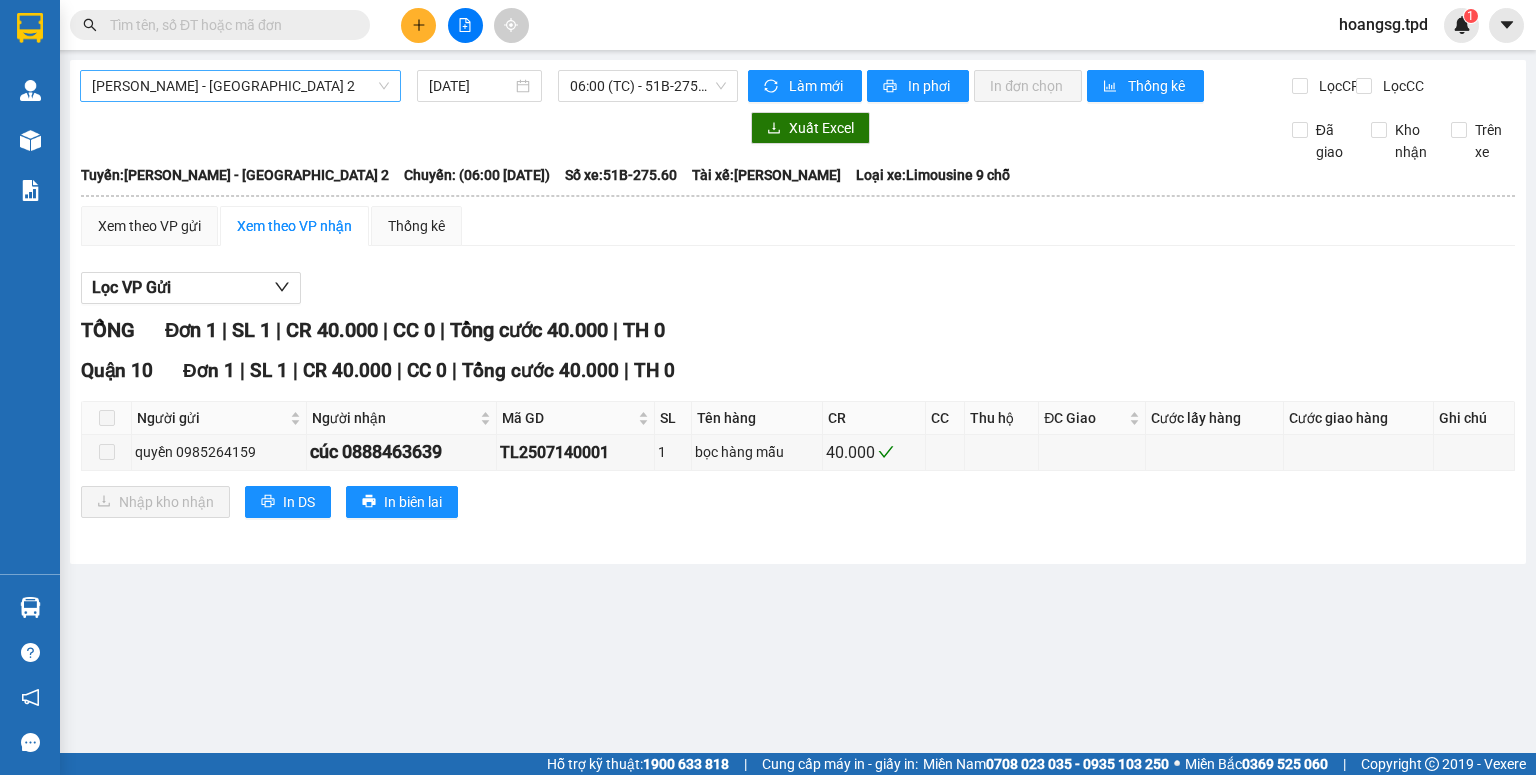 drag, startPoint x: 269, startPoint y: 83, endPoint x: 199, endPoint y: 249, distance: 180.15549 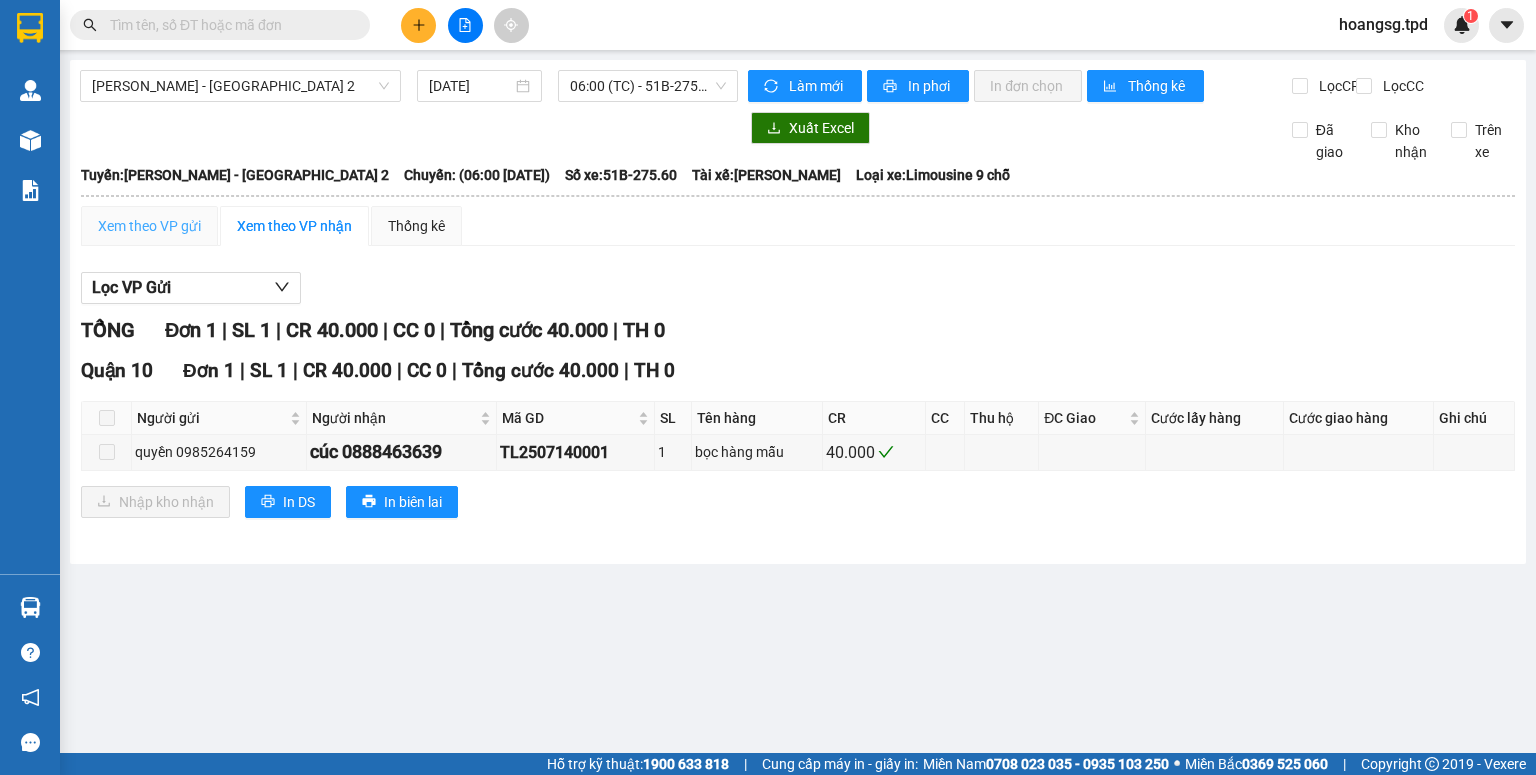 click on "[PERSON_NAME] - [GEOGRAPHIC_DATA] 2" at bounding box center [240, 86] 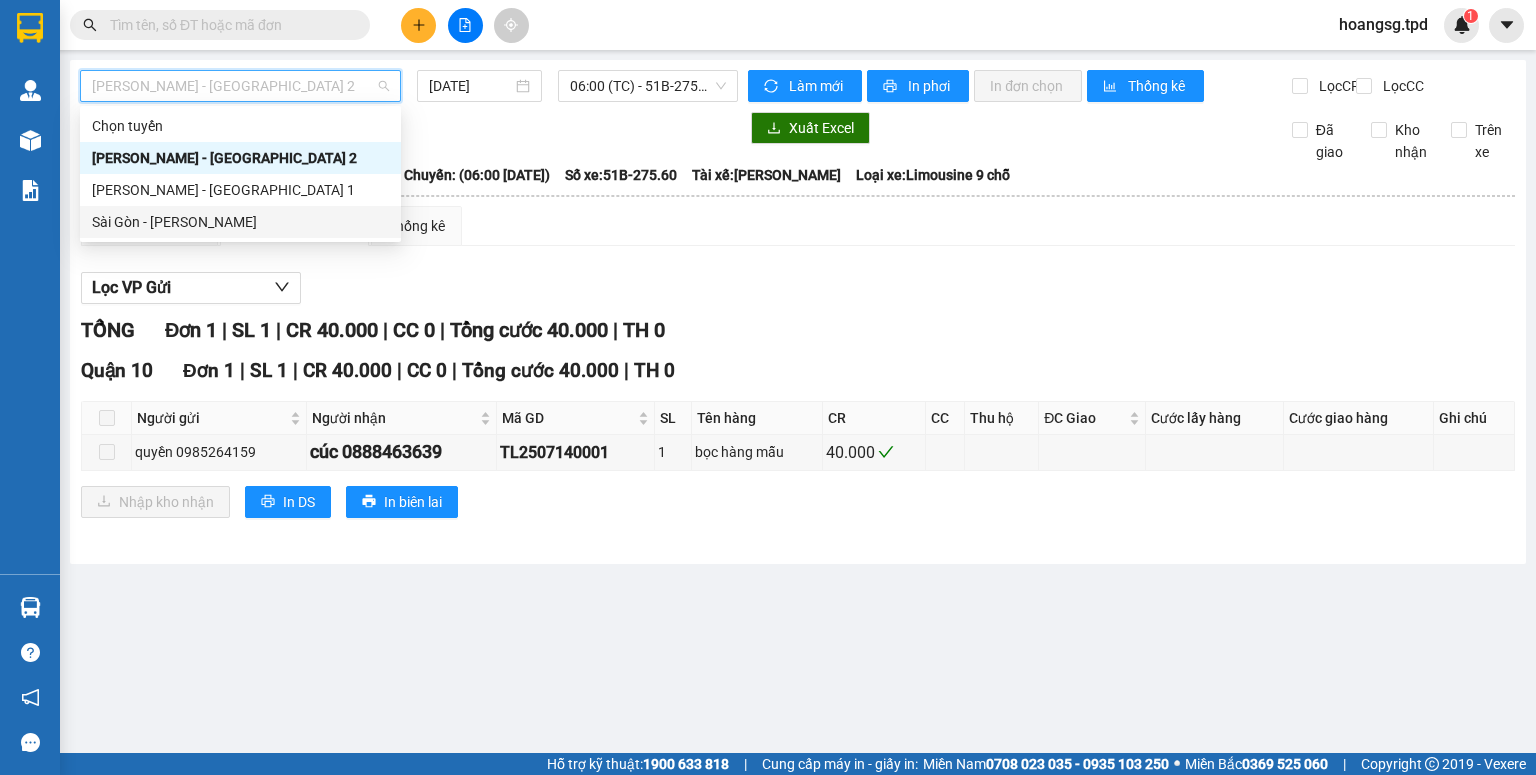 click on "Sài Gòn - [PERSON_NAME]" at bounding box center (240, 222) 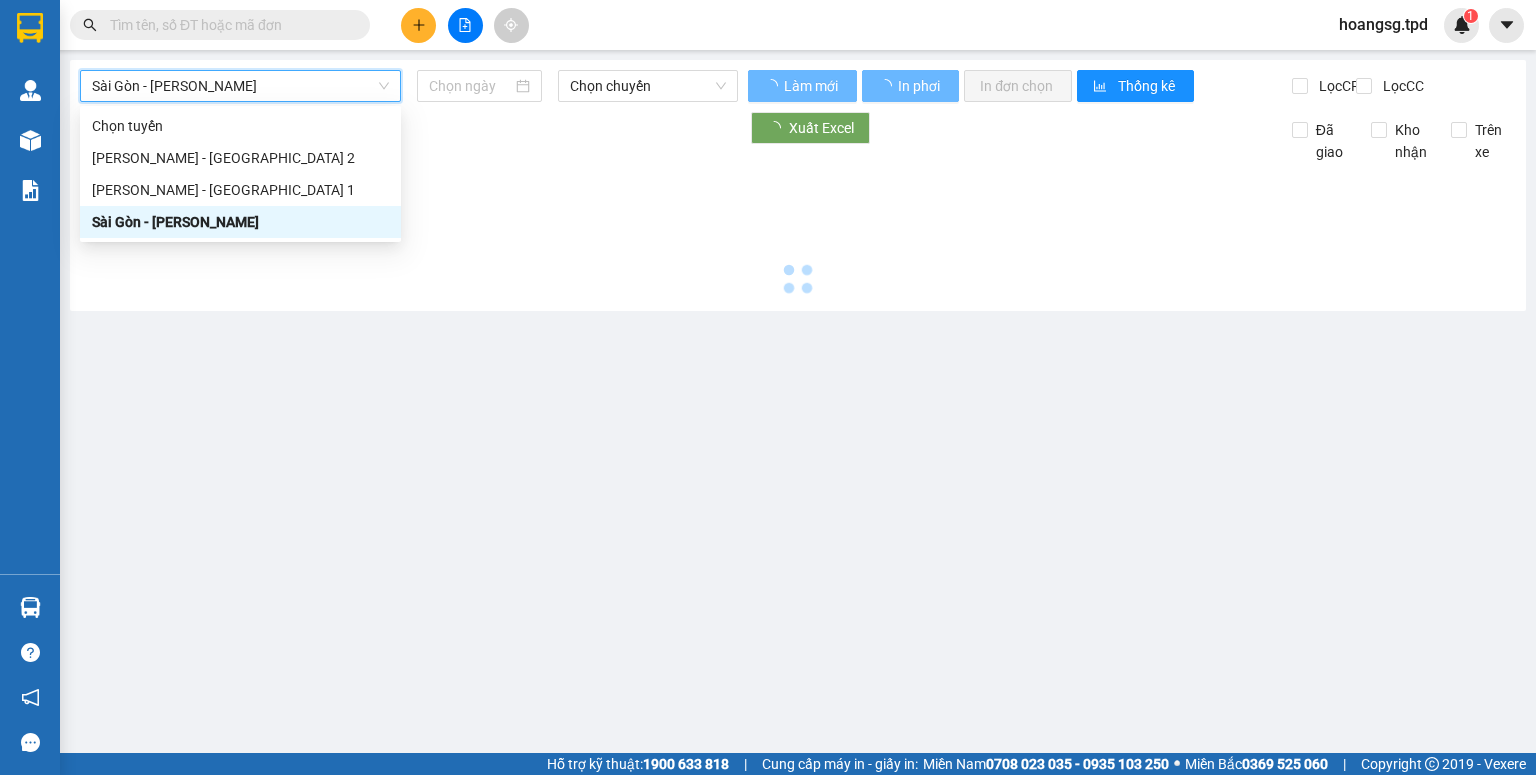 type on "[DATE]" 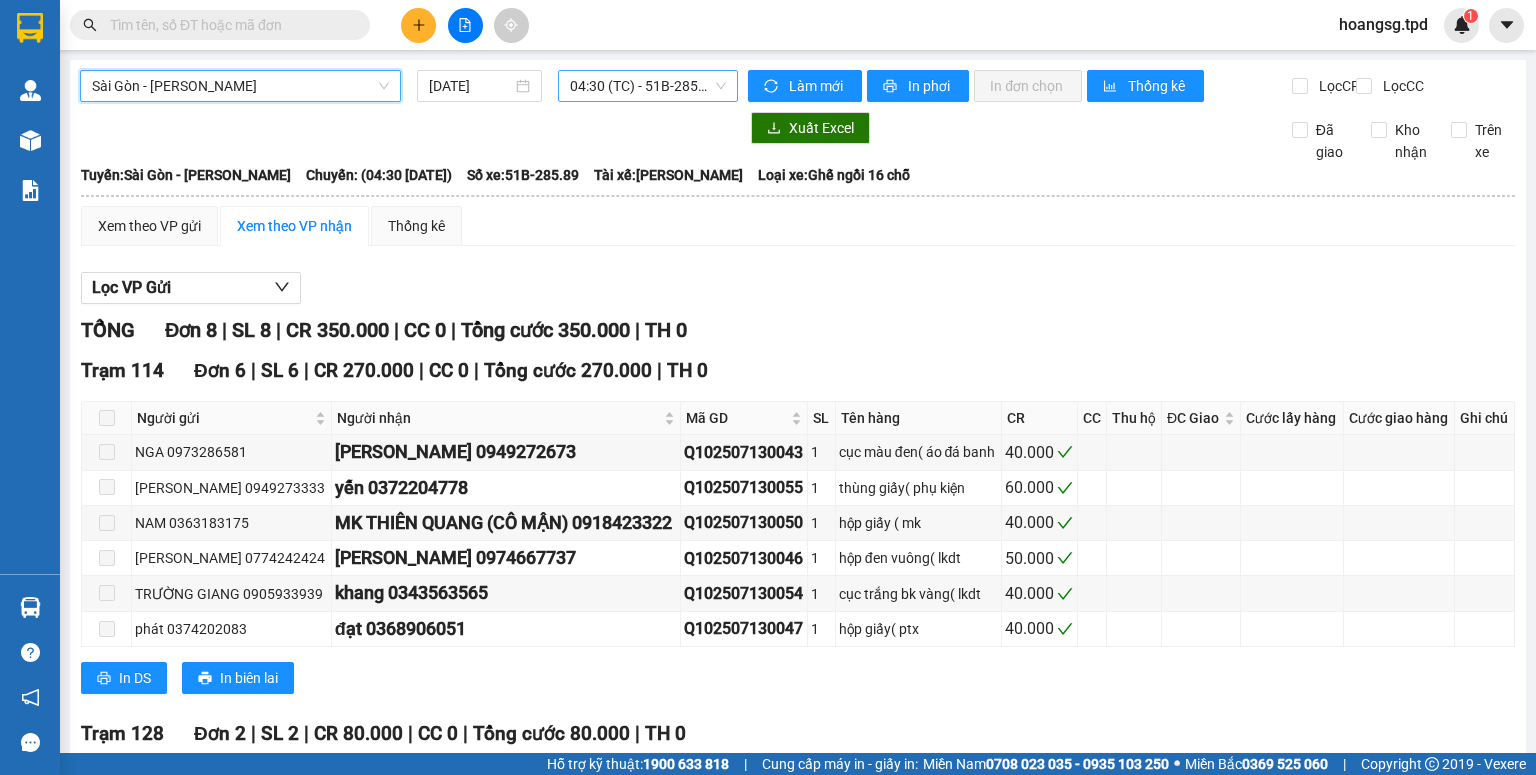 click on "04:30   (TC)   - 51B-285.89" at bounding box center [648, 86] 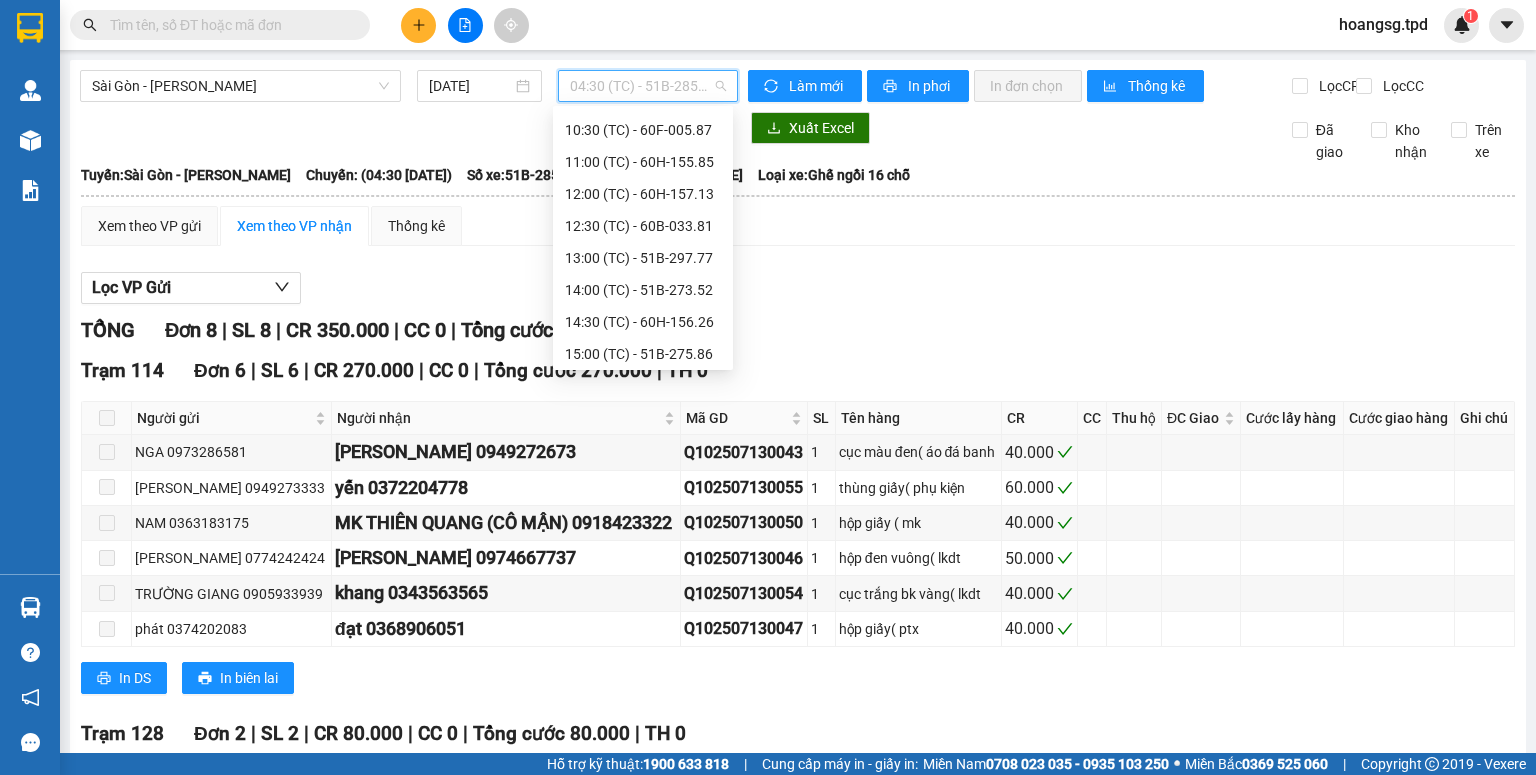 scroll, scrollTop: 416, scrollLeft: 0, axis: vertical 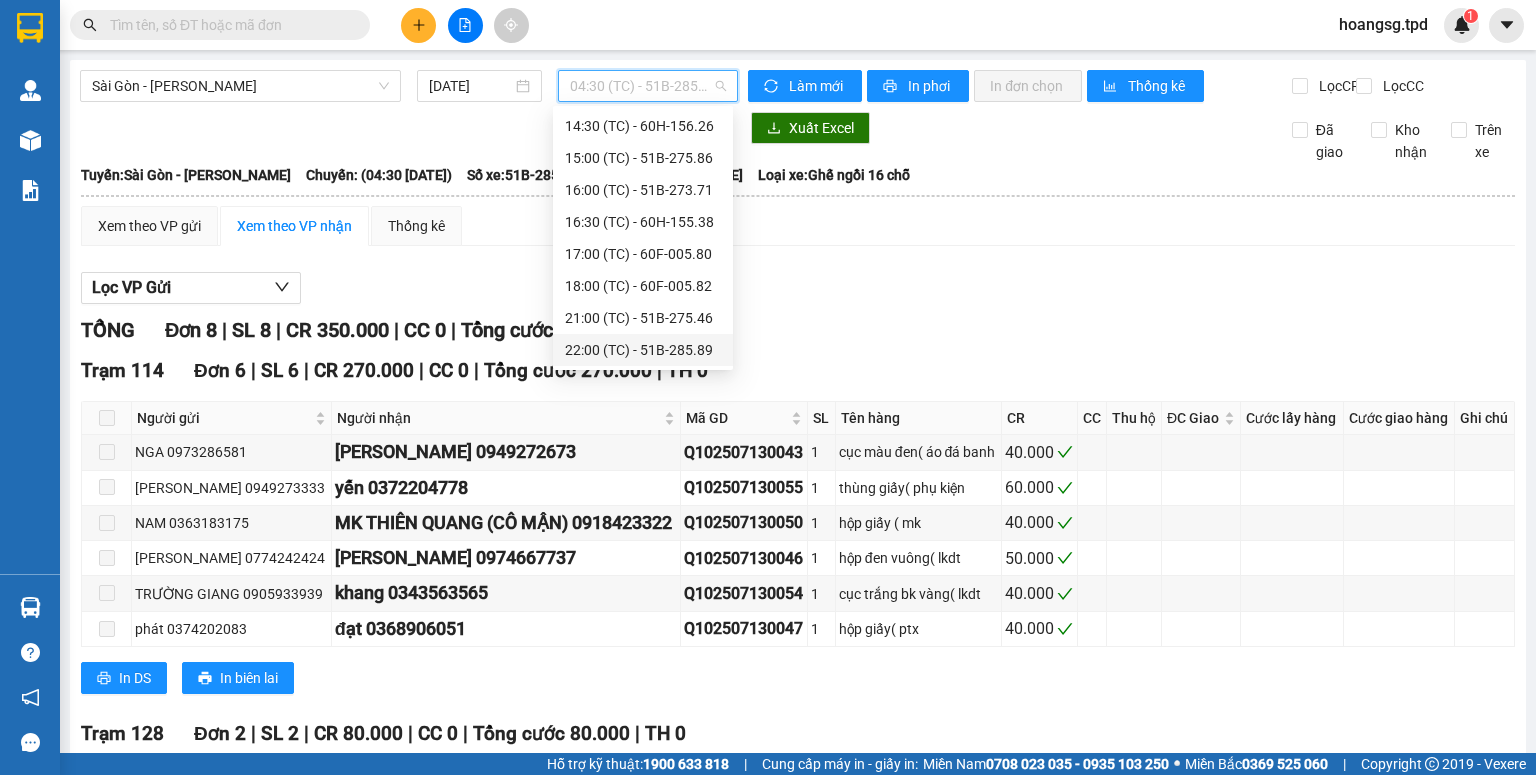 click on "22:00   (TC)   - 51B-285.89" at bounding box center (643, 350) 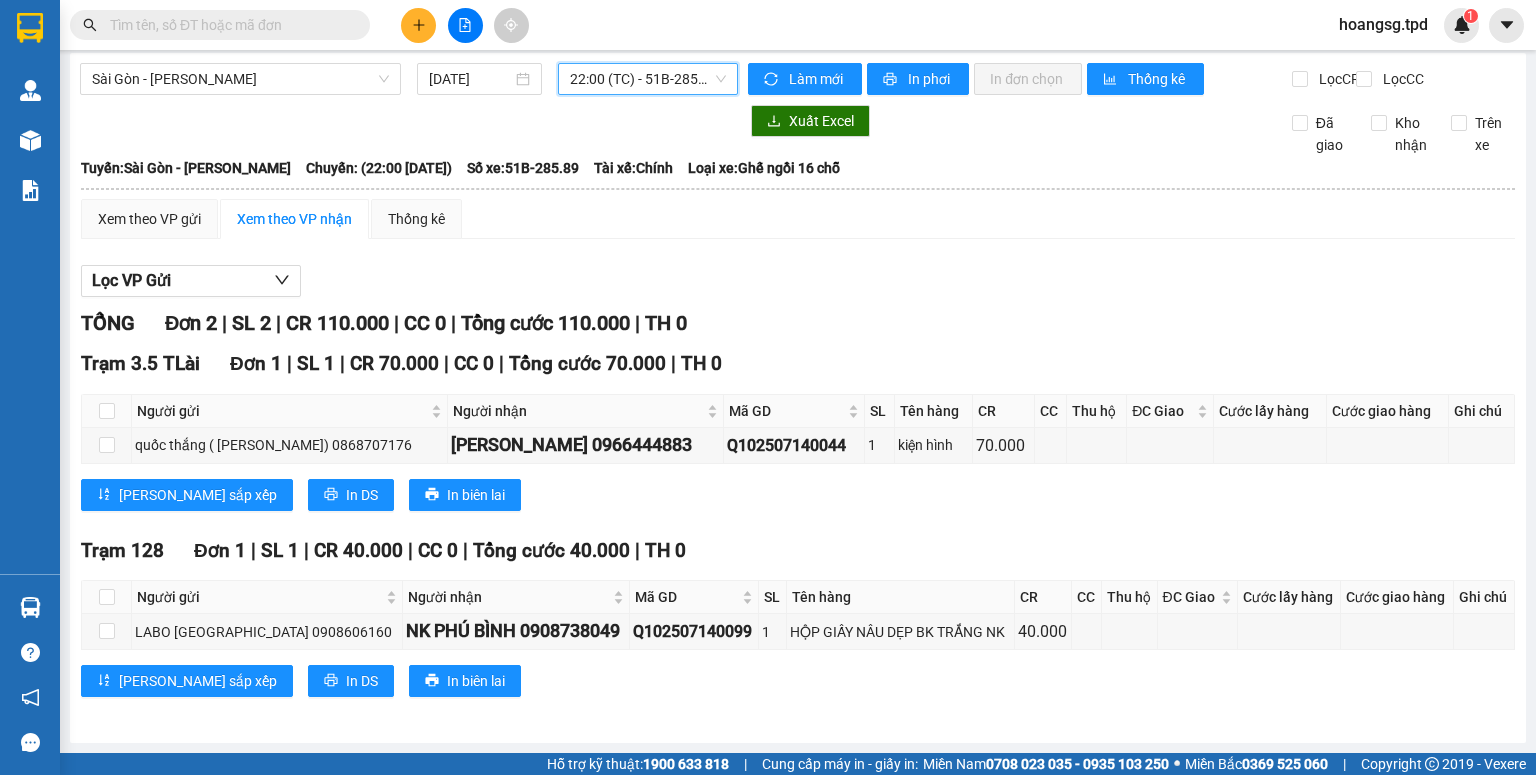 scroll, scrollTop: 20, scrollLeft: 0, axis: vertical 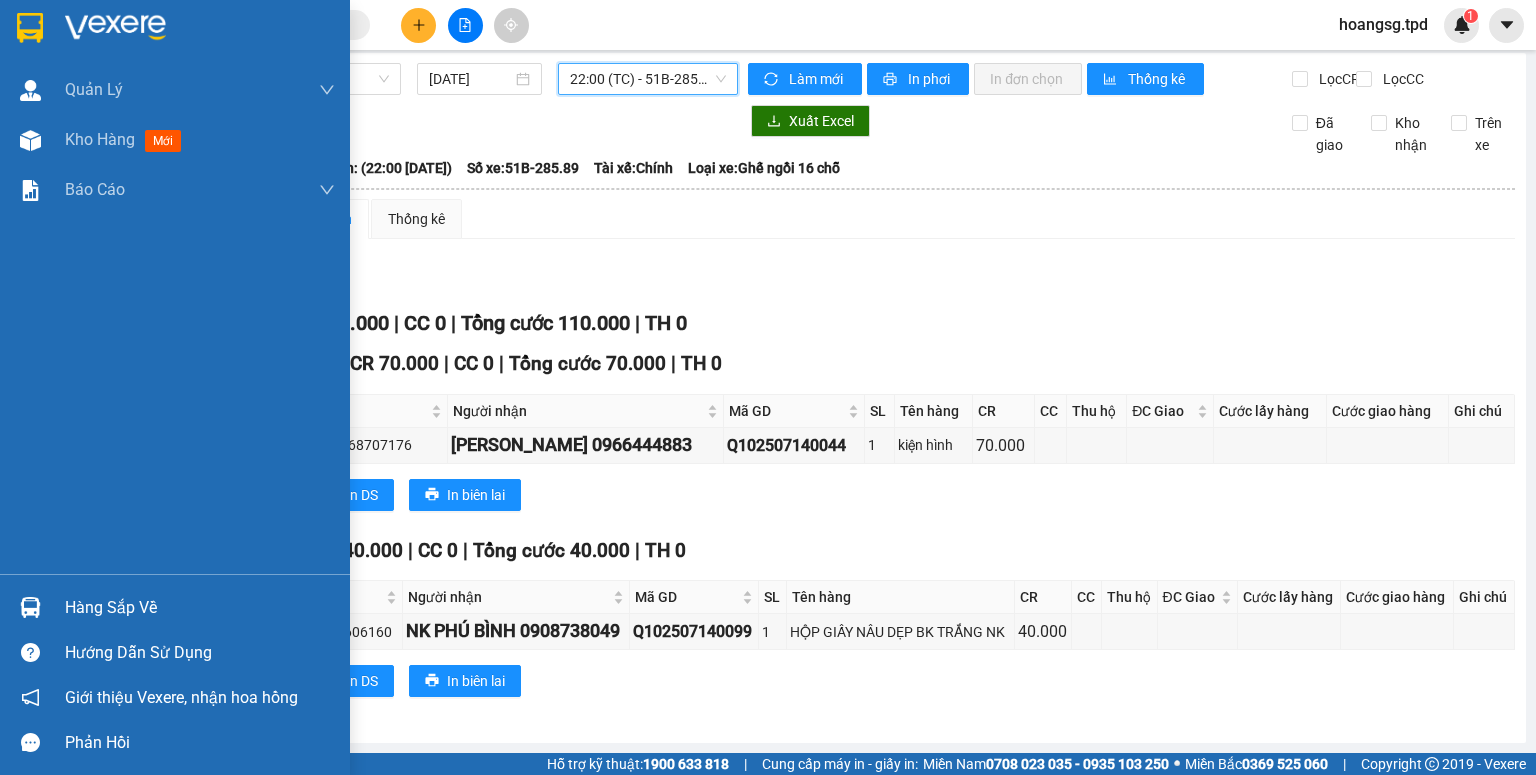 click on "Hàng sắp về" at bounding box center (200, 608) 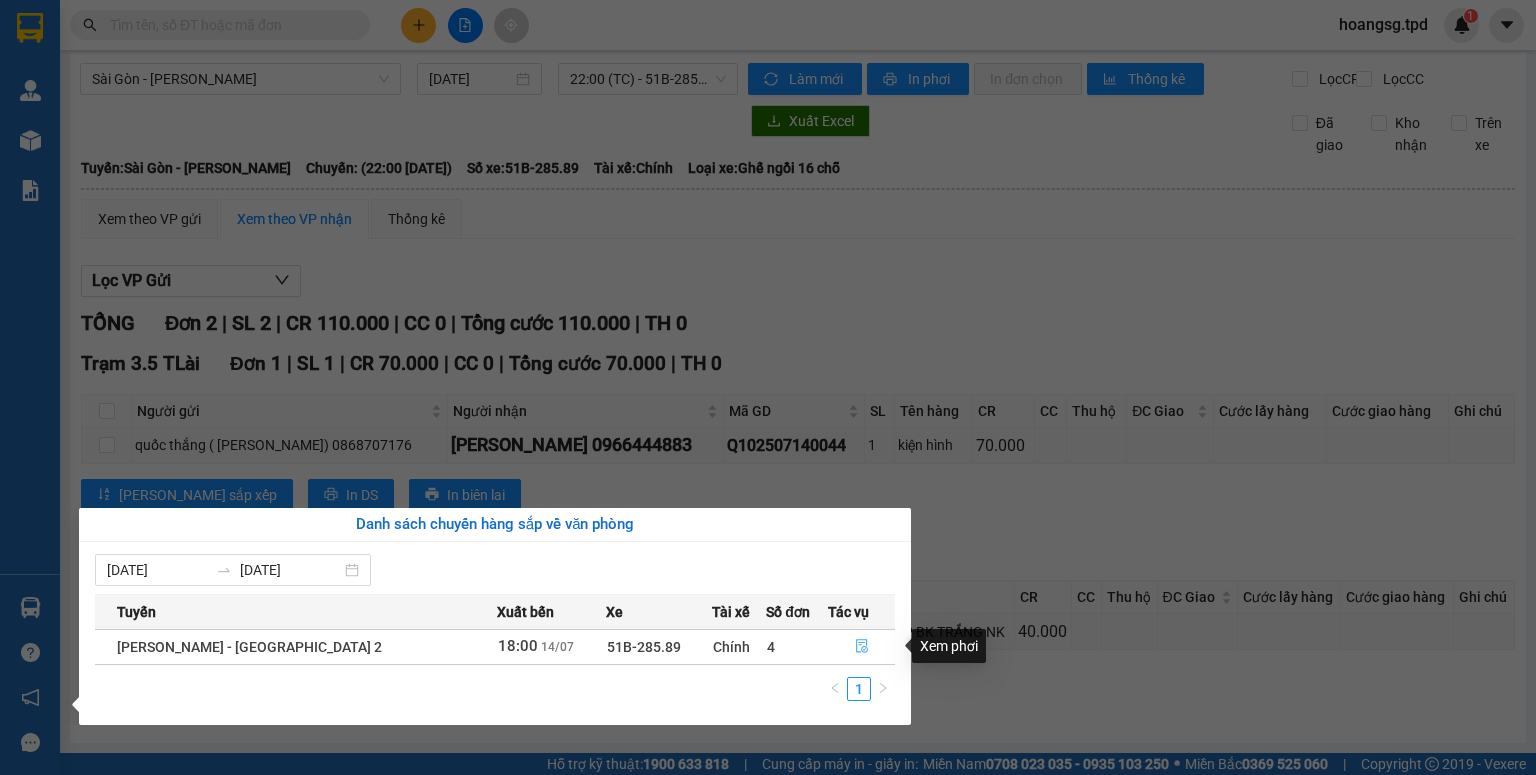 click at bounding box center (861, 647) 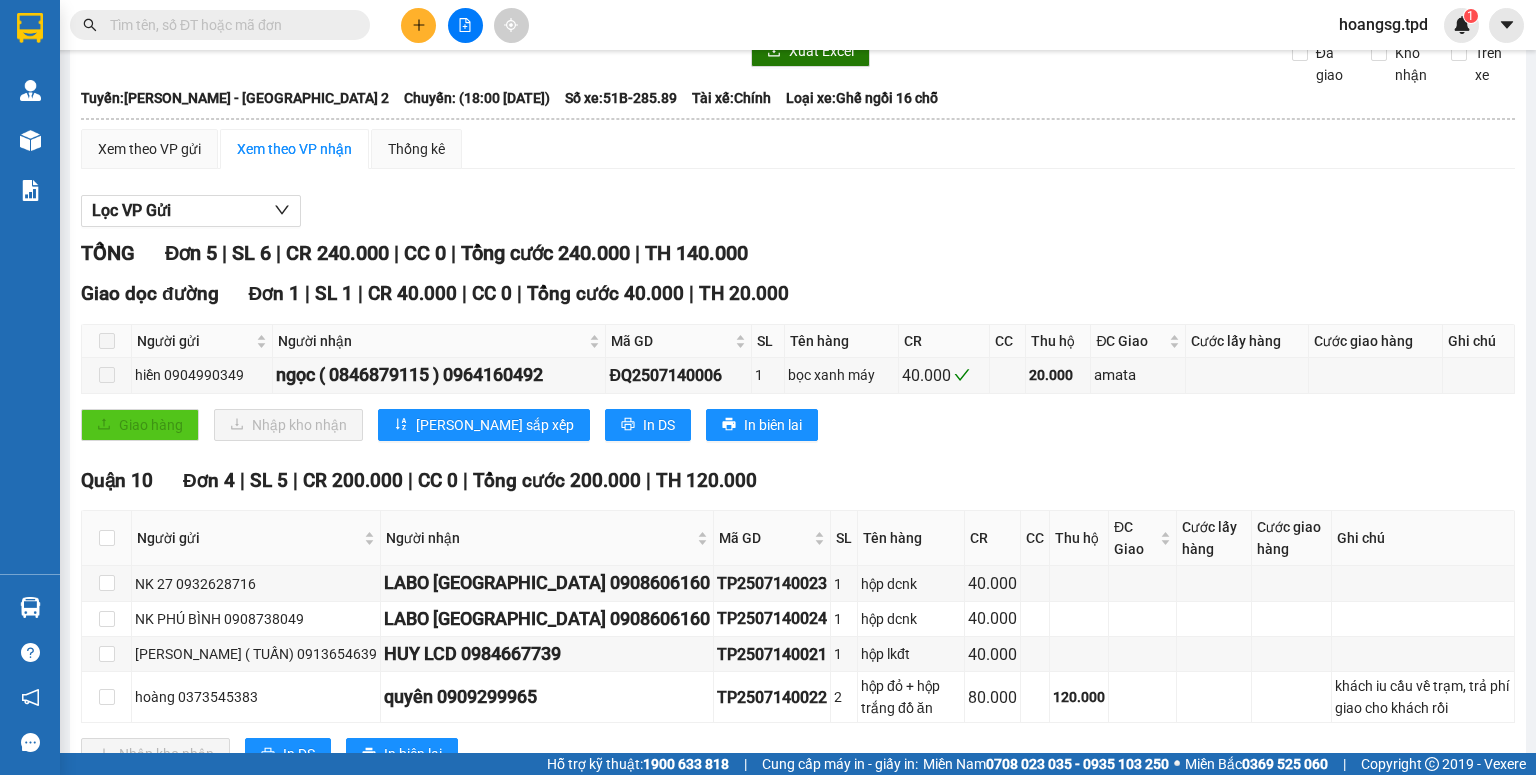 scroll, scrollTop: 164, scrollLeft: 0, axis: vertical 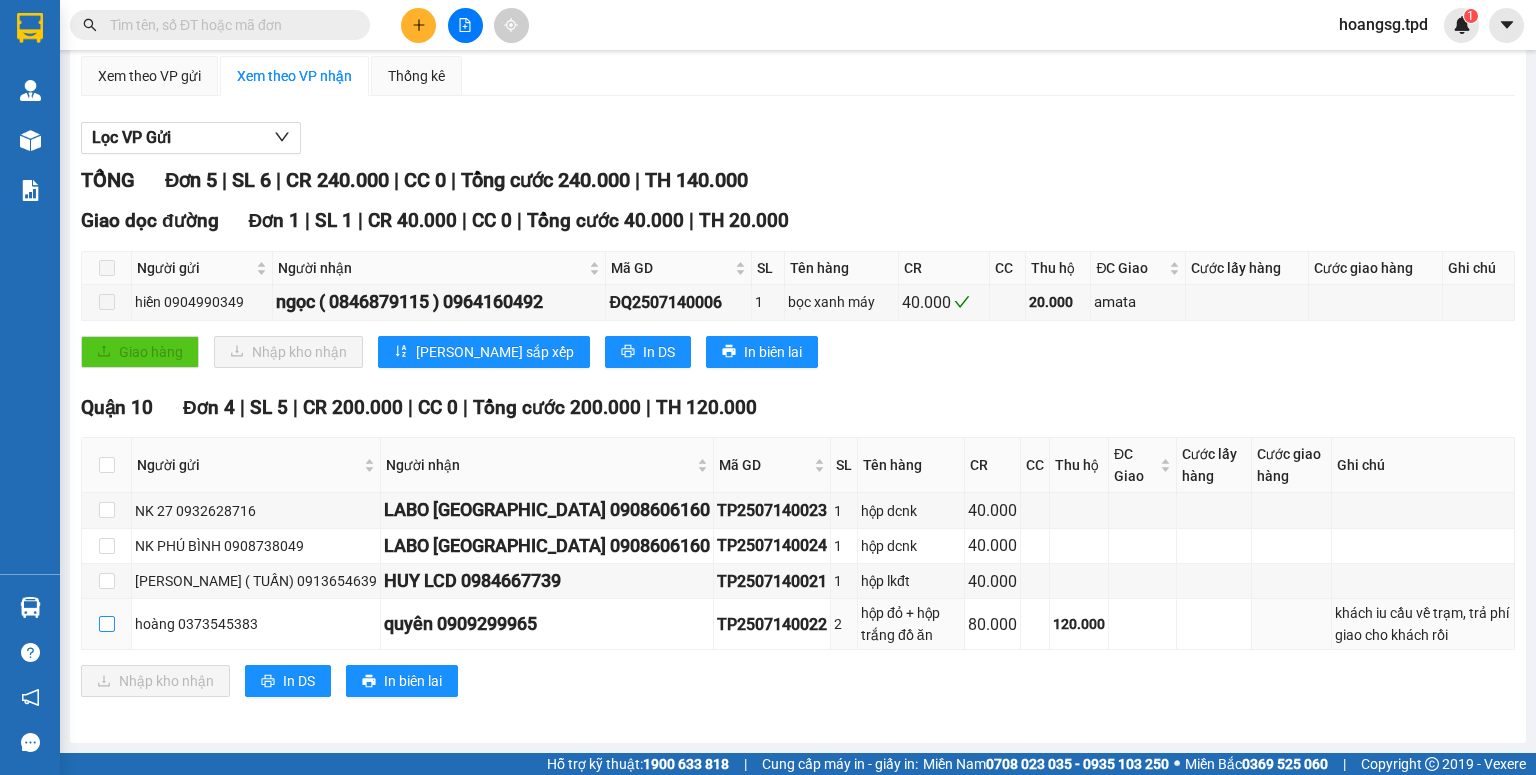 click at bounding box center [107, 624] 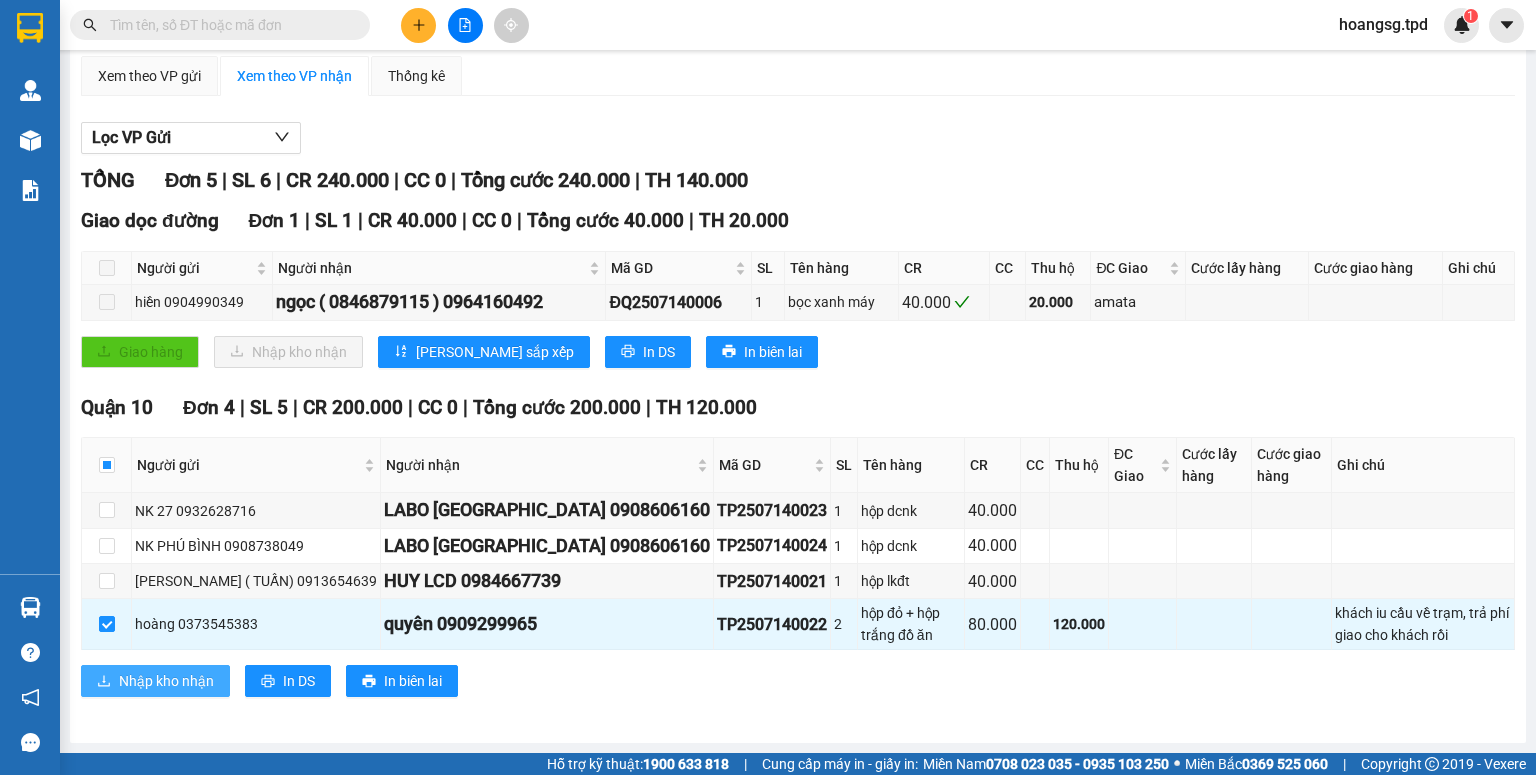 click on "Nhập kho nhận" at bounding box center (166, 681) 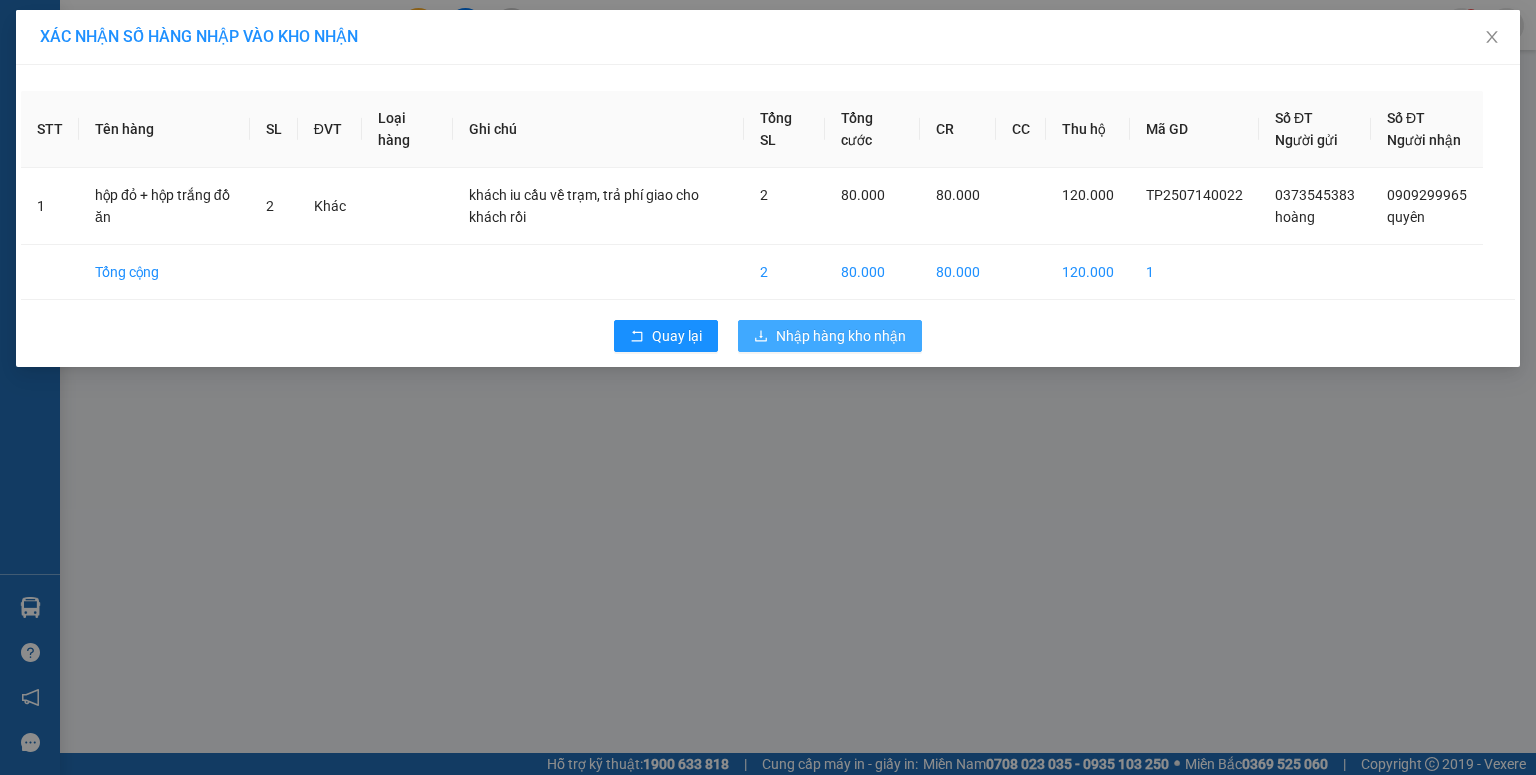 click on "Nhập hàng kho nhận" at bounding box center (830, 336) 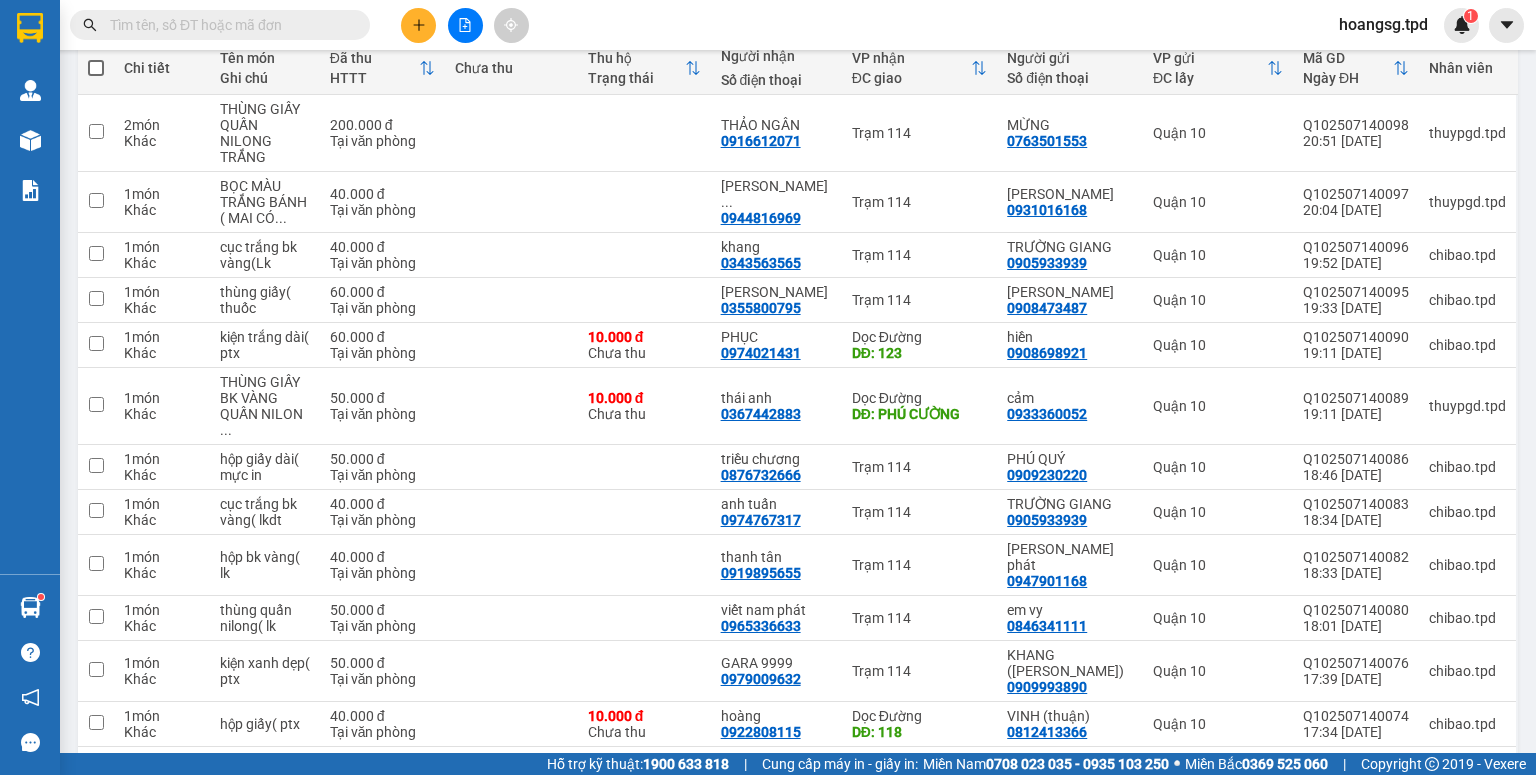 scroll, scrollTop: 0, scrollLeft: 0, axis: both 